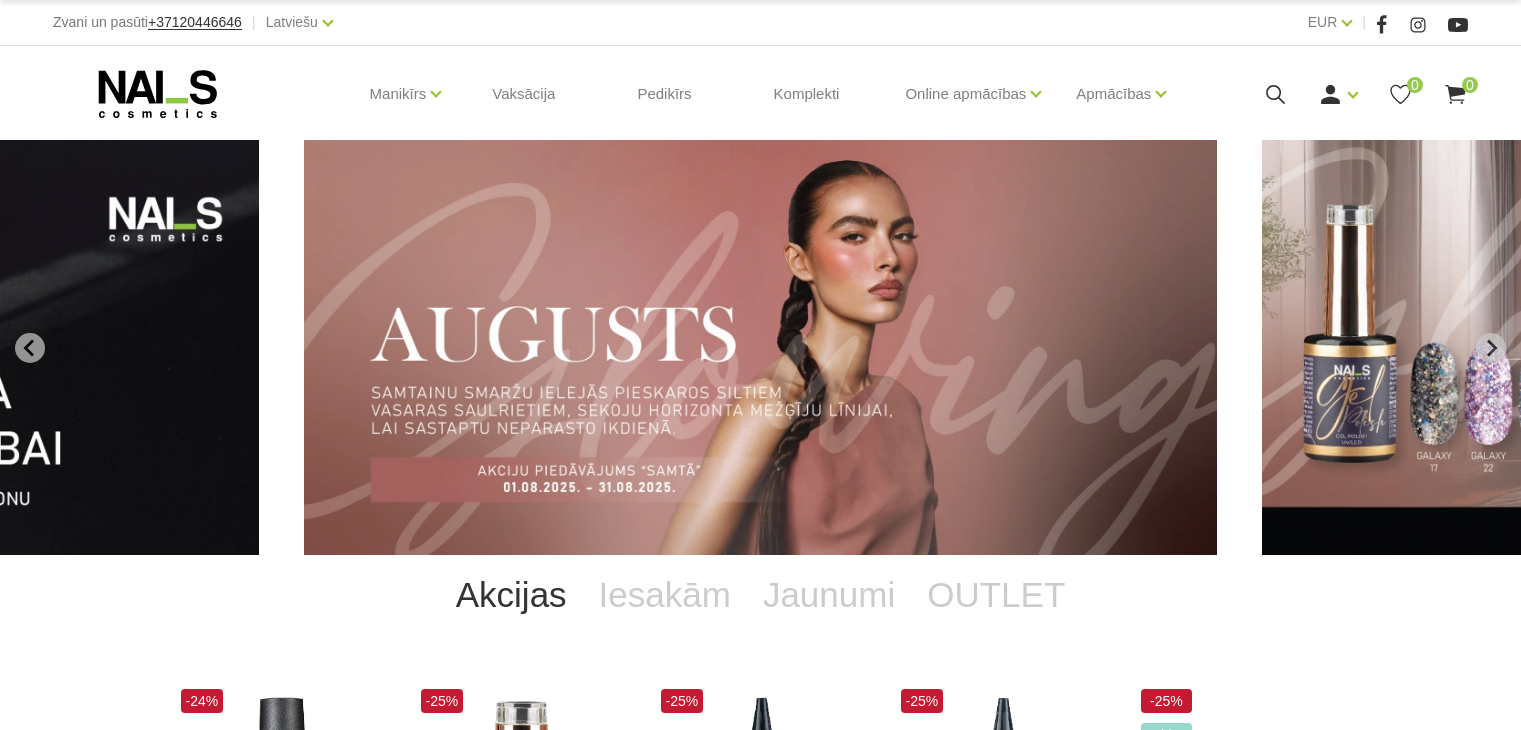 scroll, scrollTop: 0, scrollLeft: 0, axis: both 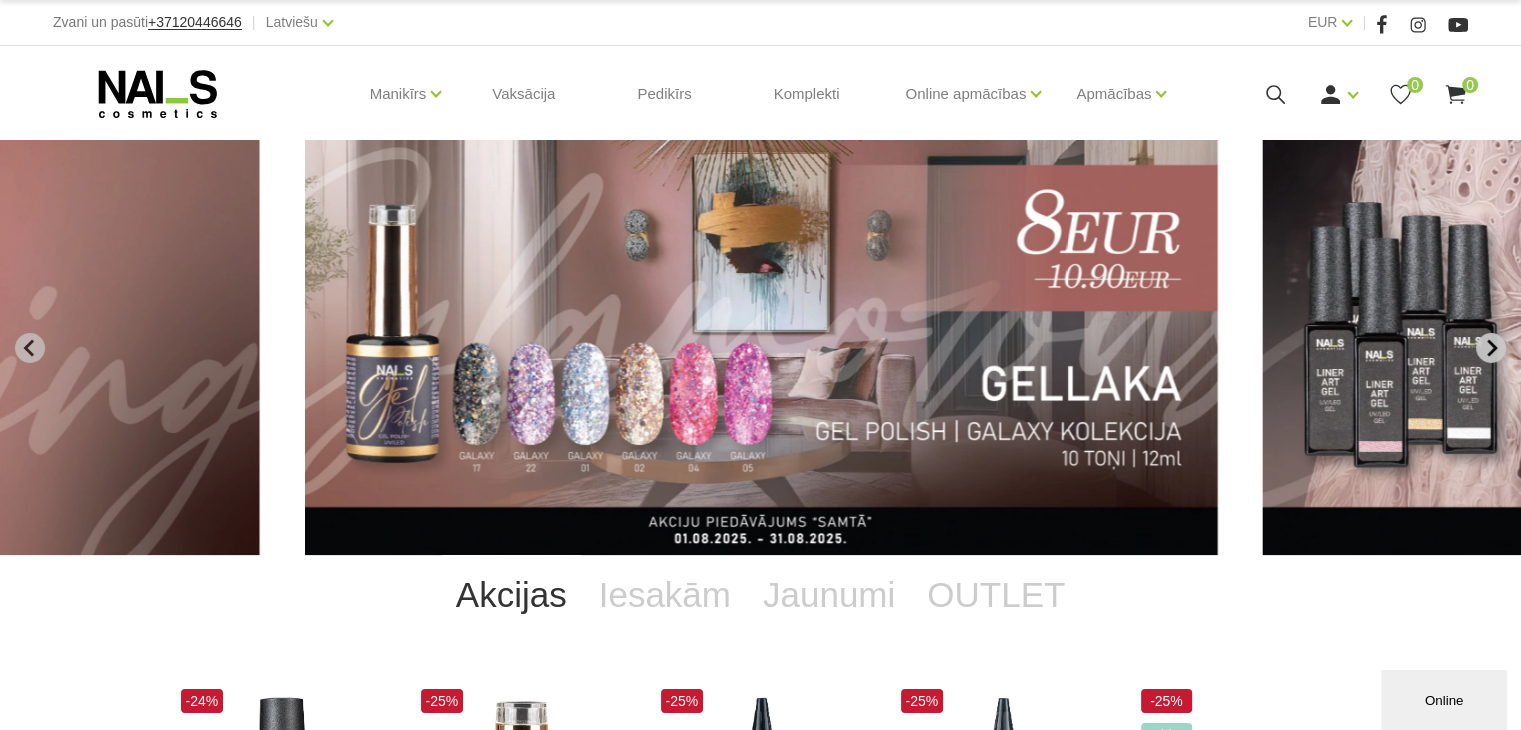 click 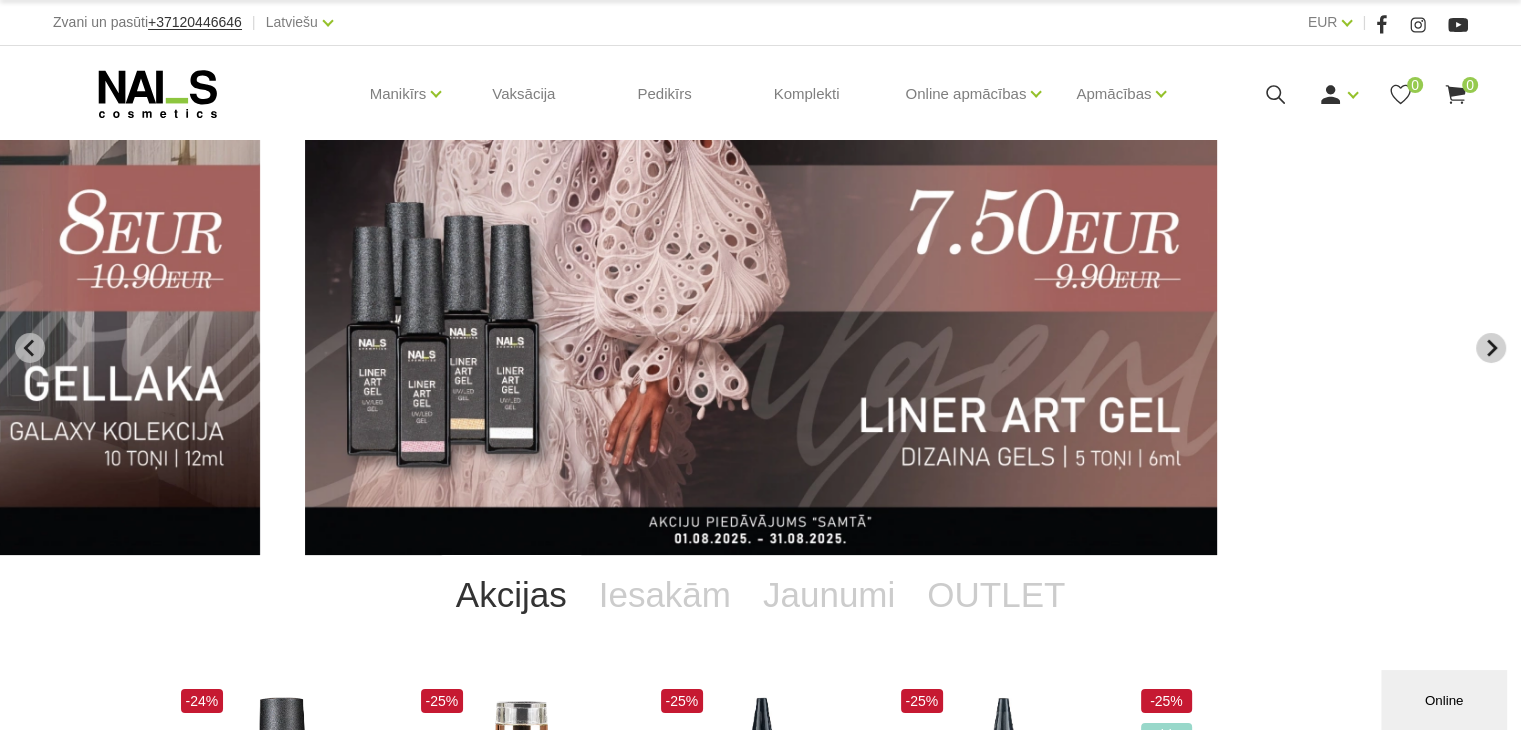 click 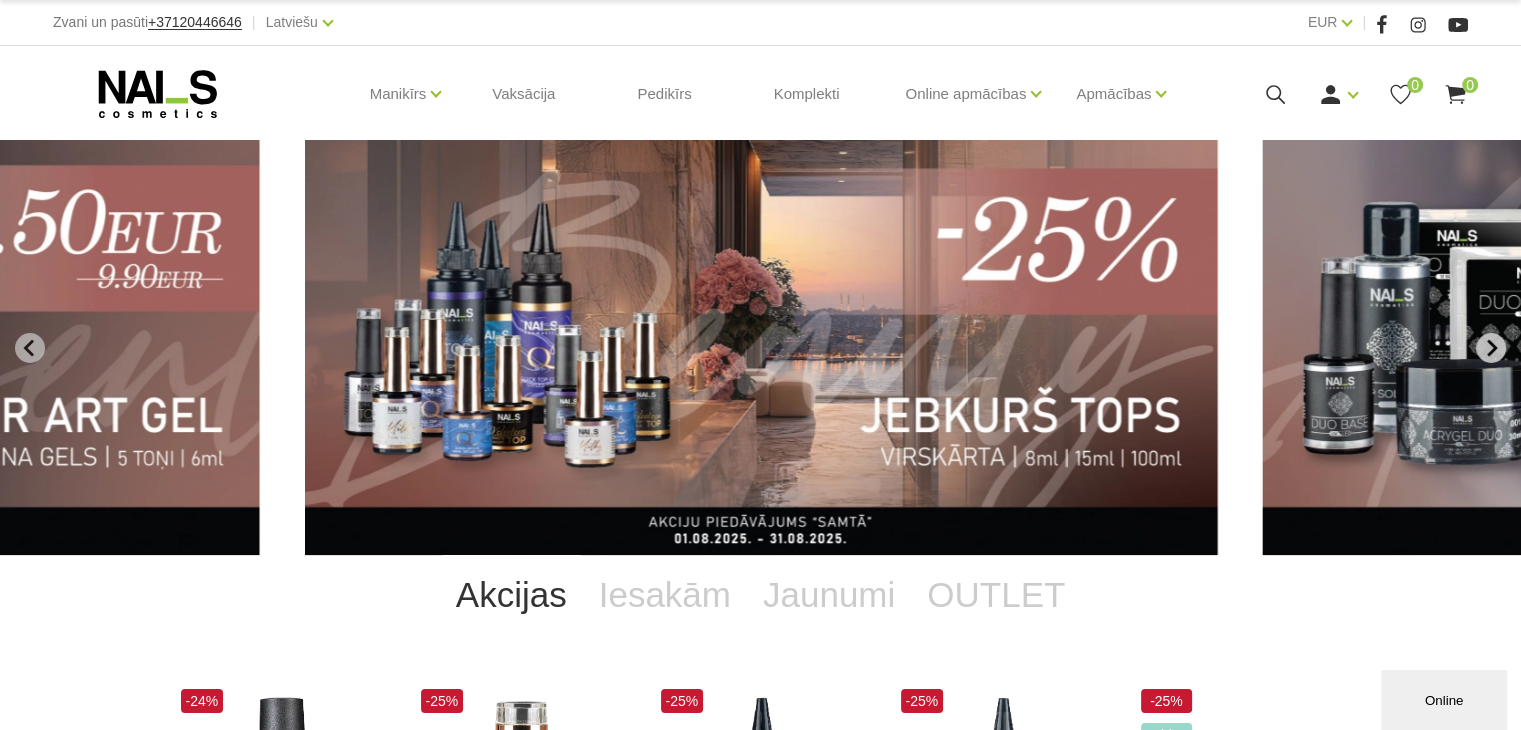 click 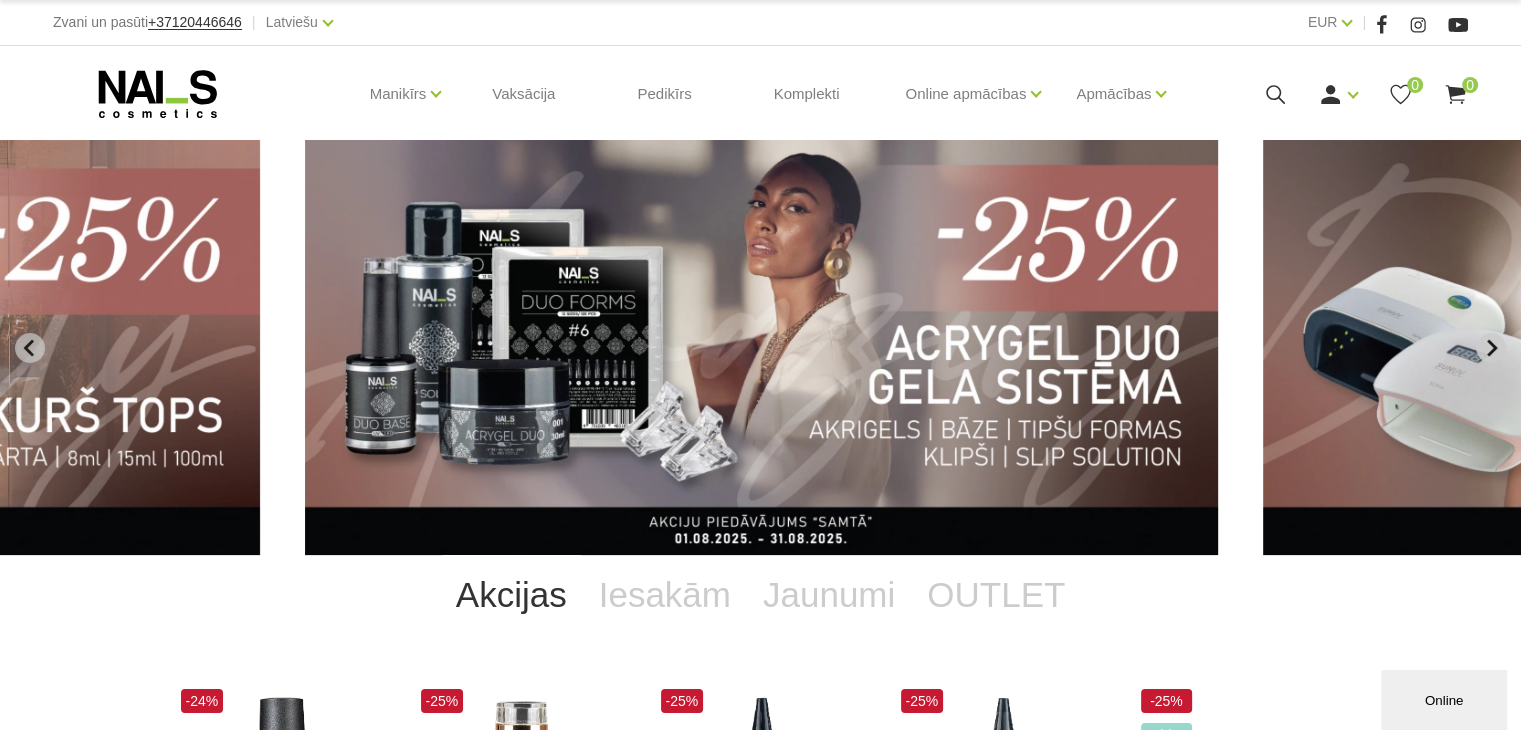 click 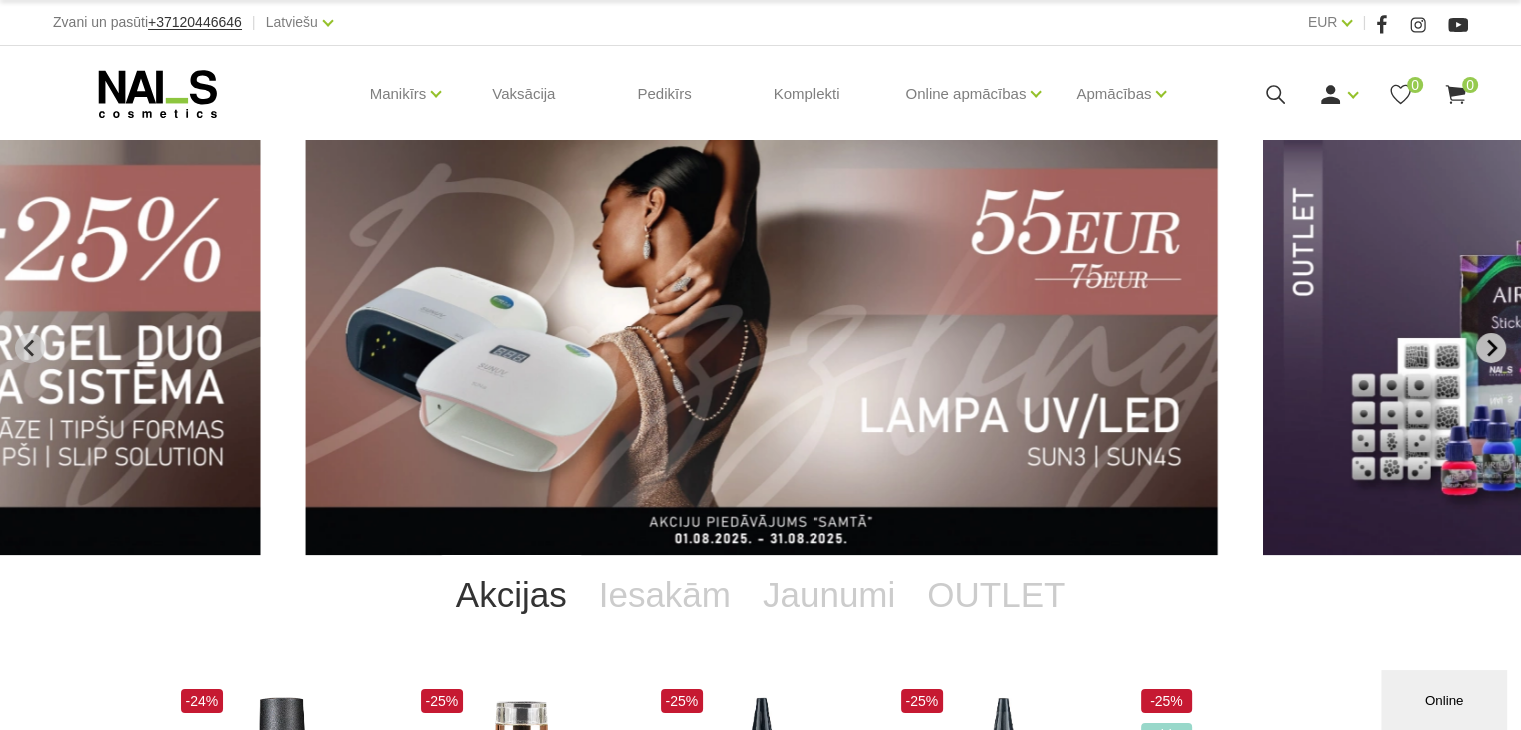click 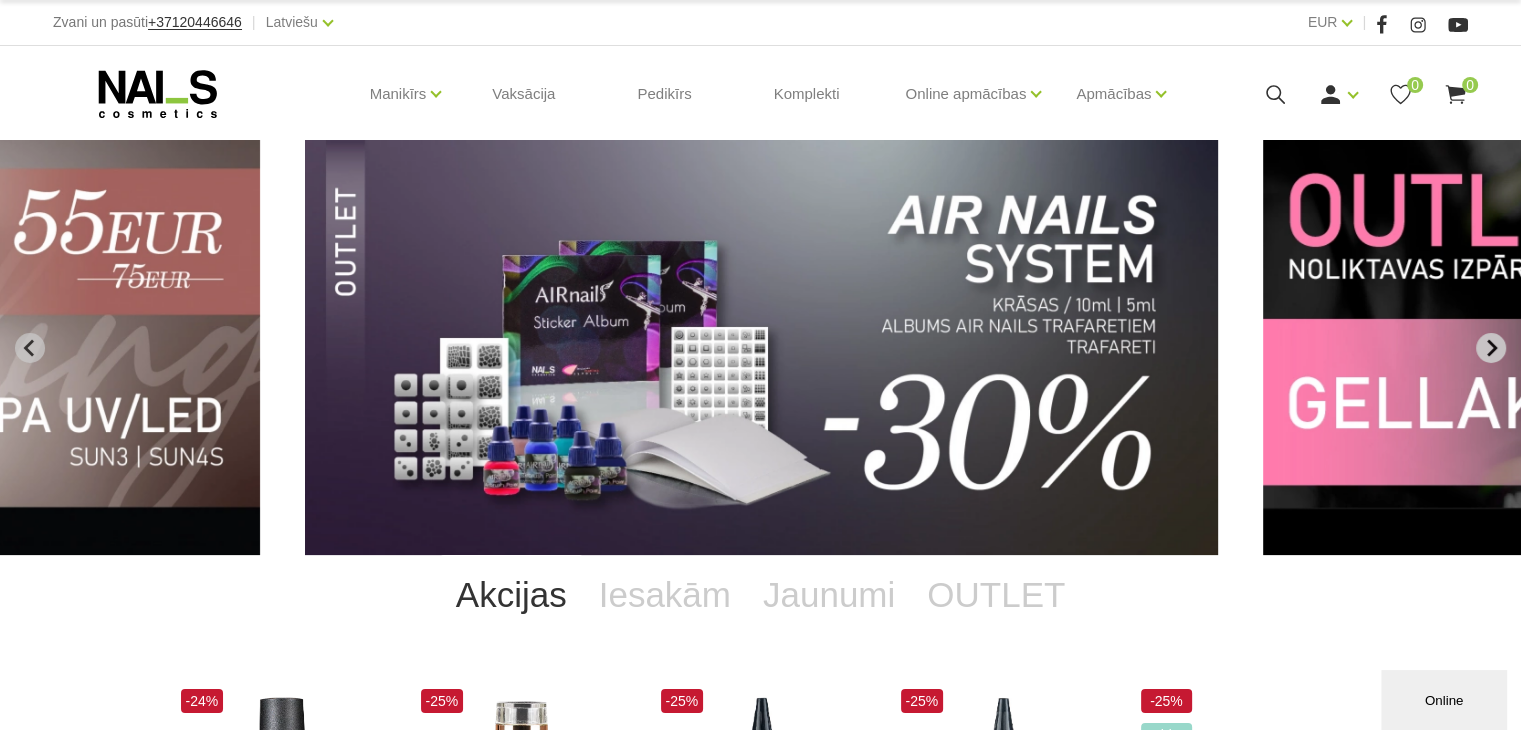click 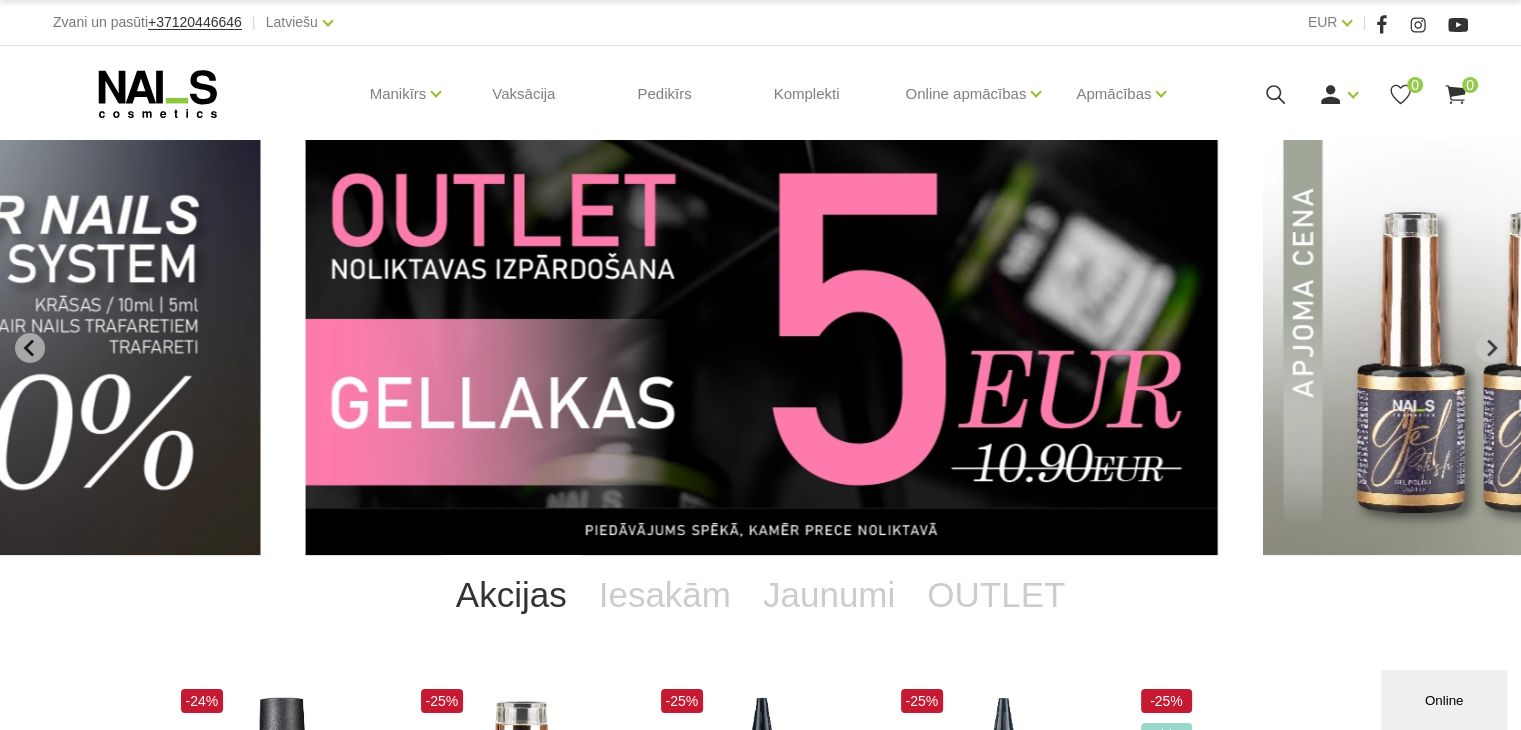 click at bounding box center (761, 347) 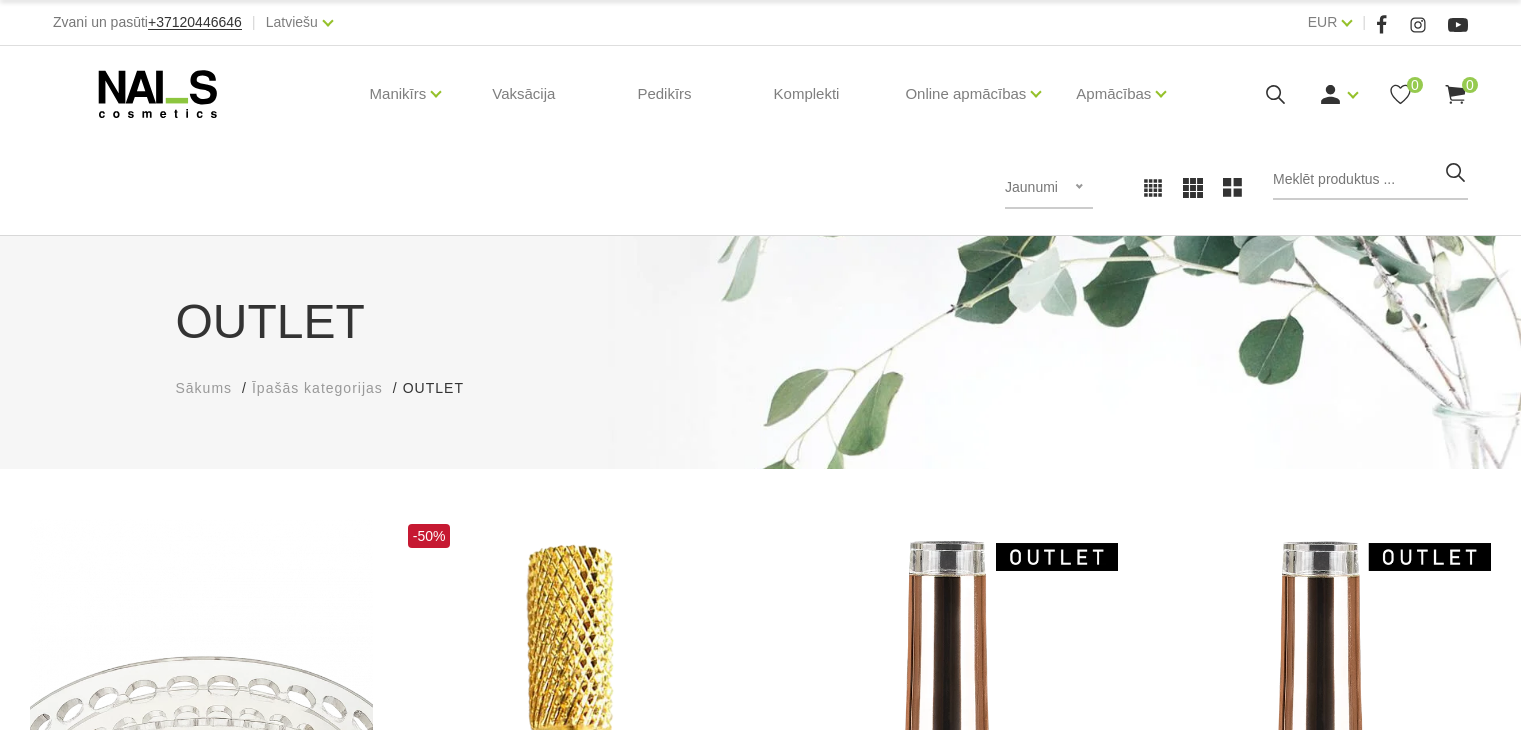 scroll, scrollTop: 0, scrollLeft: 0, axis: both 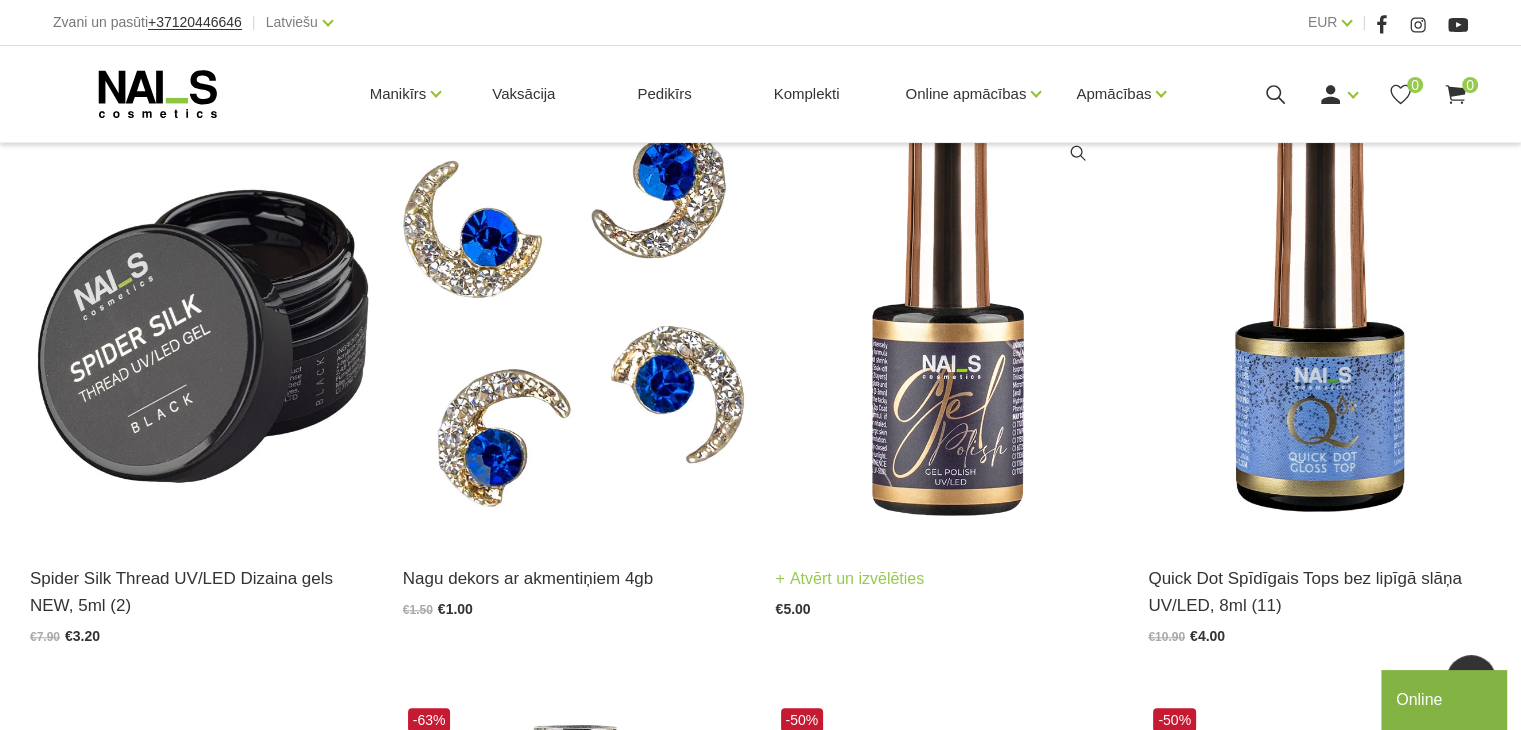 click at bounding box center (947, 303) 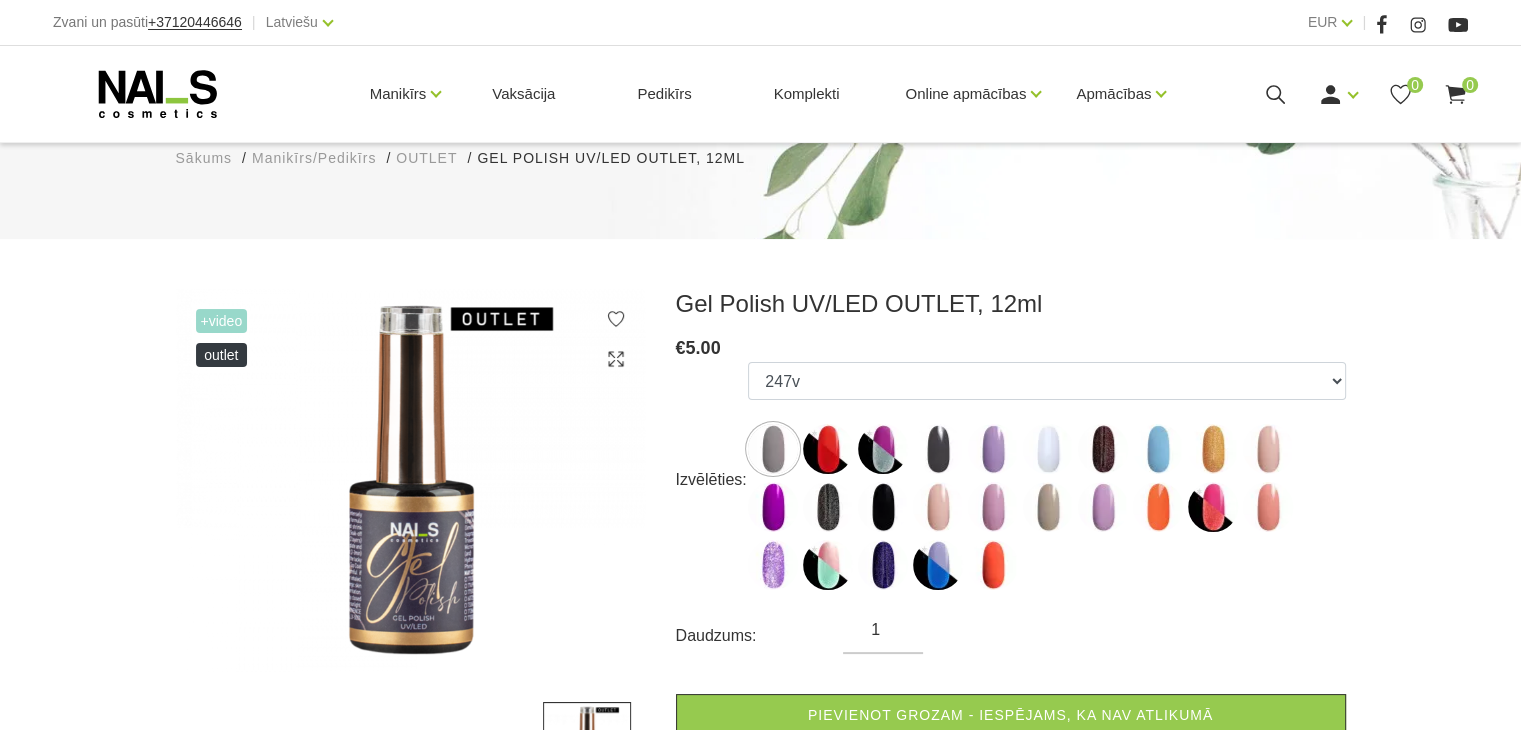 scroll, scrollTop: 150, scrollLeft: 0, axis: vertical 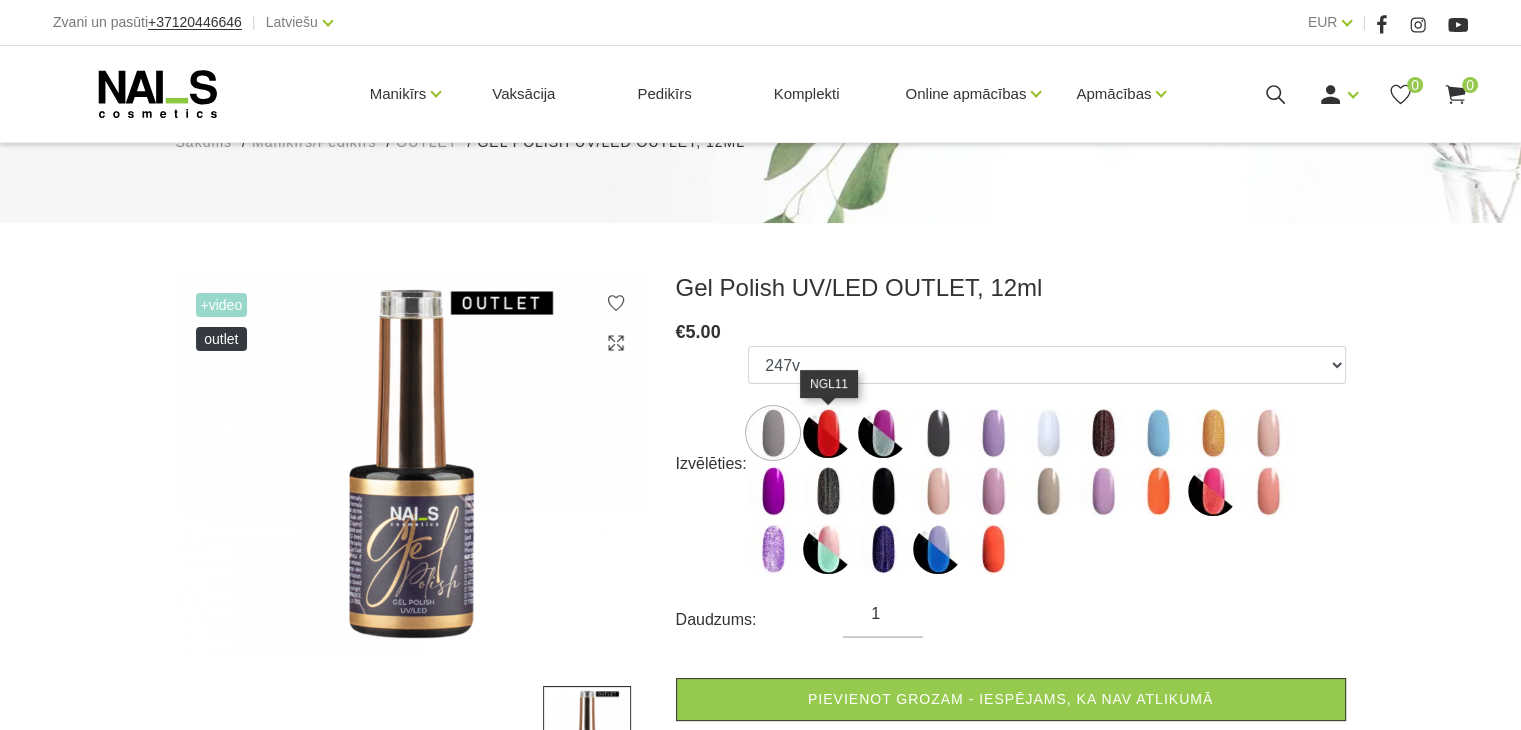 click at bounding box center (828, 433) 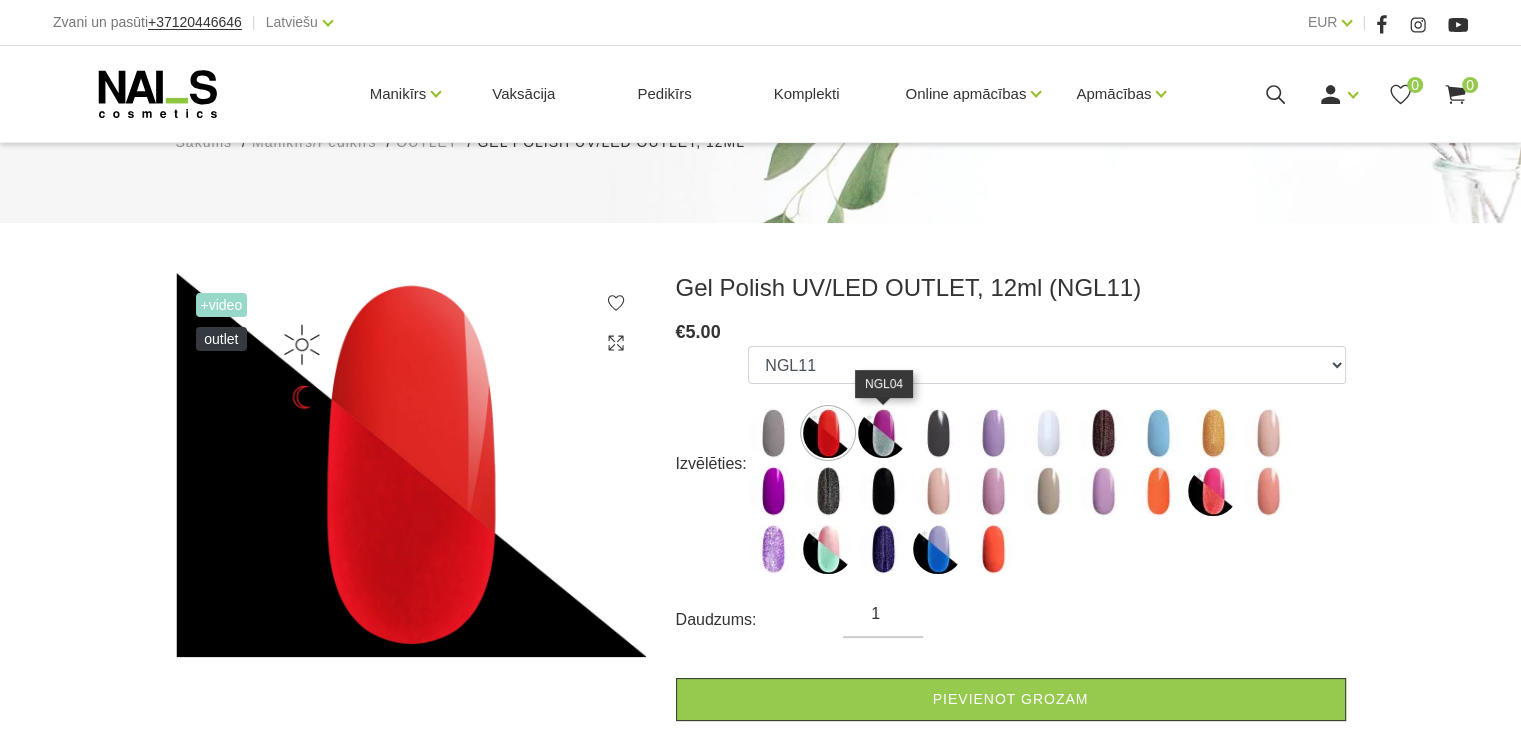 click at bounding box center [883, 433] 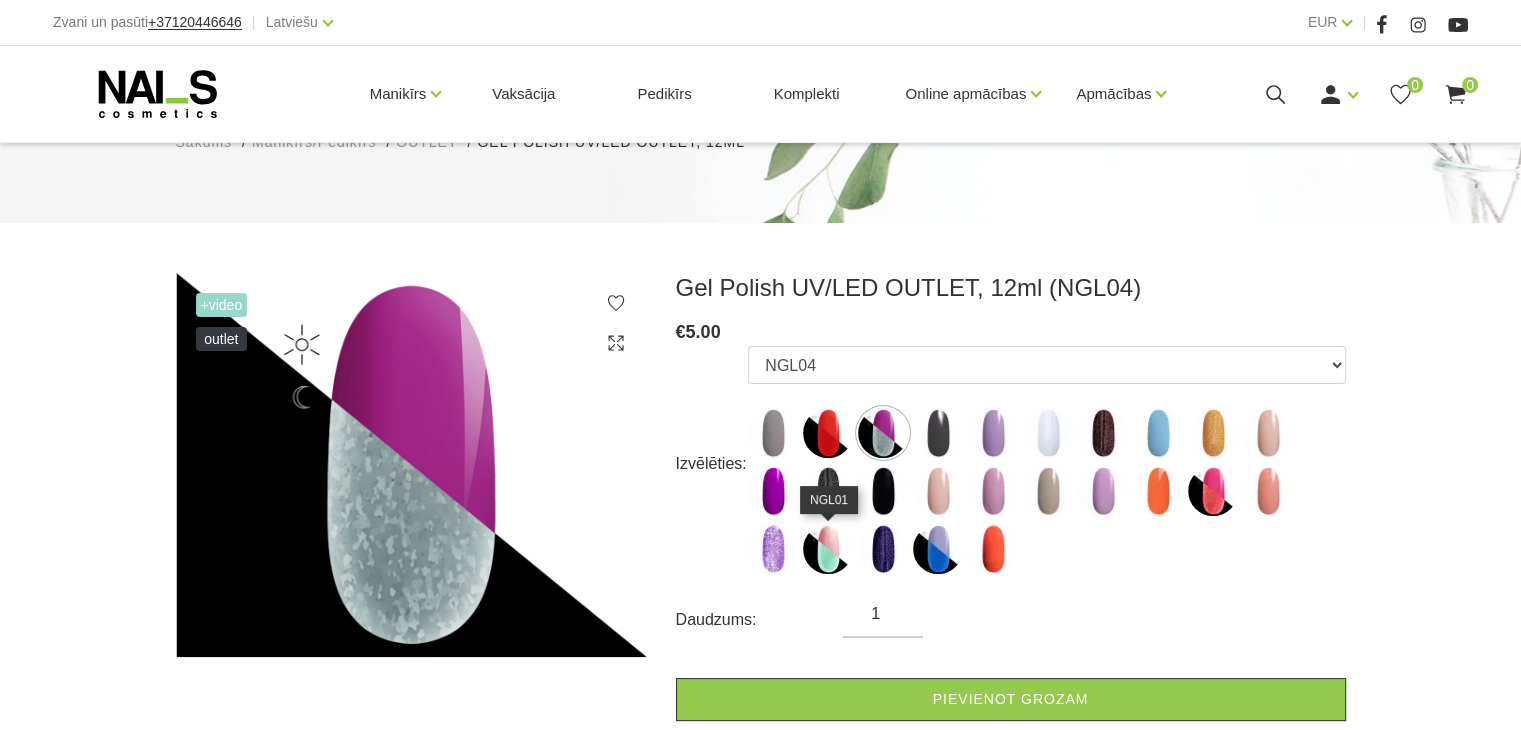 click at bounding box center [828, 549] 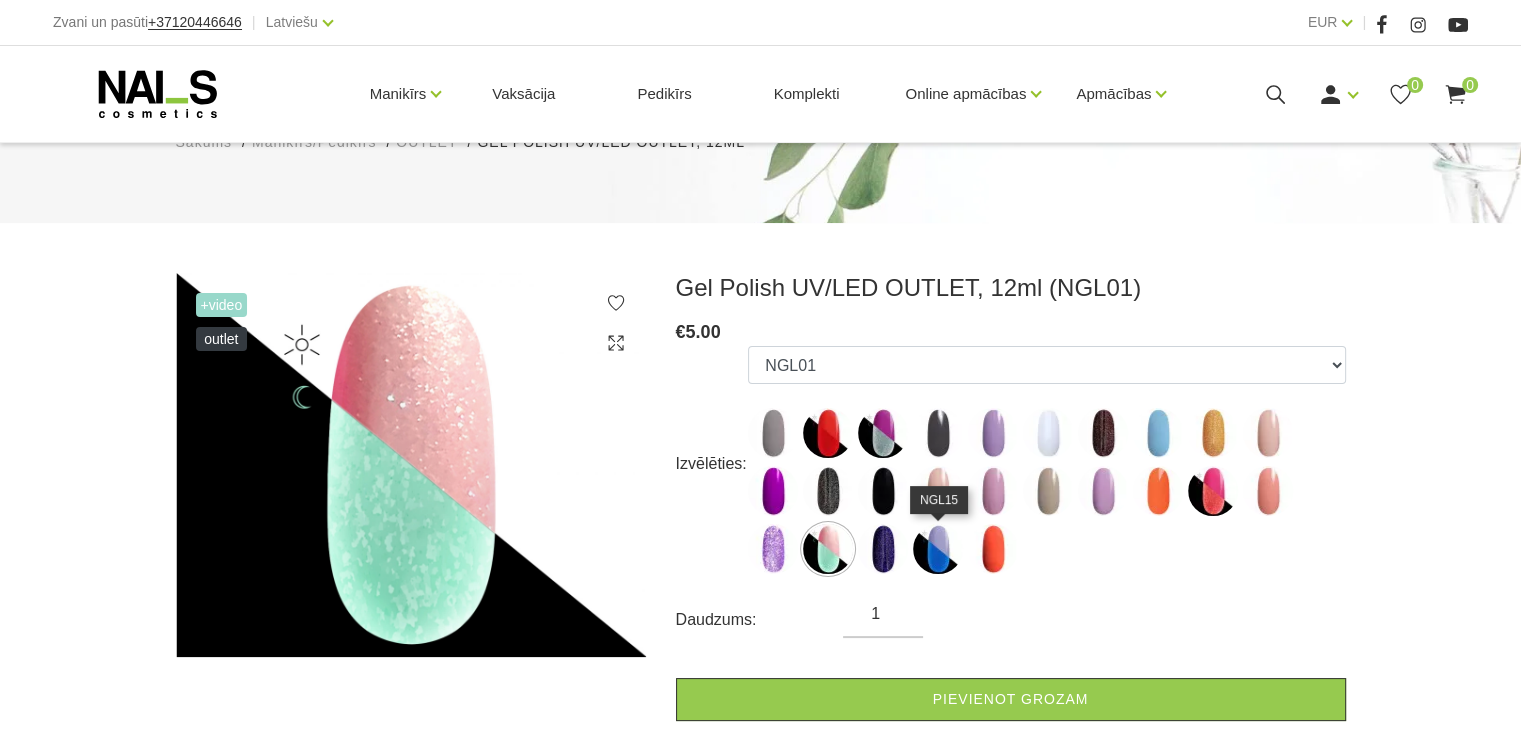 click at bounding box center [938, 549] 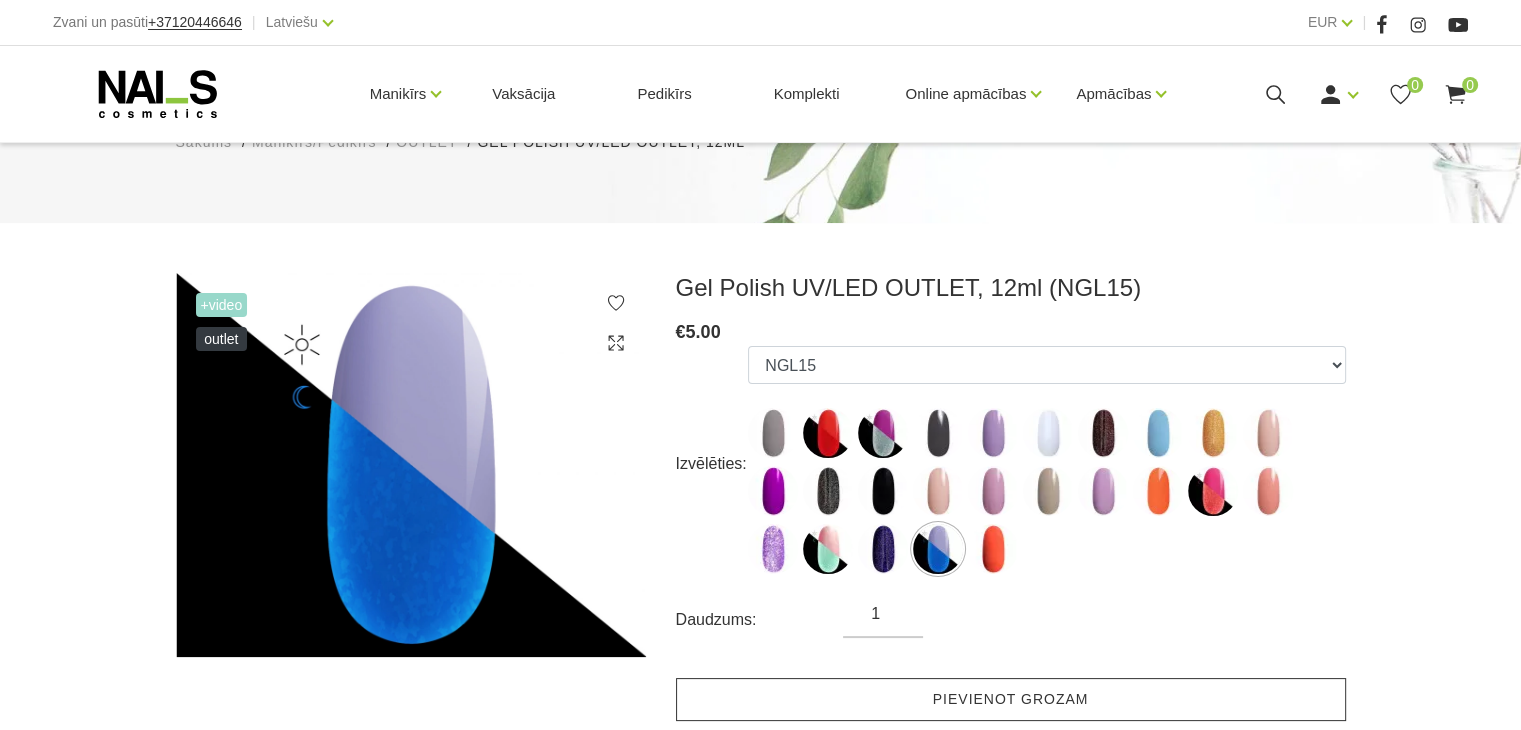 click on "Pievienot grozam" at bounding box center [1011, 699] 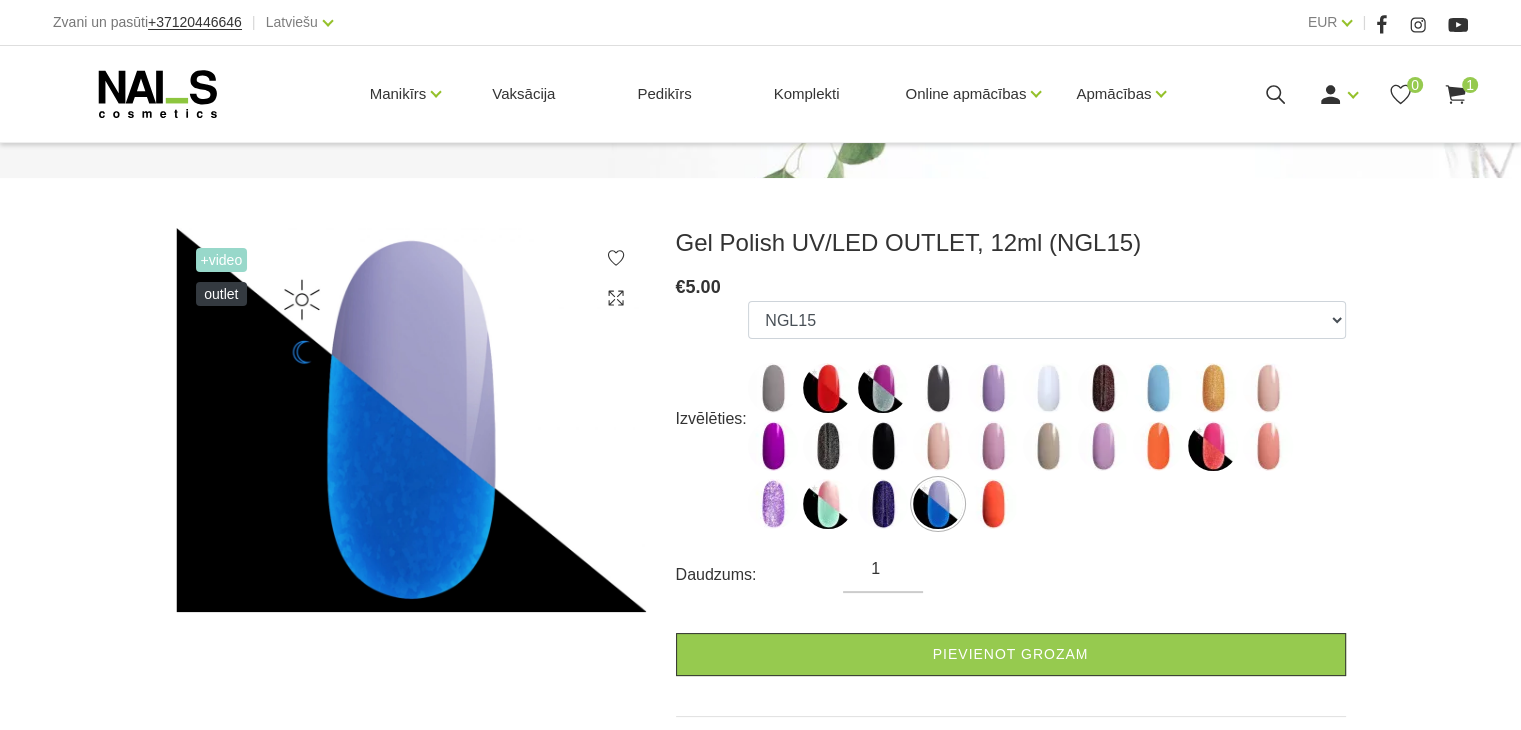 scroll, scrollTop: 248, scrollLeft: 0, axis: vertical 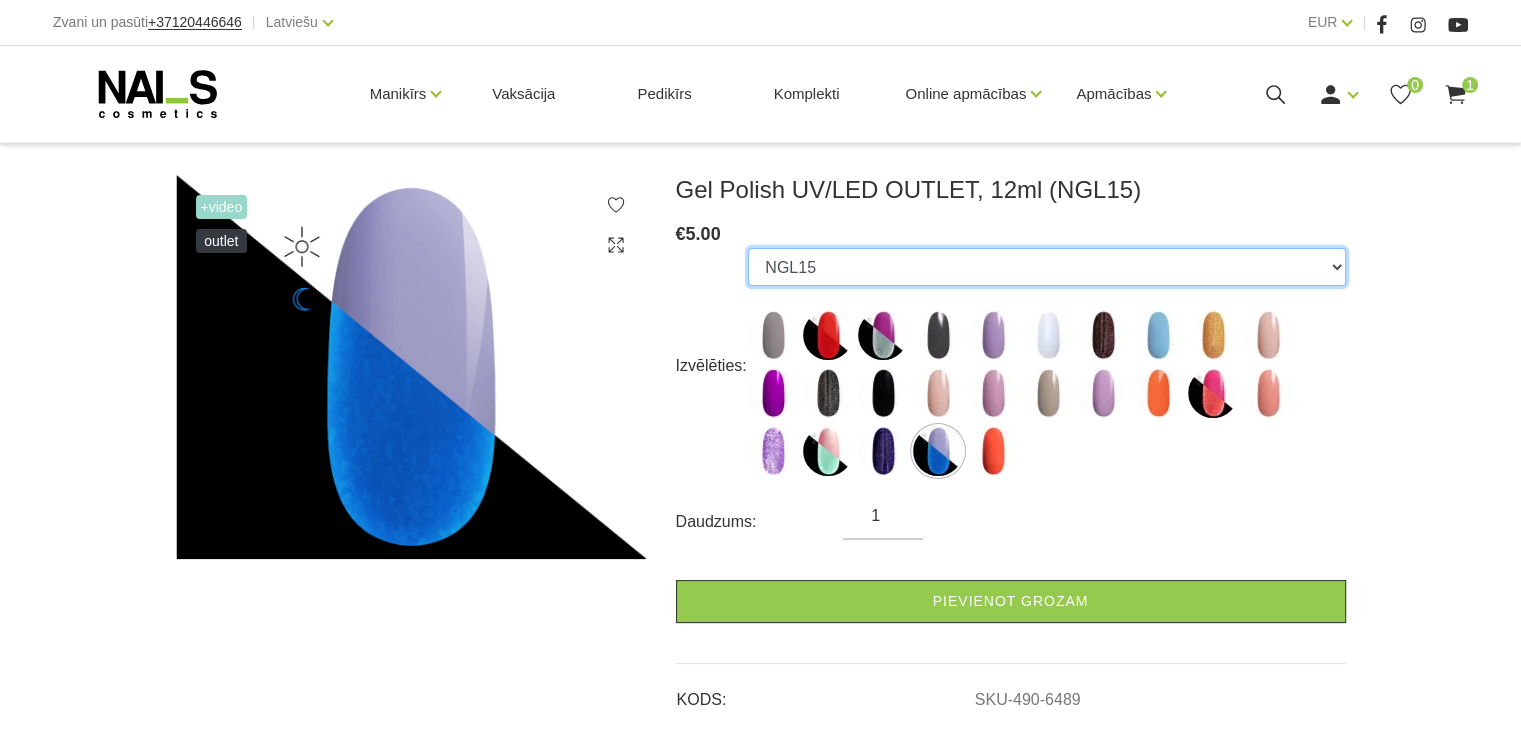 click on "247v NGL11 NGL04 177v 091v 140b RBW17 300v RBW08 213v 091s RBW12 136v 238v 096v 187v 1021 1088 NGL02 155g CR16 NGL01 RBW15 NGL15 016p" at bounding box center [1046, 267] 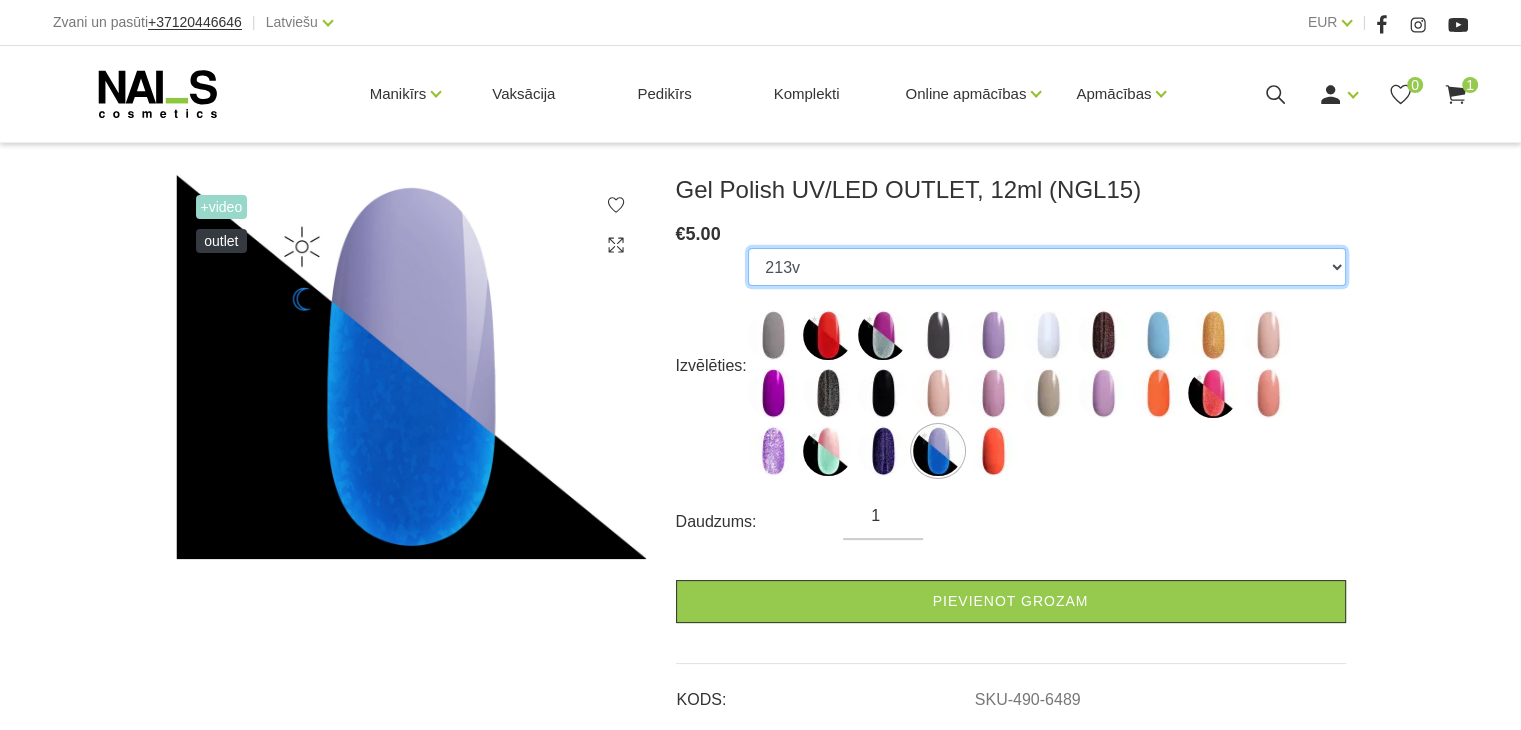 click on "247v NGL11 NGL04 177v 091v 140b RBW17 300v RBW08 213v 091s RBW12 136v 238v 096v 187v 1021 1088 NGL02 155g CR16 NGL01 RBW15 NGL15 016p" at bounding box center (1046, 267) 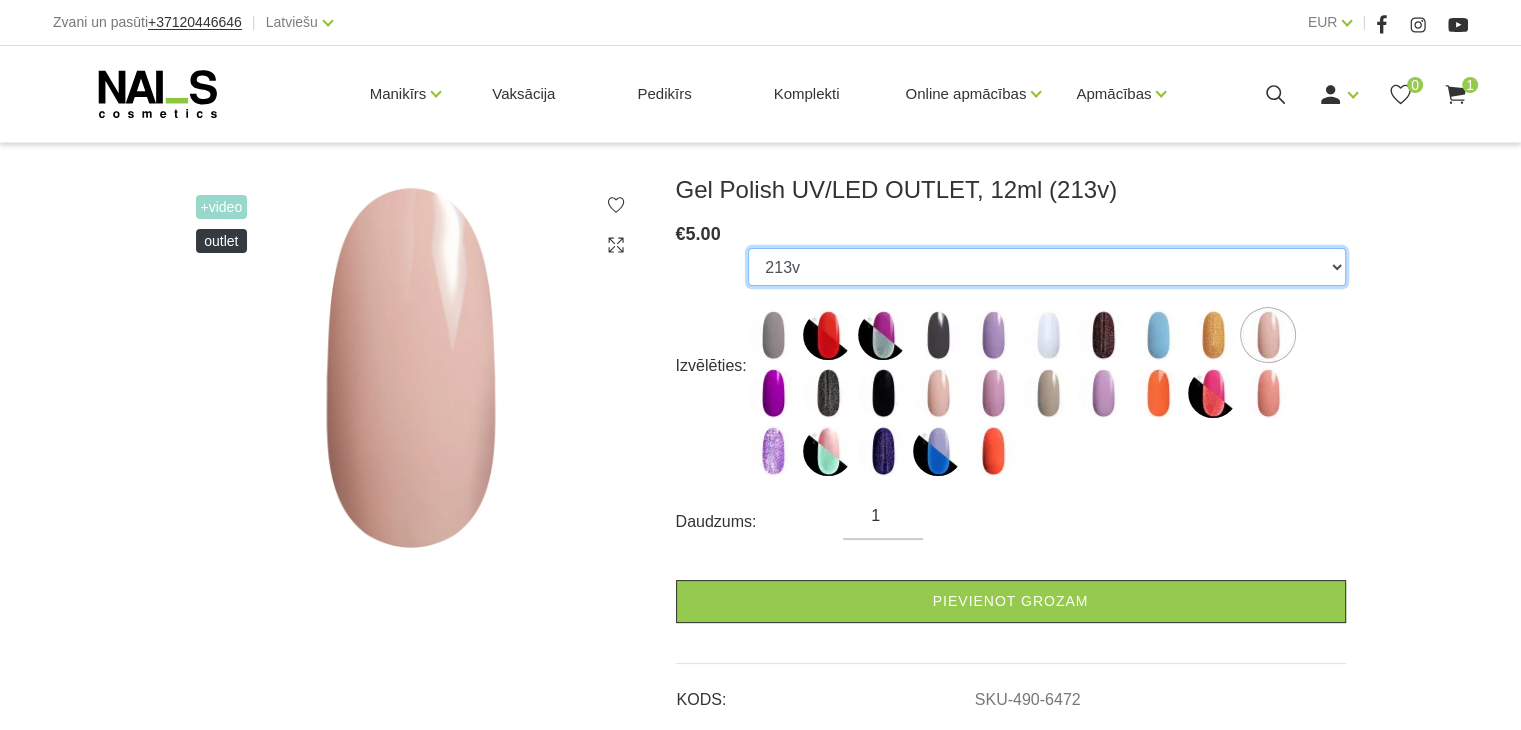 click on "247v NGL11 NGL04 177v 091v 140b RBW17 300v RBW08 213v 091s RBW12 136v 238v 096v 187v 1021 1088 NGL02 155g CR16 NGL01 RBW15 NGL15 016p" at bounding box center [1046, 267] 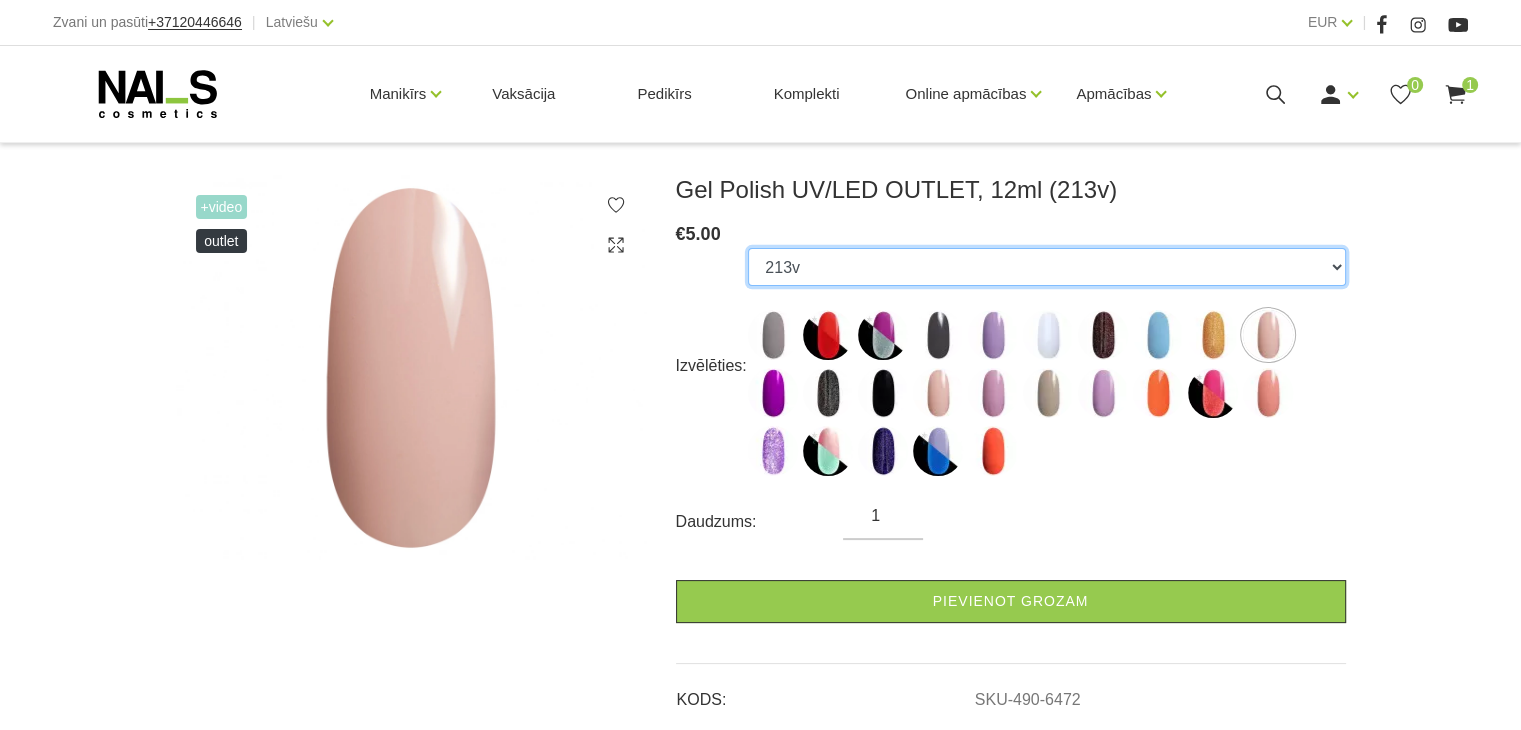 click on "247v NGL11 NGL04 177v 091v 140b RBW17 300v RBW08 213v 091s RBW12 136v 238v 096v 187v 1021 1088 NGL02 155g CR16 NGL01 RBW15 NGL15 016p" at bounding box center [1046, 267] 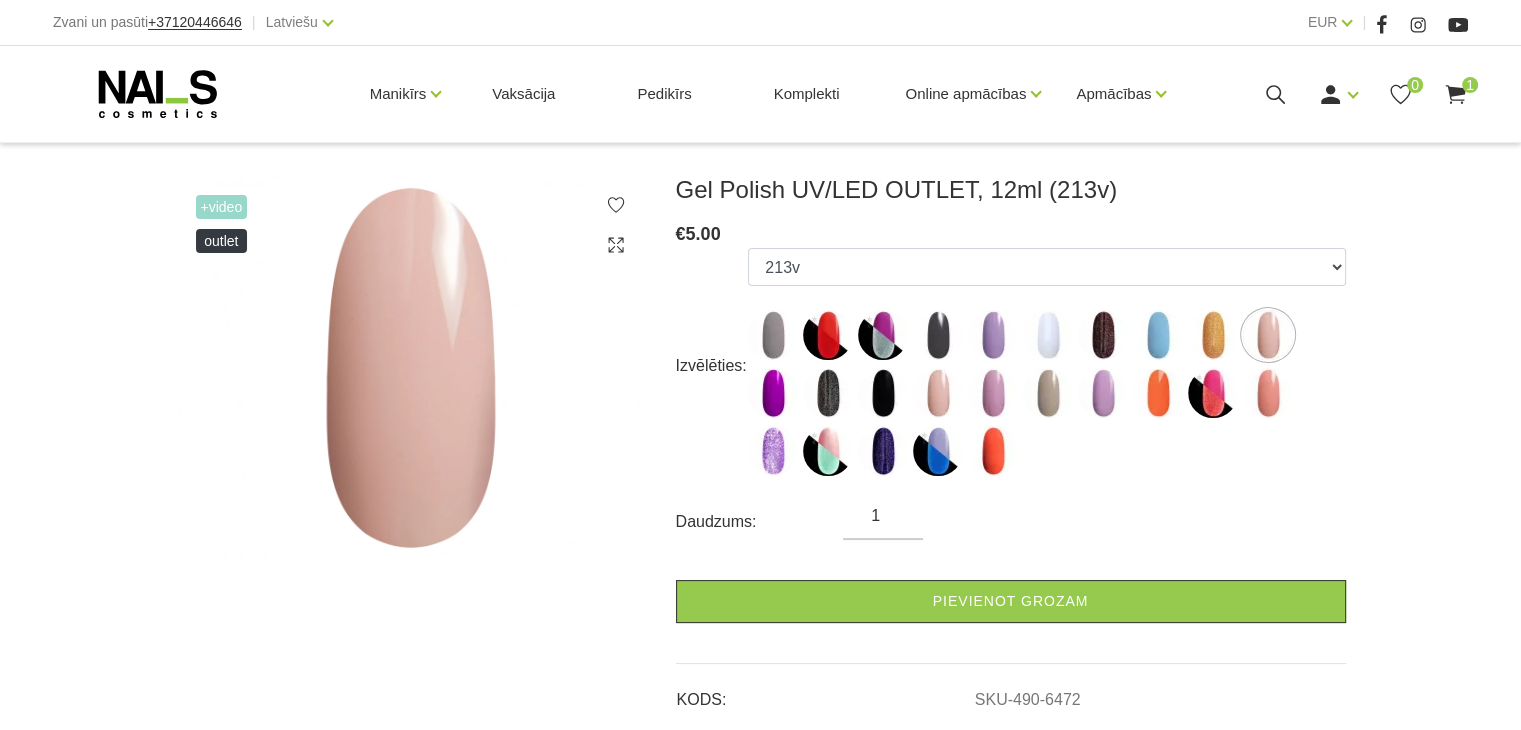 click on "247v NGL11 NGL04 177v 091v 140b RBW17 300v RBW08 213v 091s RBW12 136v 238v 096v 187v 1021 1088 NGL02 155g CR16 NGL01 RBW15 NGL15 016p" at bounding box center (1046, 366) 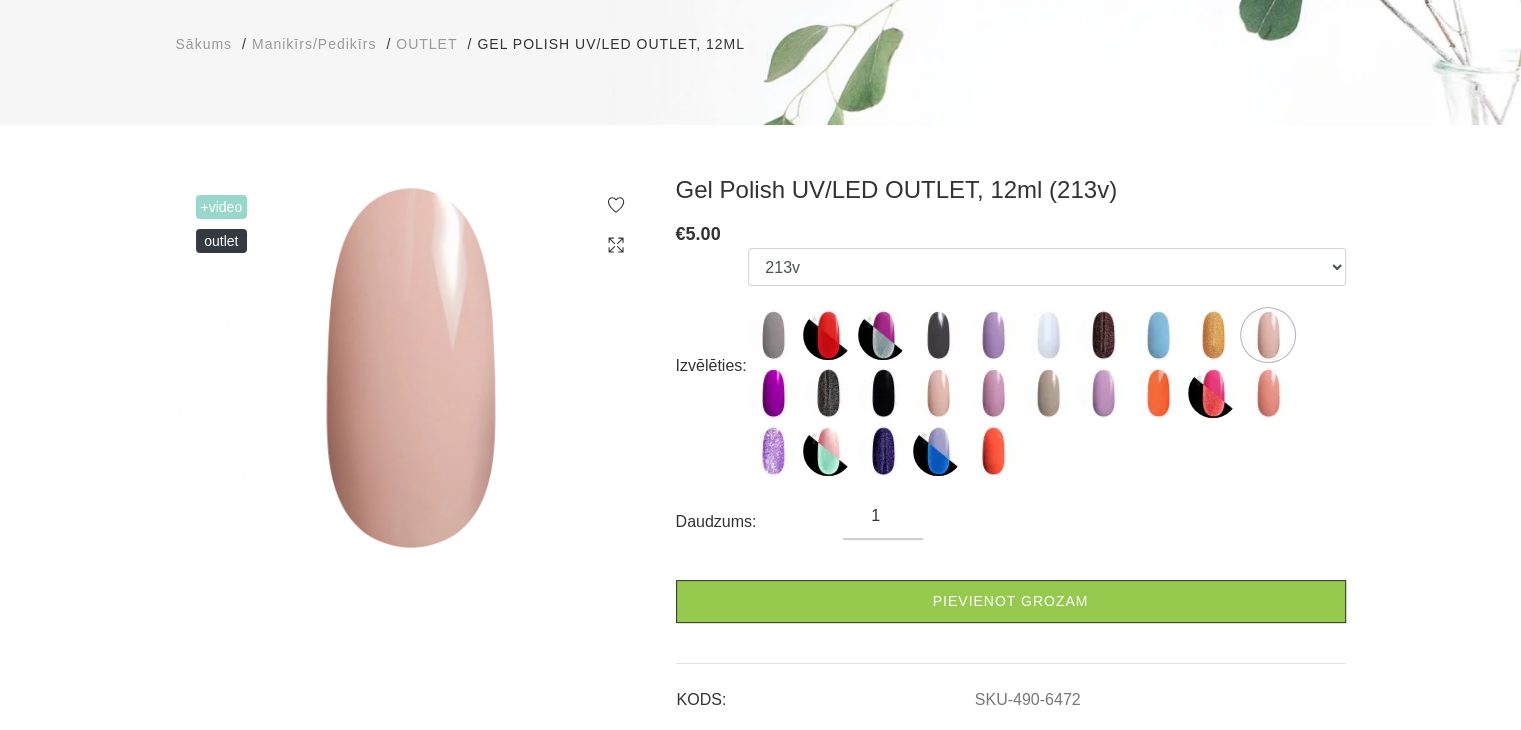 scroll, scrollTop: 0, scrollLeft: 0, axis: both 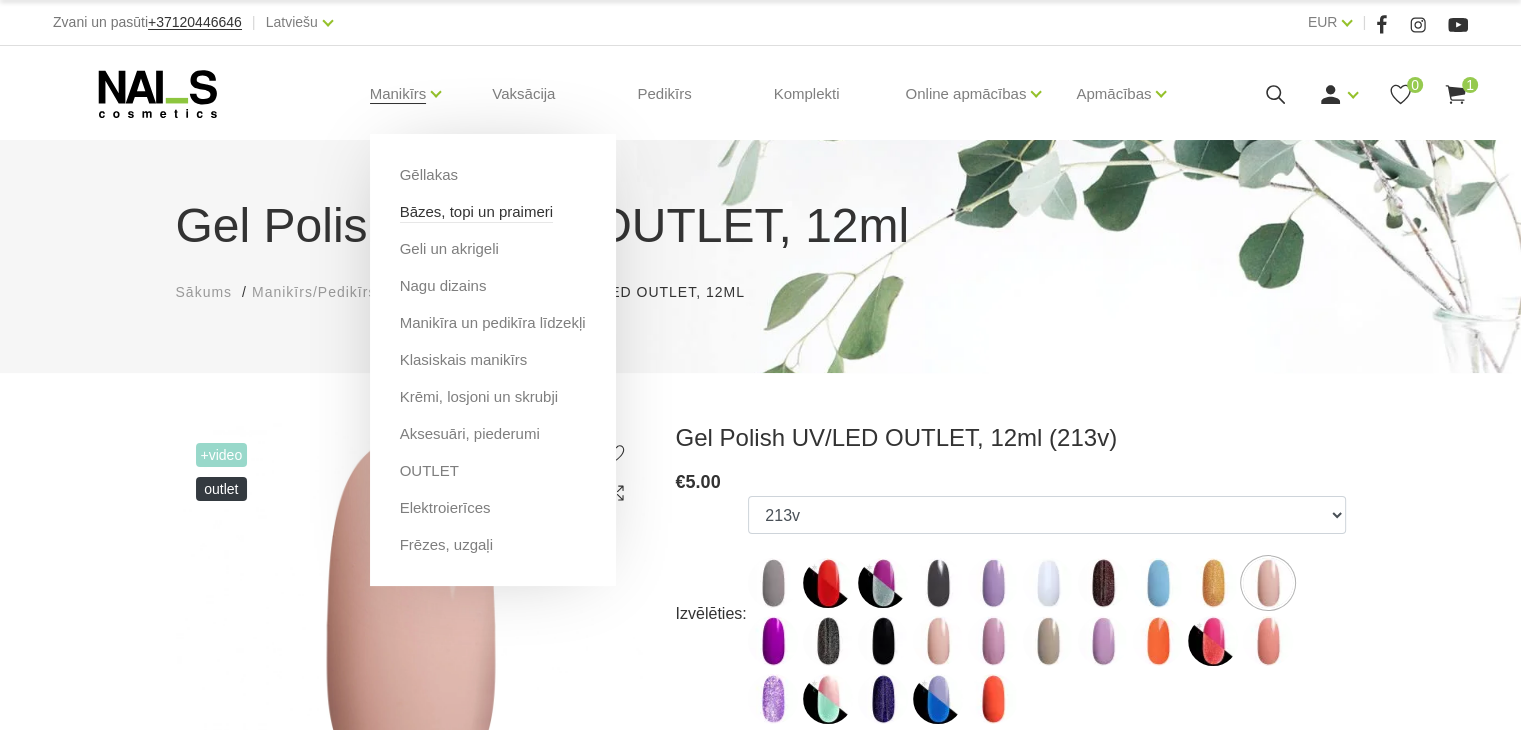 click on "Bāzes, topi un praimeri" at bounding box center (476, 212) 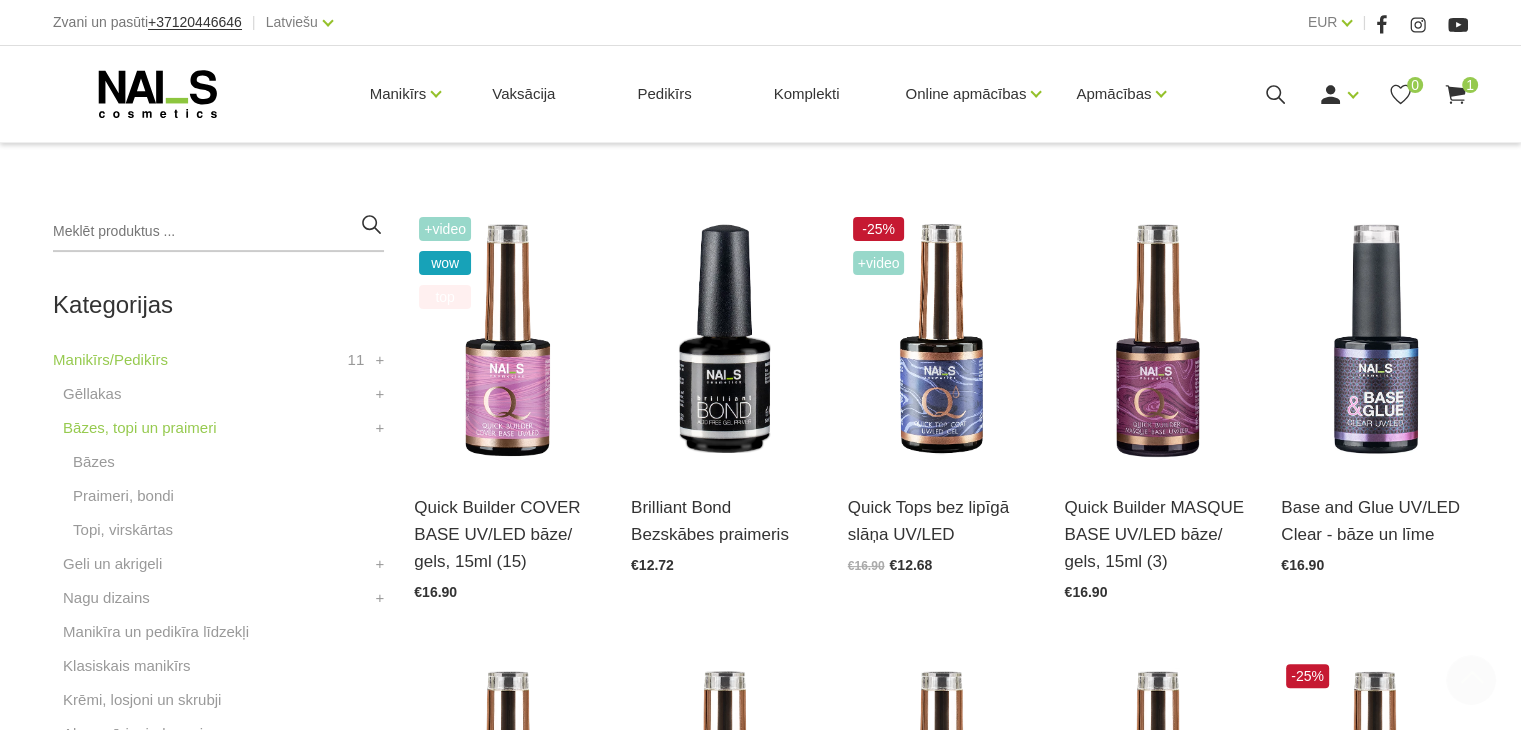 scroll, scrollTop: 408, scrollLeft: 0, axis: vertical 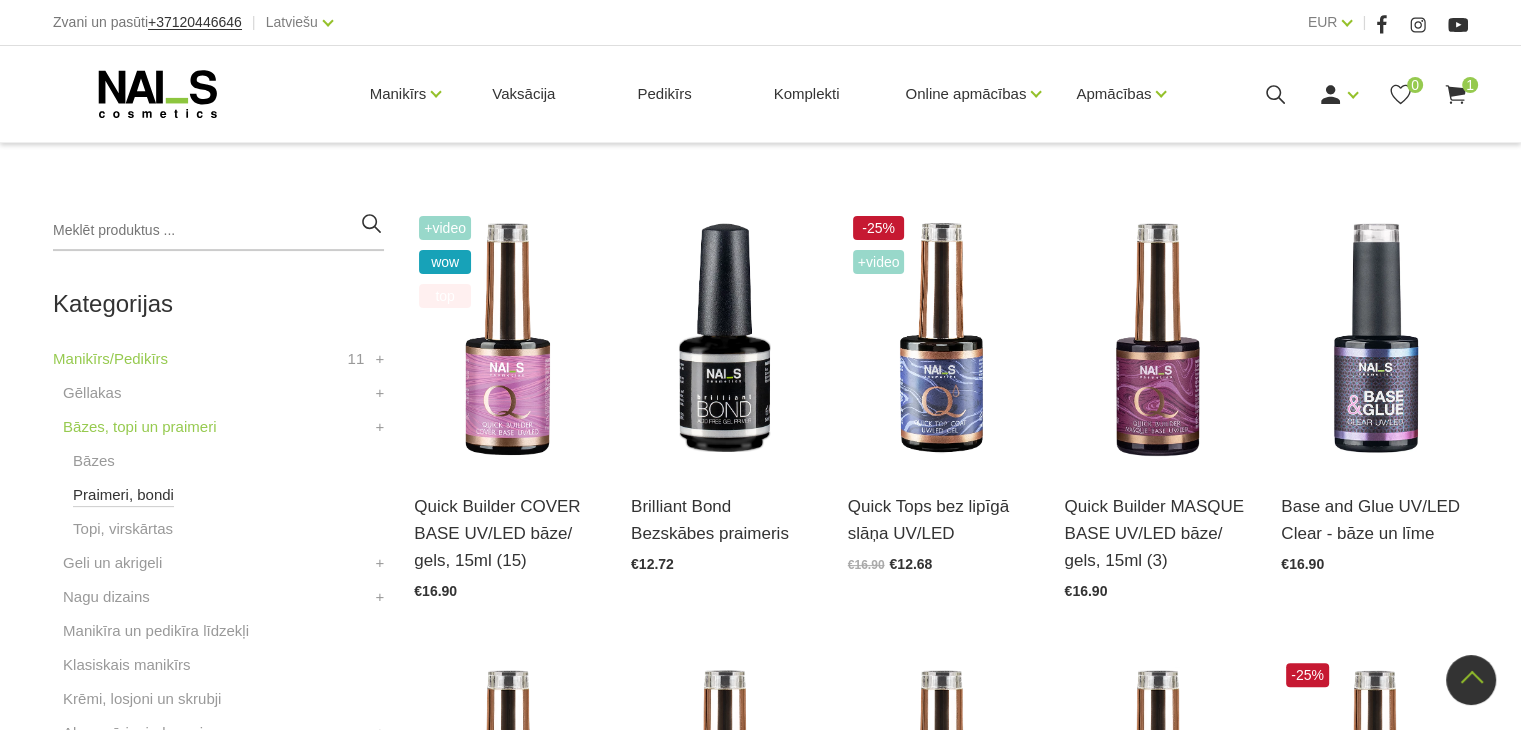 click on "Praimeri, bondi" at bounding box center [123, 495] 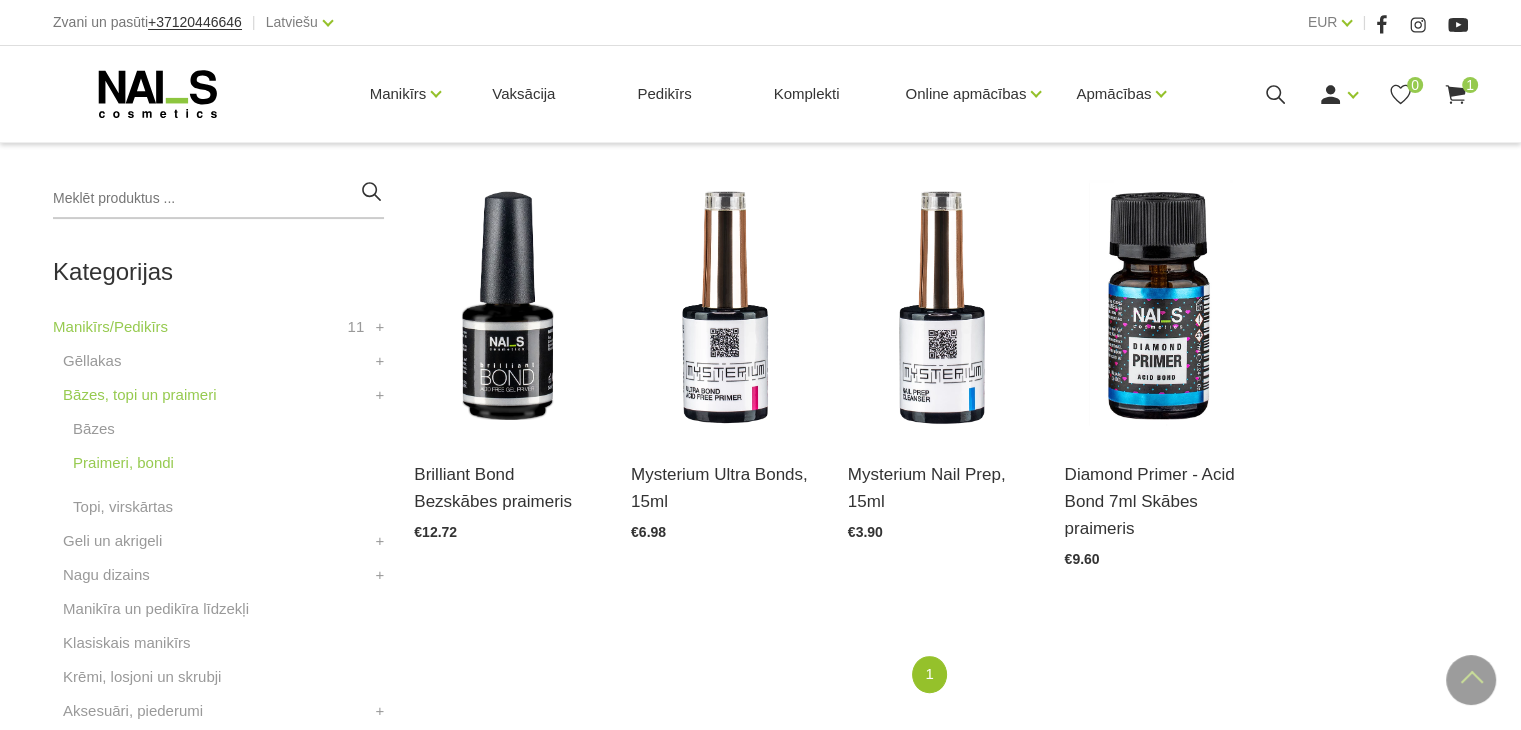 scroll, scrollTop: 442, scrollLeft: 0, axis: vertical 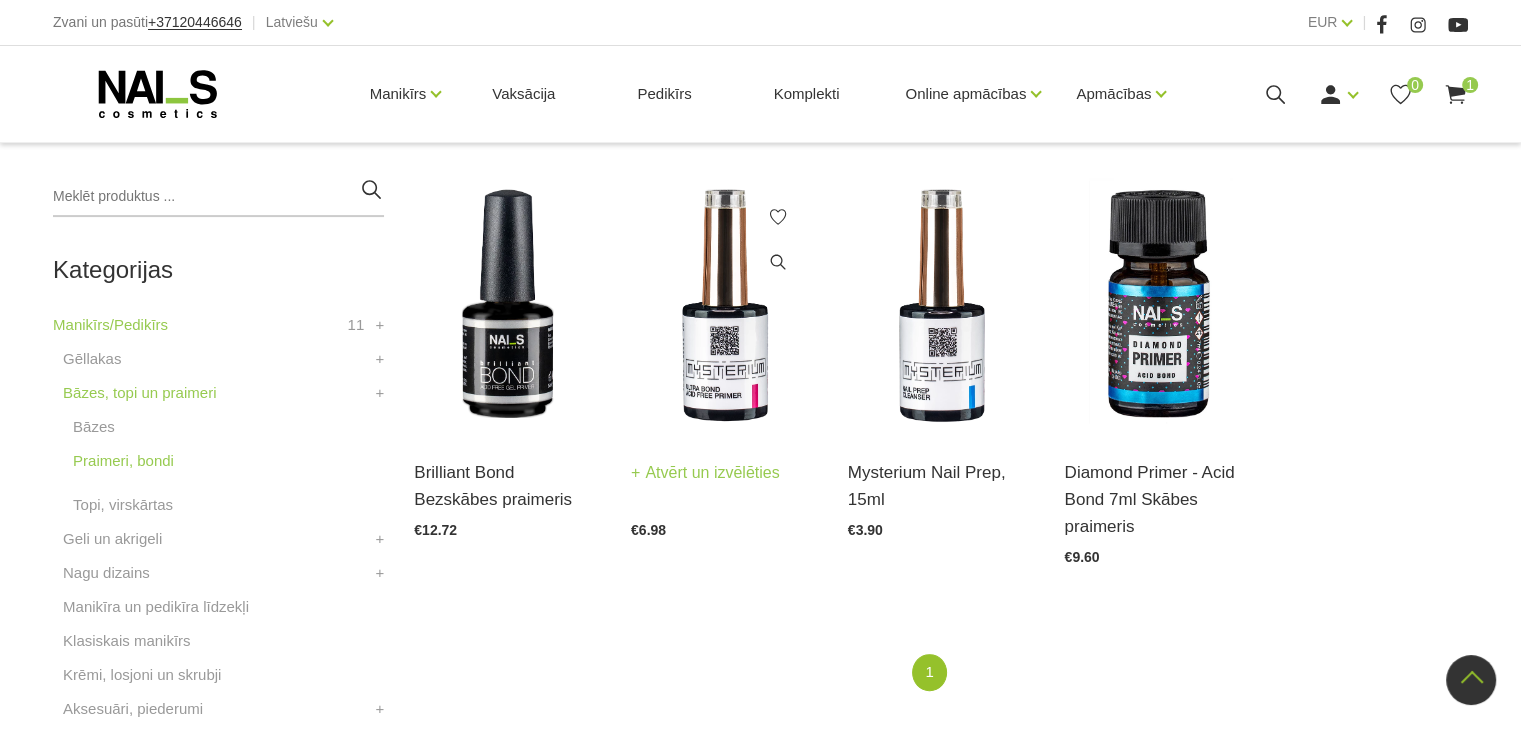 click at bounding box center [724, 305] 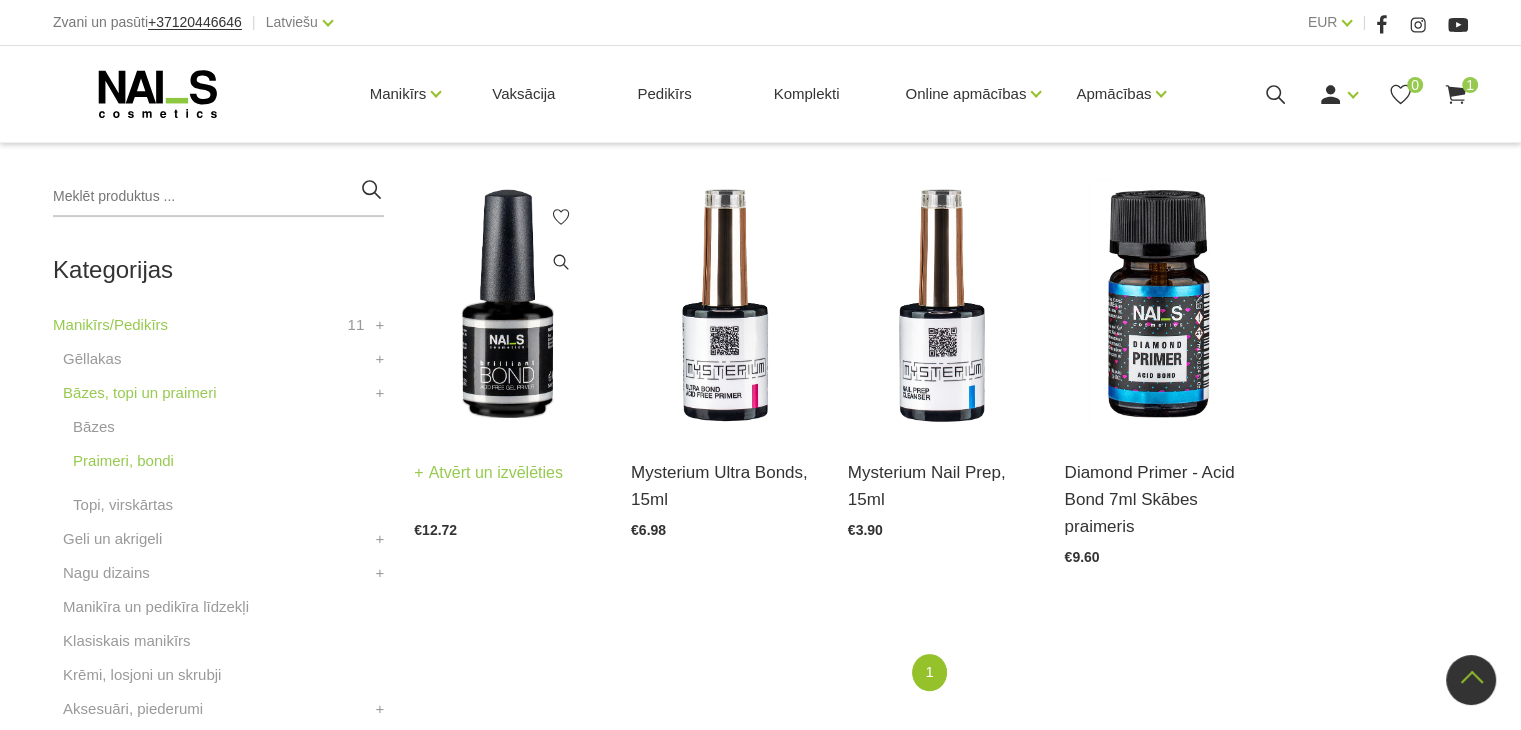 click at bounding box center (507, 305) 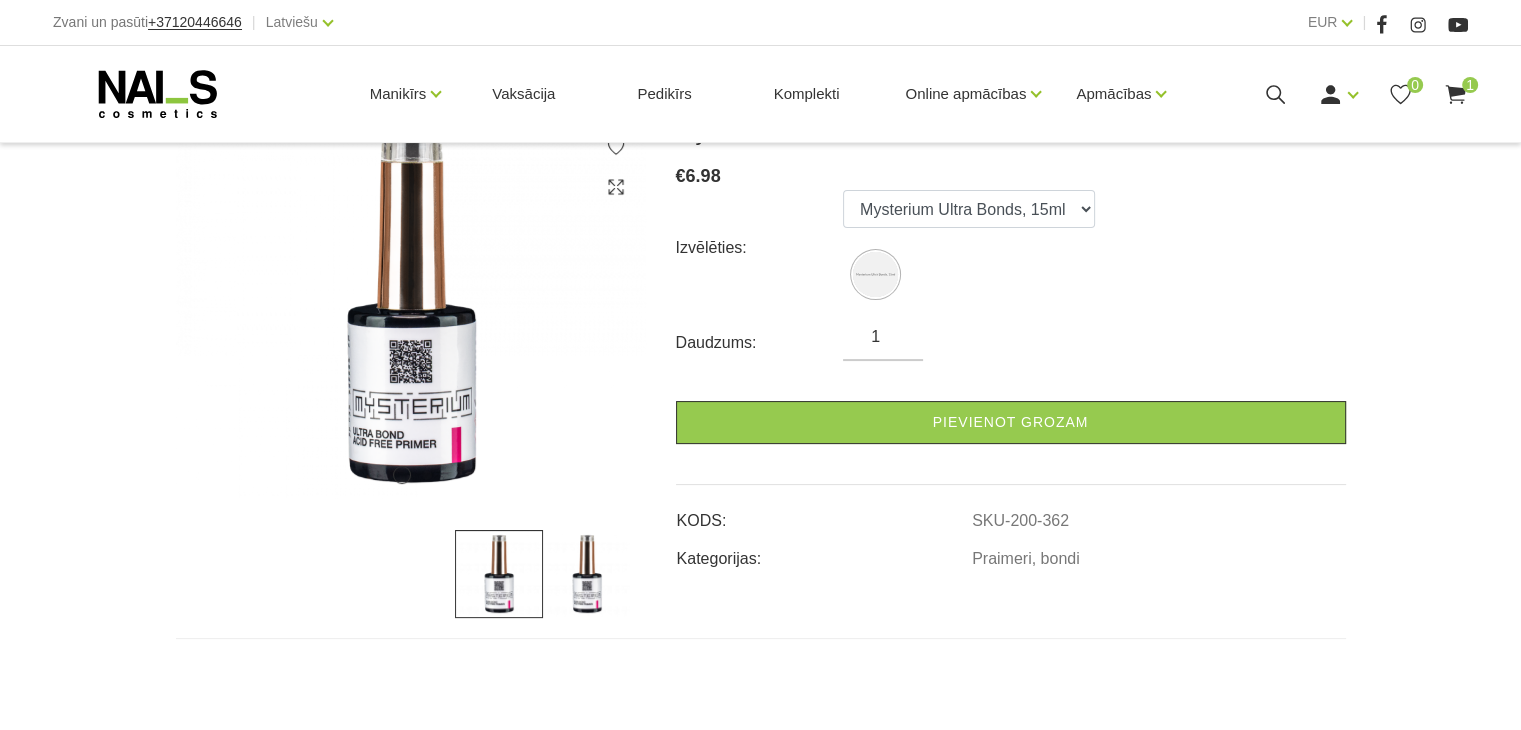 scroll, scrollTop: 304, scrollLeft: 0, axis: vertical 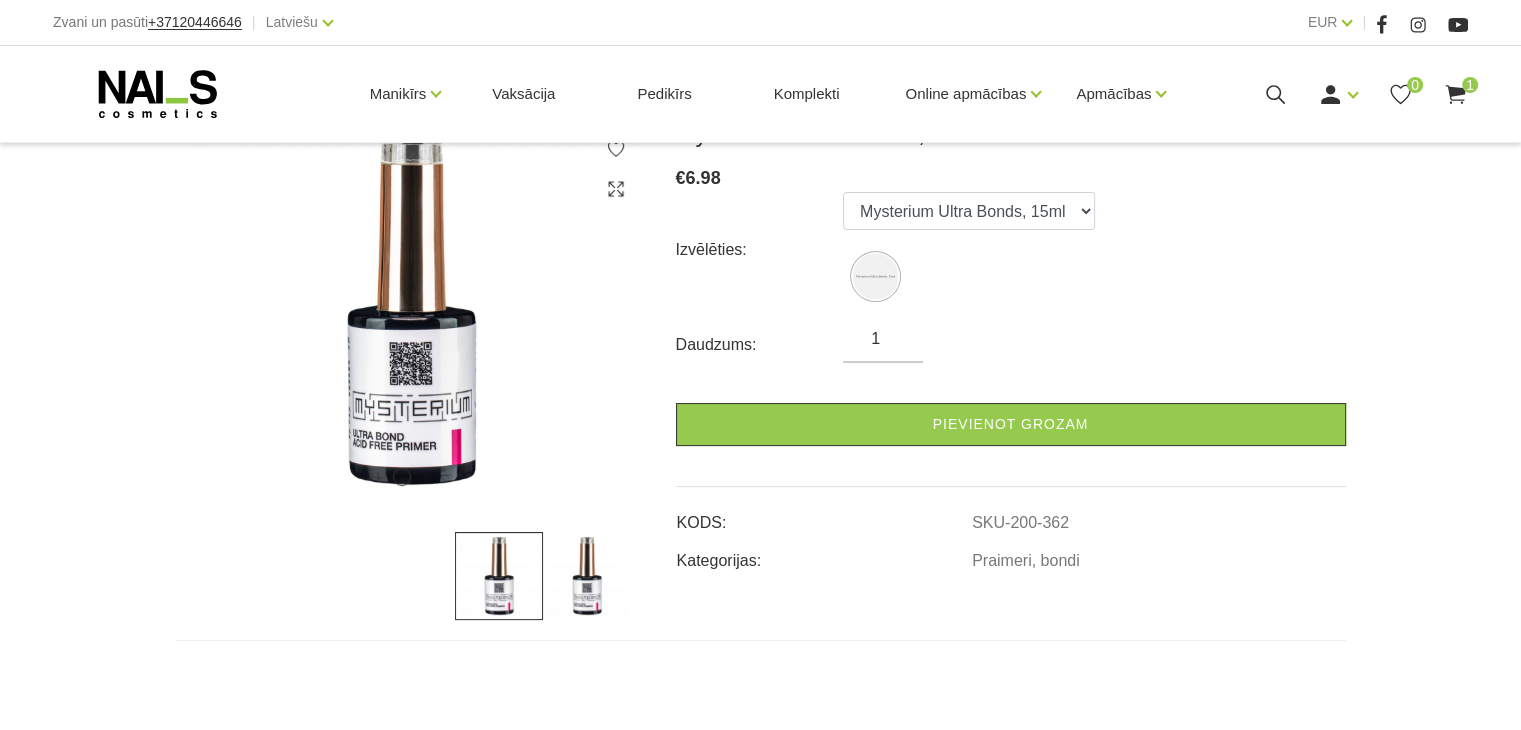 click at bounding box center (587, 576) 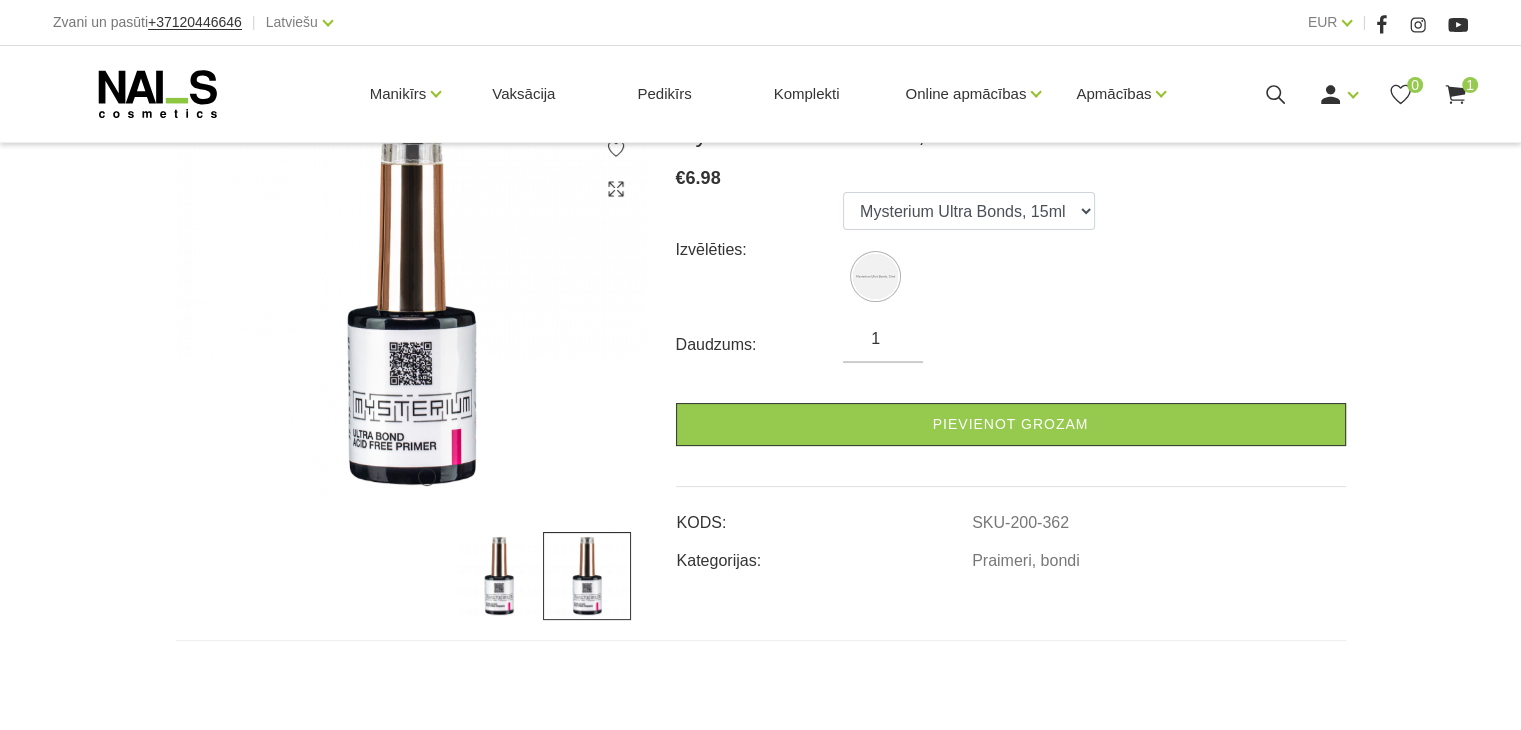 click at bounding box center [499, 576] 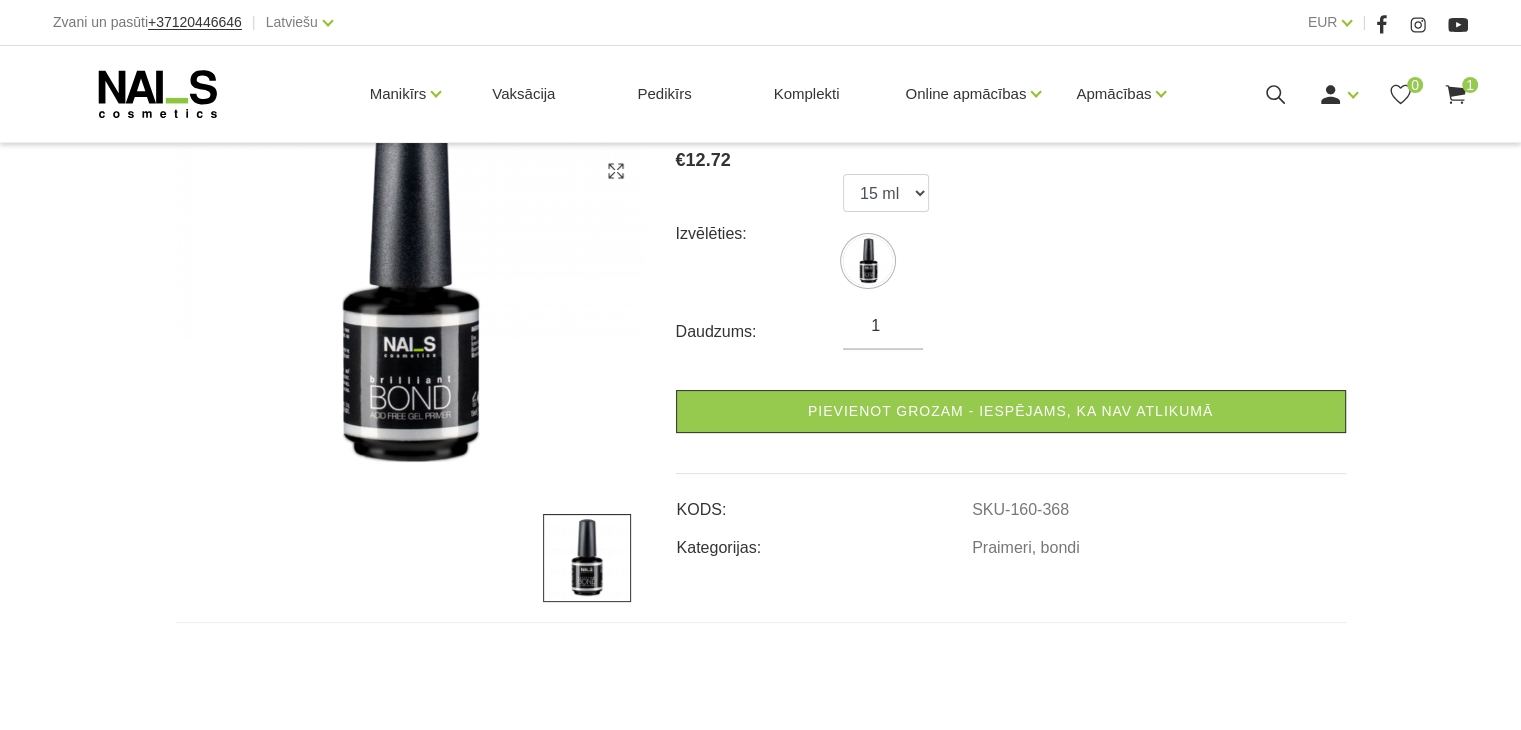 scroll, scrollTop: 324, scrollLeft: 0, axis: vertical 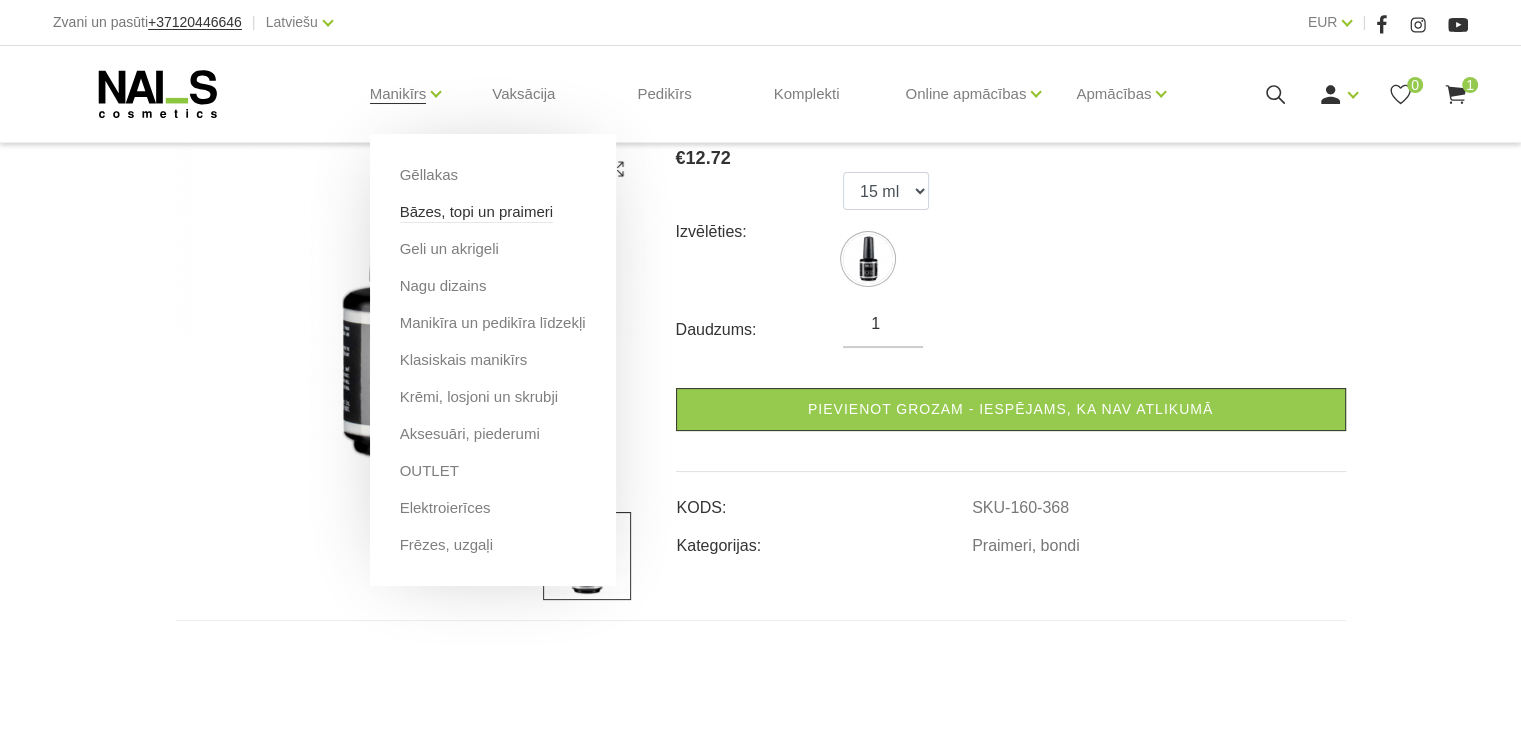 click on "Bāzes, topi un praimeri" at bounding box center (476, 212) 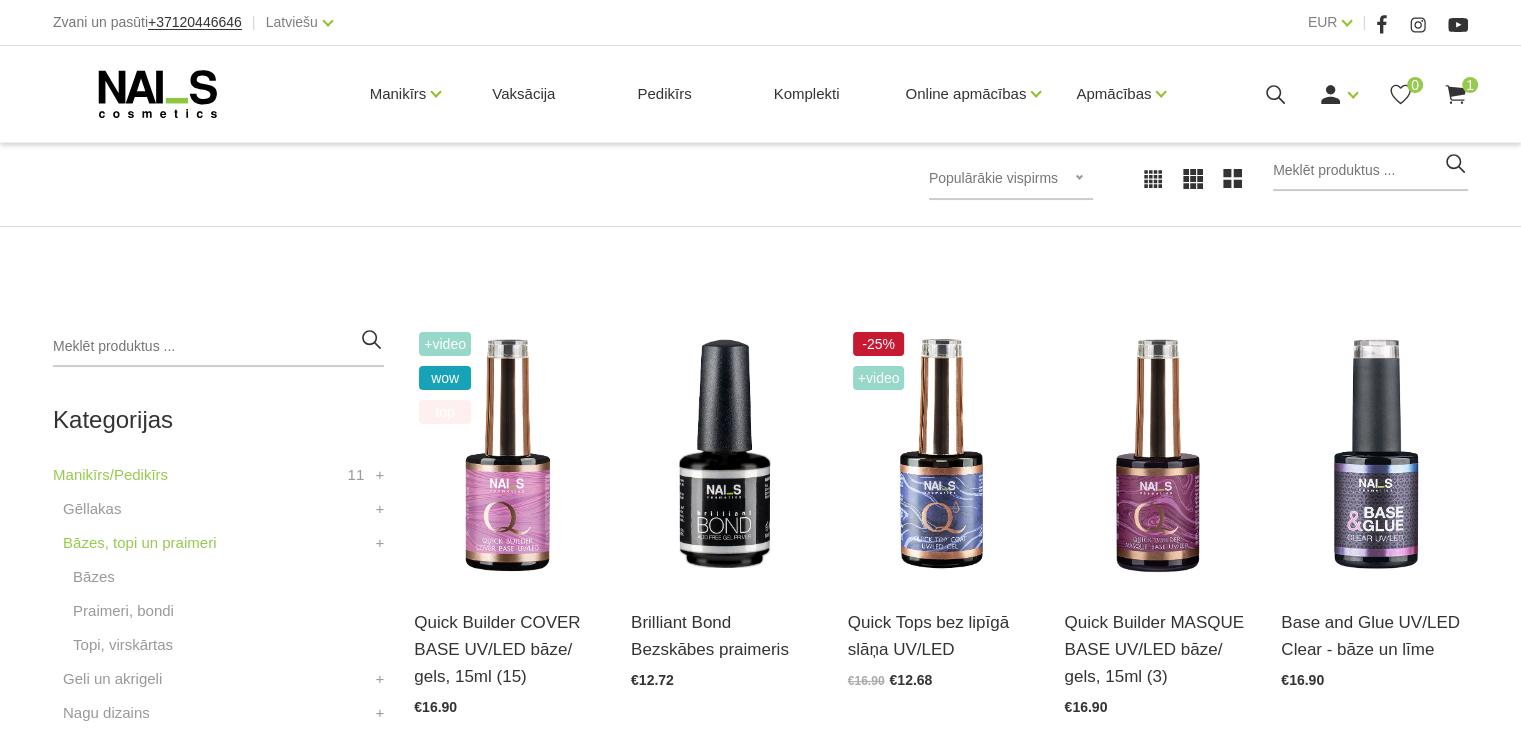 scroll, scrollTop: 308, scrollLeft: 0, axis: vertical 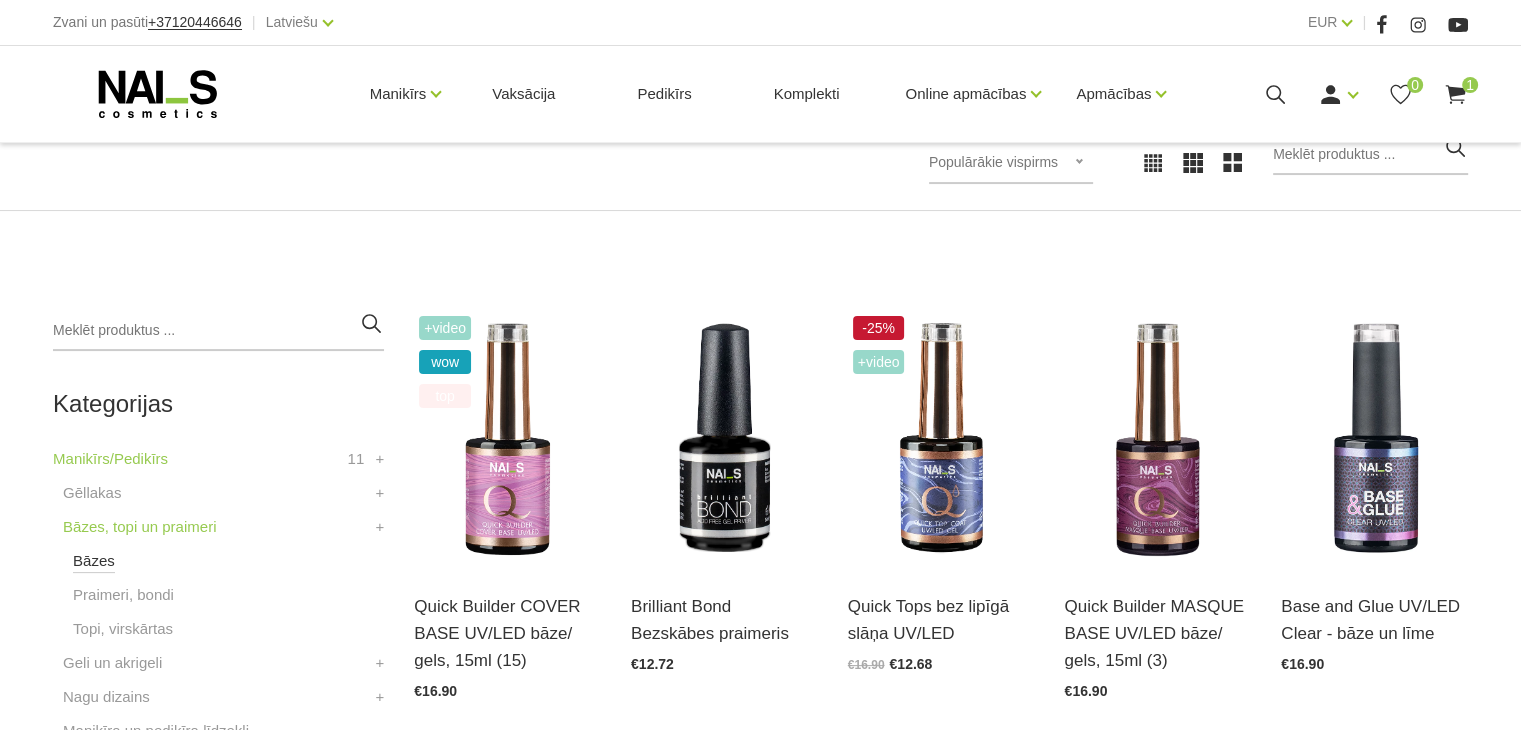 click on "Bāzes" at bounding box center (94, 561) 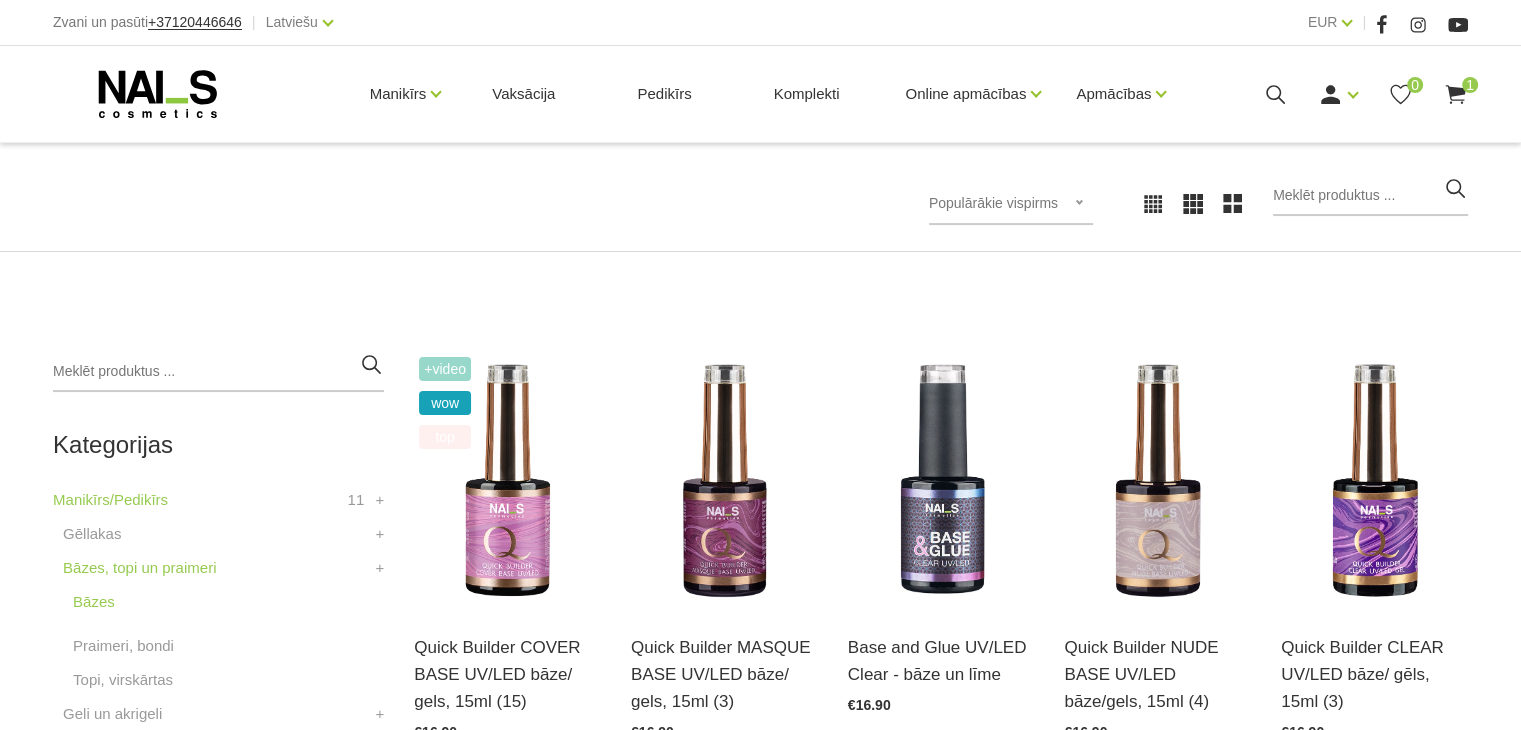 scroll, scrollTop: 266, scrollLeft: 0, axis: vertical 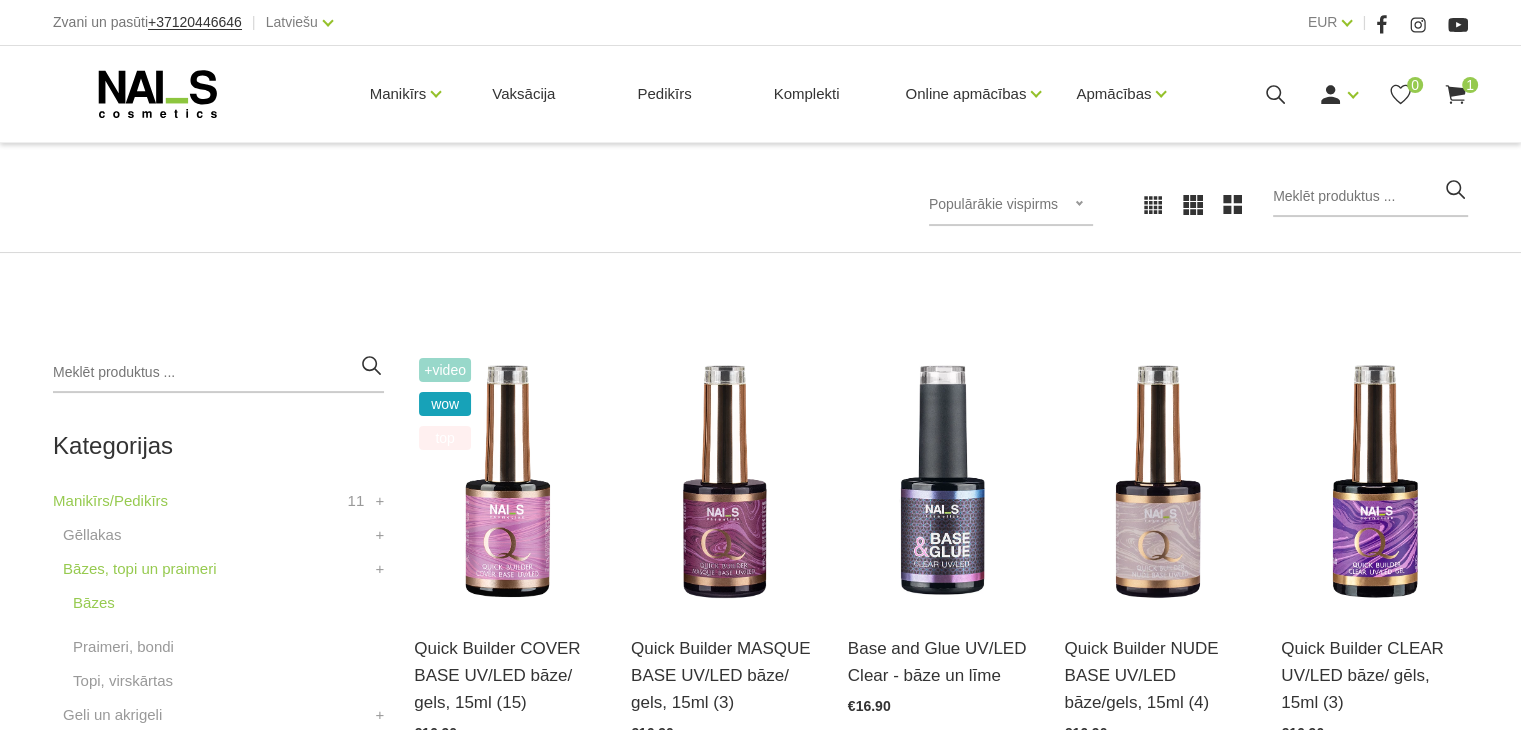 click on "Populārākie vispirms" at bounding box center (993, 204) 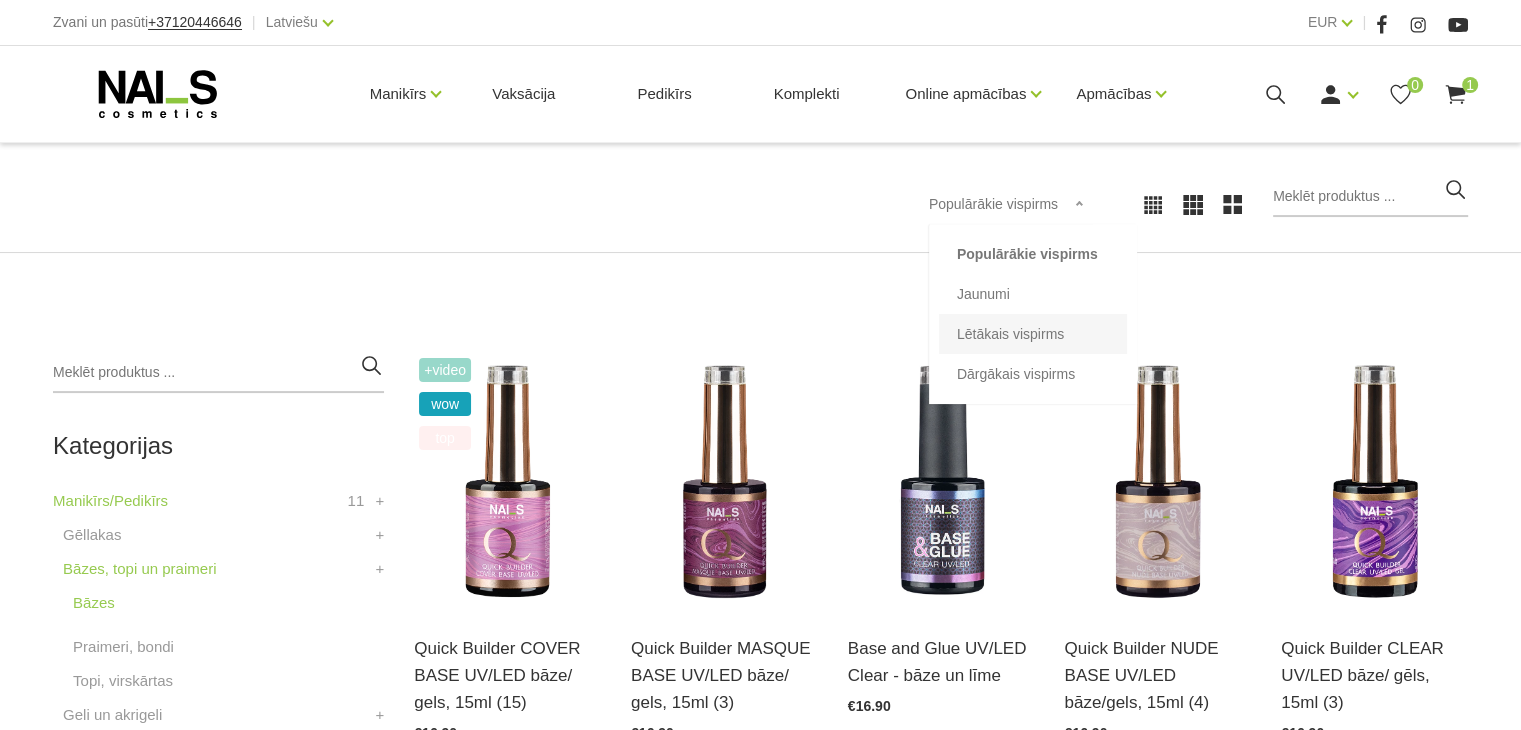 click on "Lētākais vispirms" at bounding box center (1033, 334) 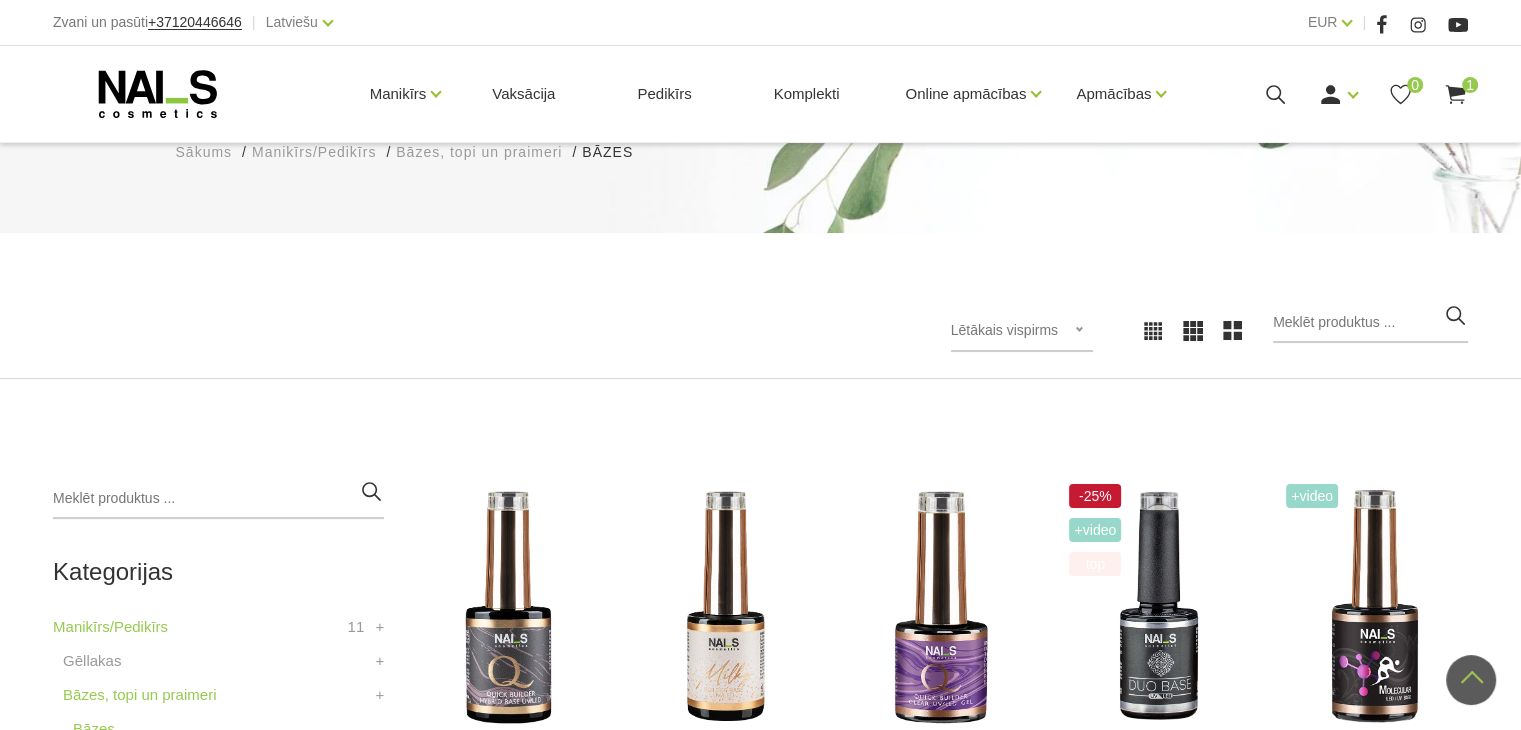 scroll, scrollTop: 0, scrollLeft: 0, axis: both 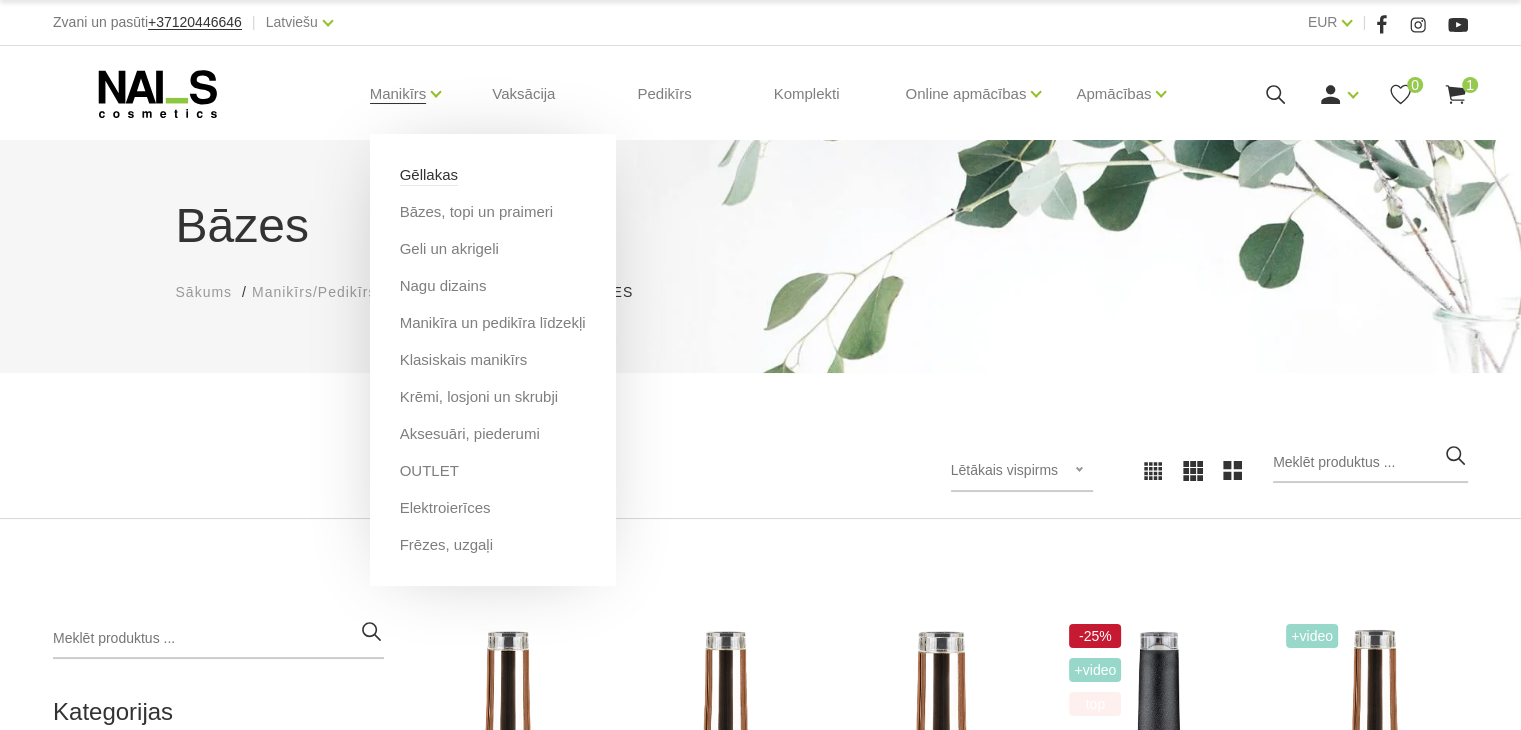 click on "Gēllakas" at bounding box center [429, 175] 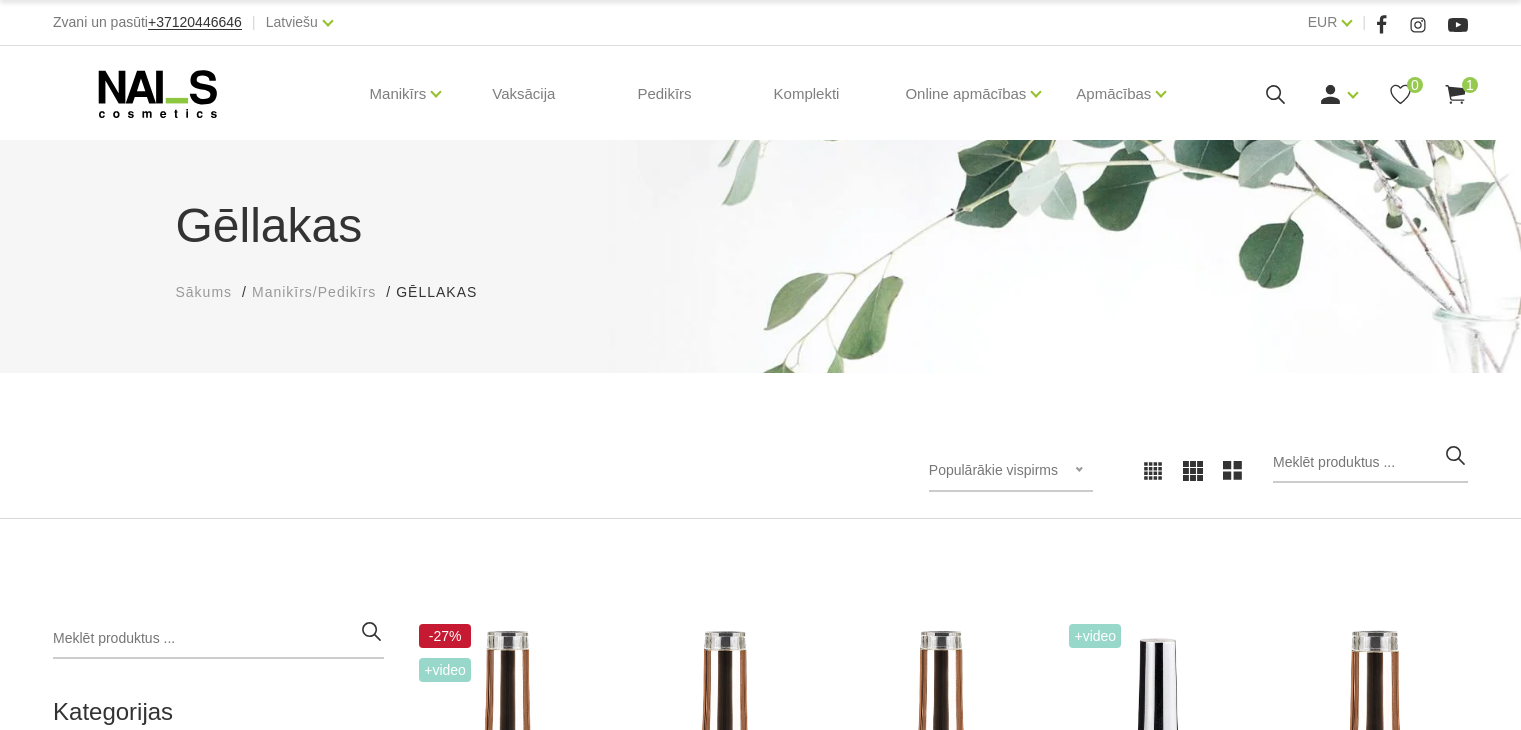 scroll, scrollTop: 0, scrollLeft: 0, axis: both 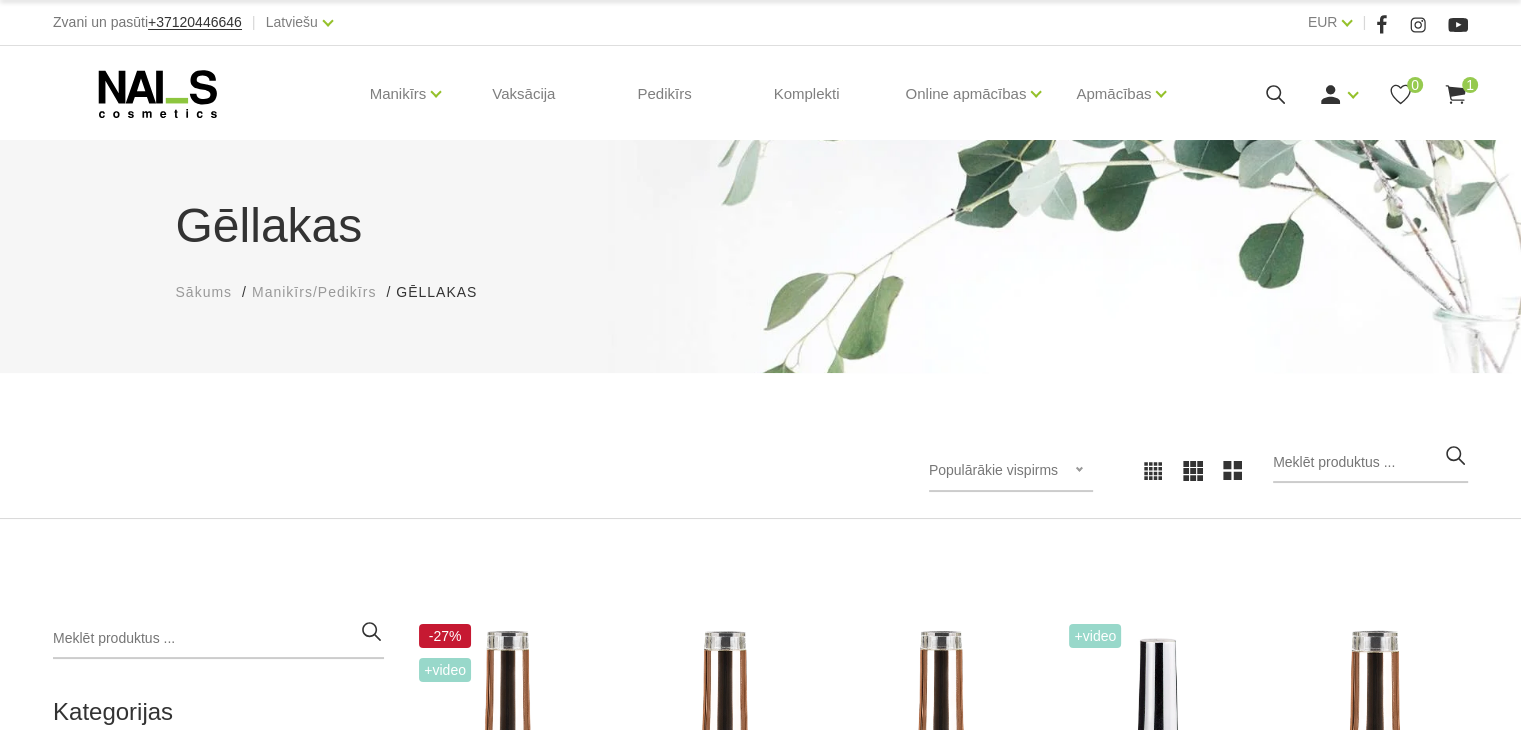 click on "Populārākie vispirms" at bounding box center [993, 470] 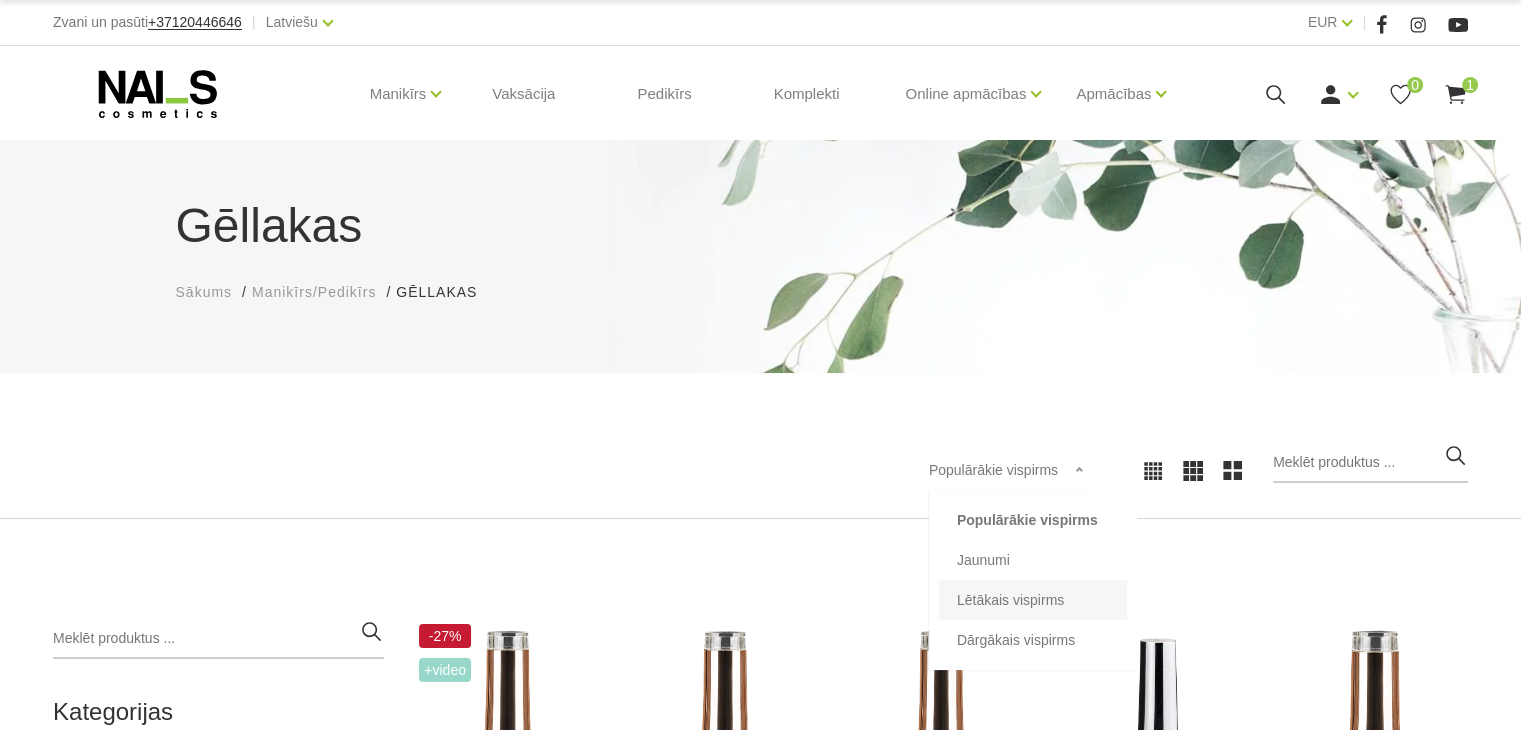 click on "Lētākais vispirms" at bounding box center [1033, 600] 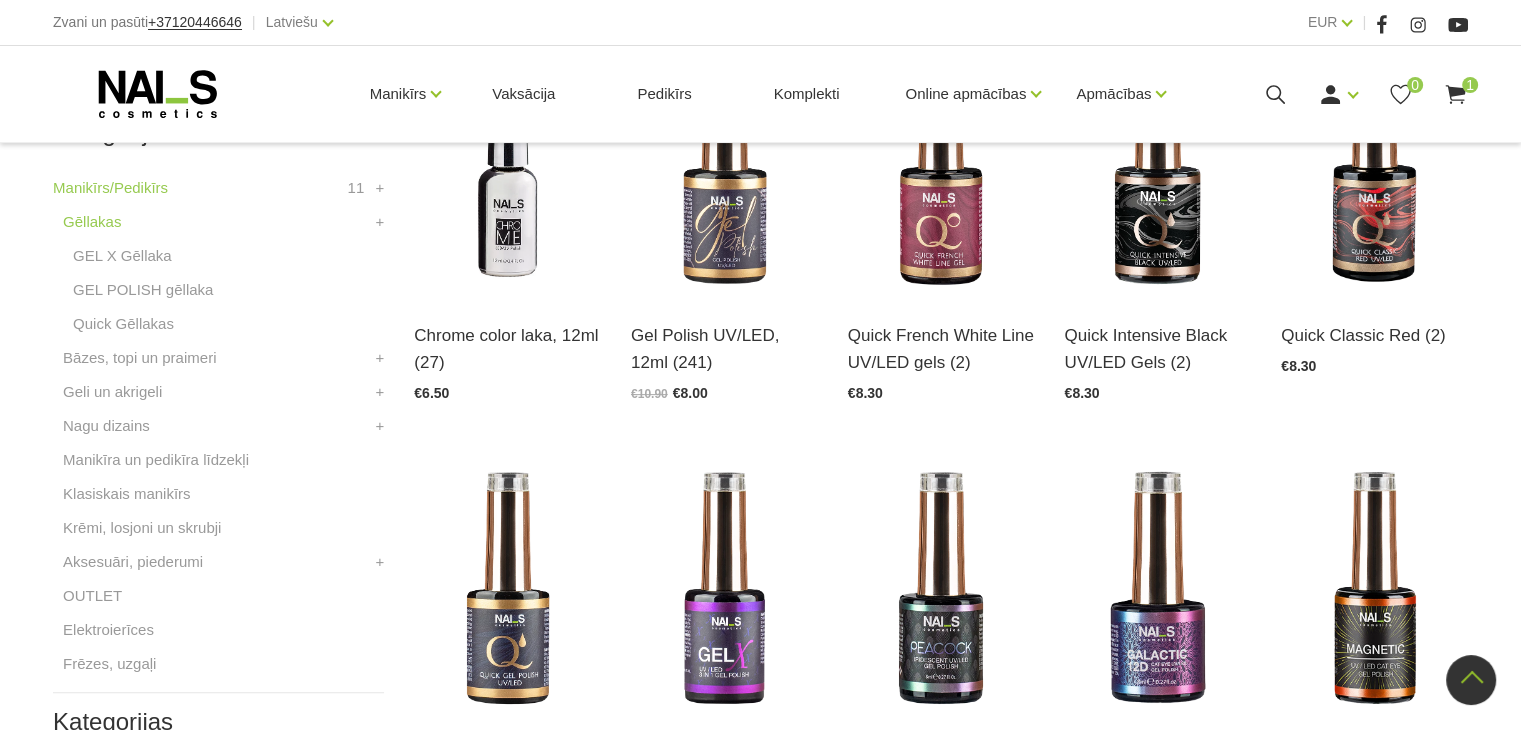 scroll, scrollTop: 584, scrollLeft: 0, axis: vertical 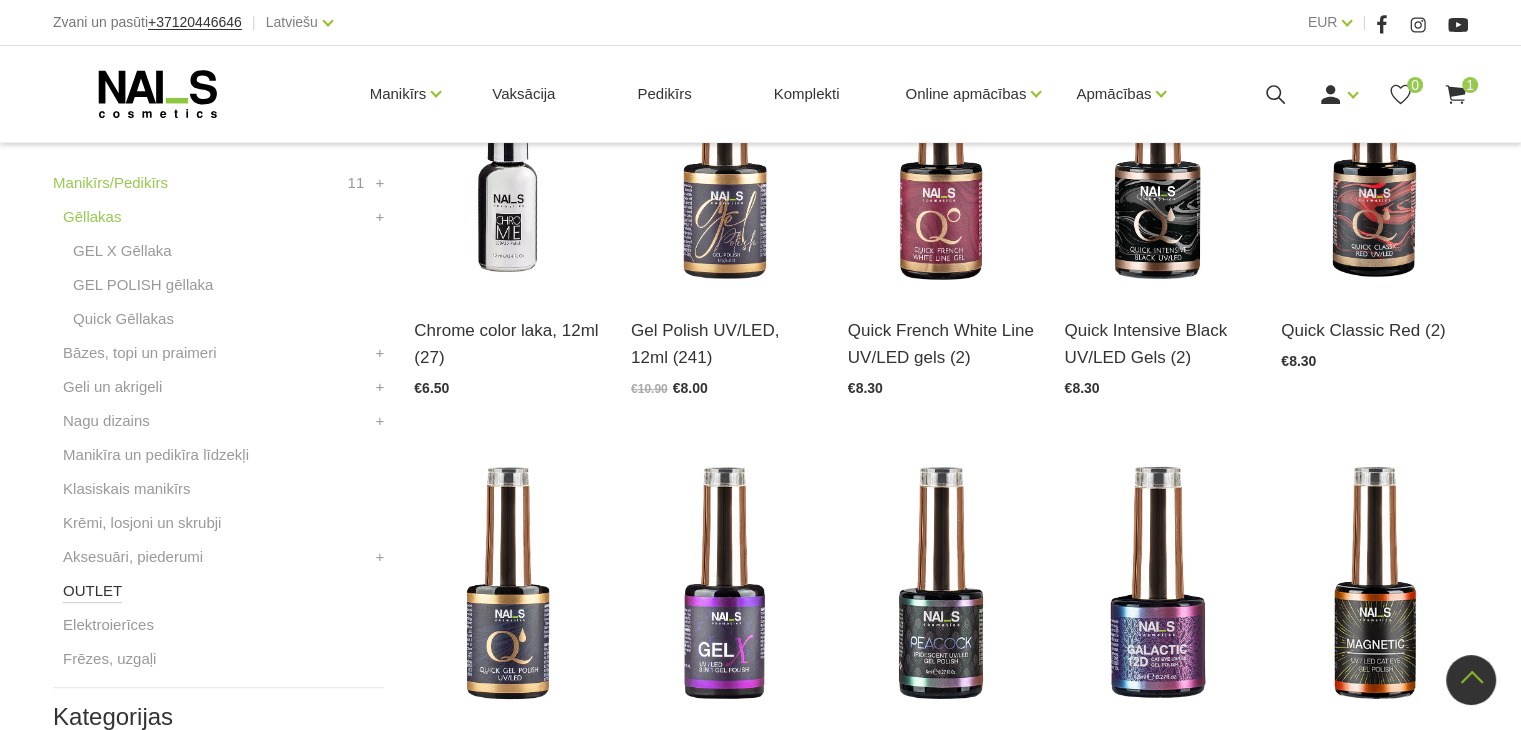 click on "OUTLET" at bounding box center [92, 591] 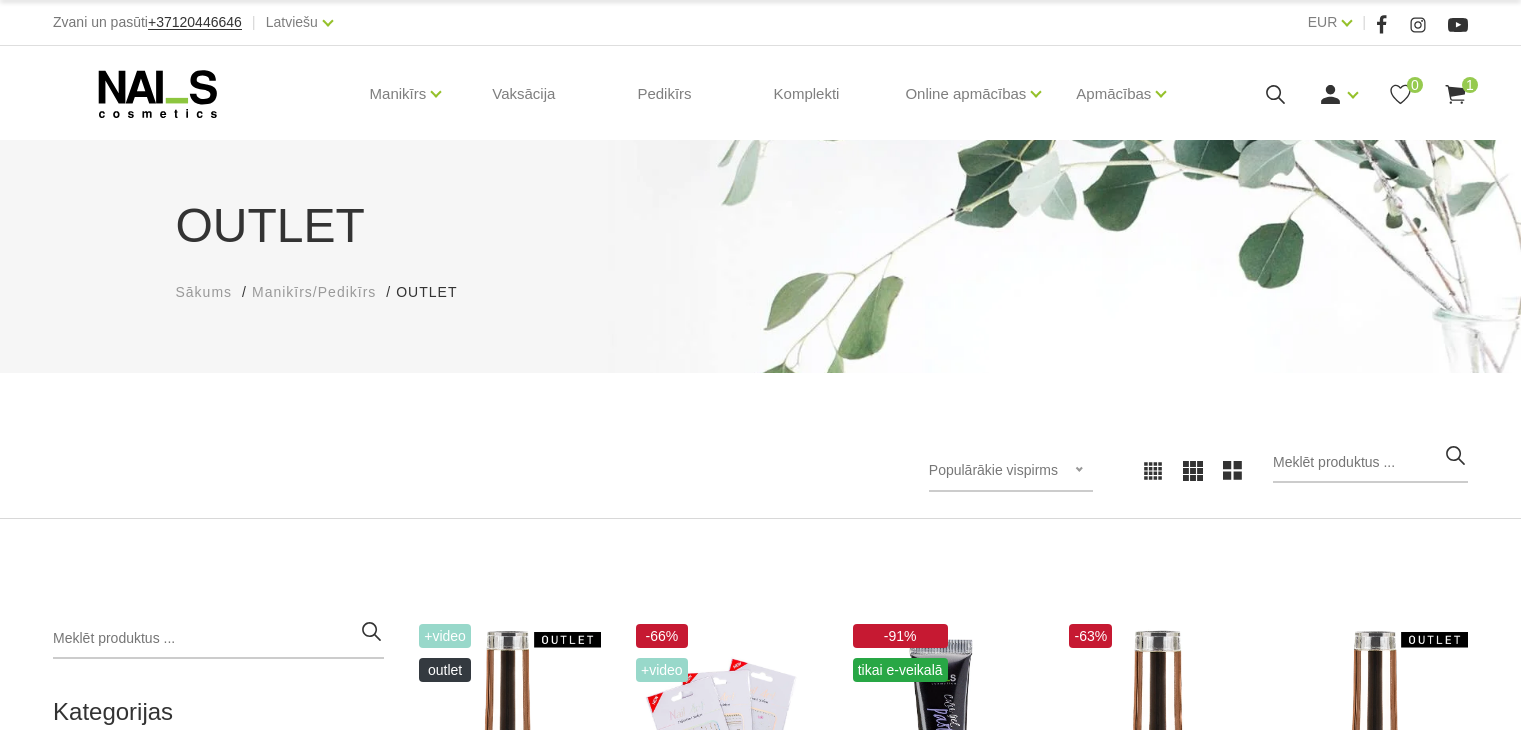 scroll, scrollTop: 0, scrollLeft: 0, axis: both 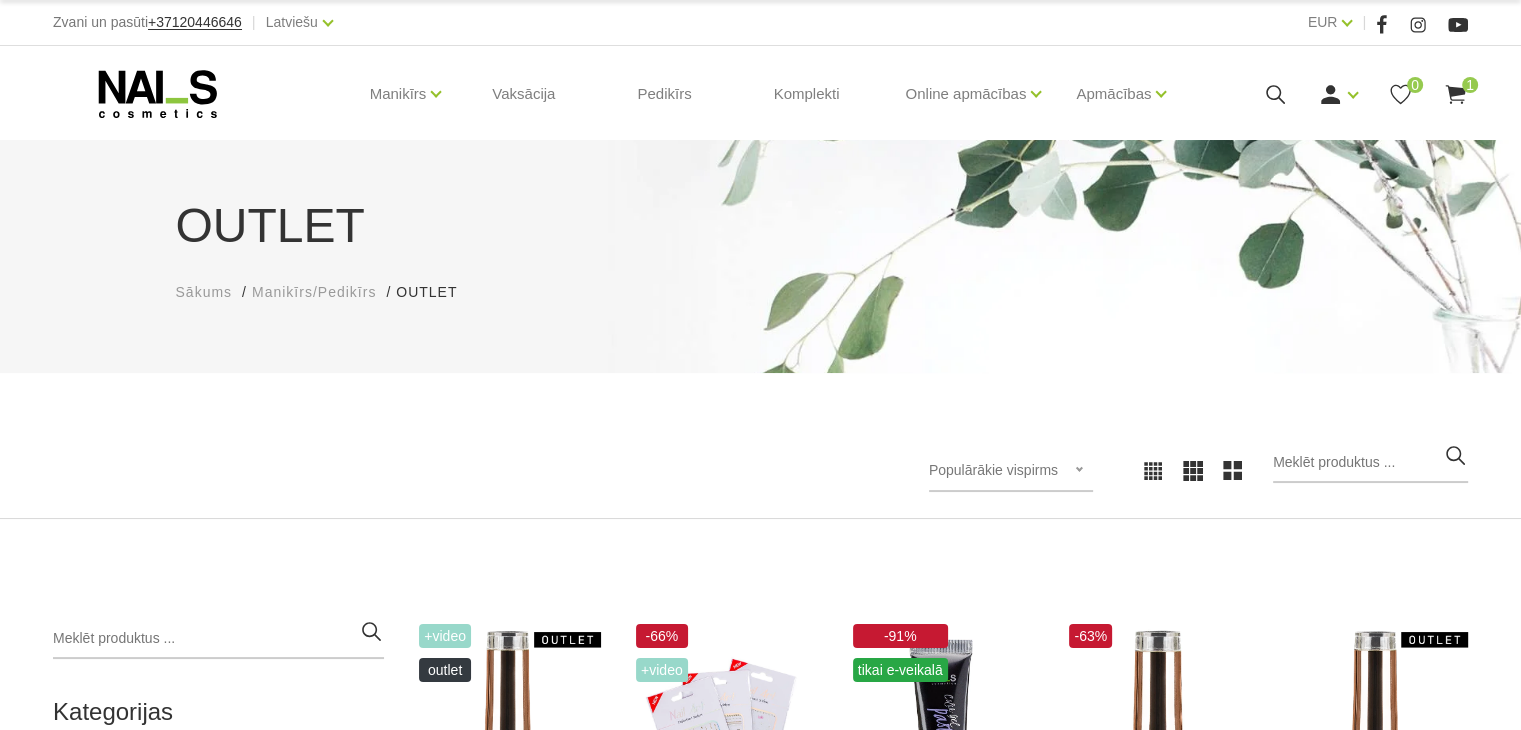 click on "Populārākie vispirms Populārākie vispirms Jaunumi Lētākais vispirms Dārgākais vispirms" at bounding box center [1011, 471] 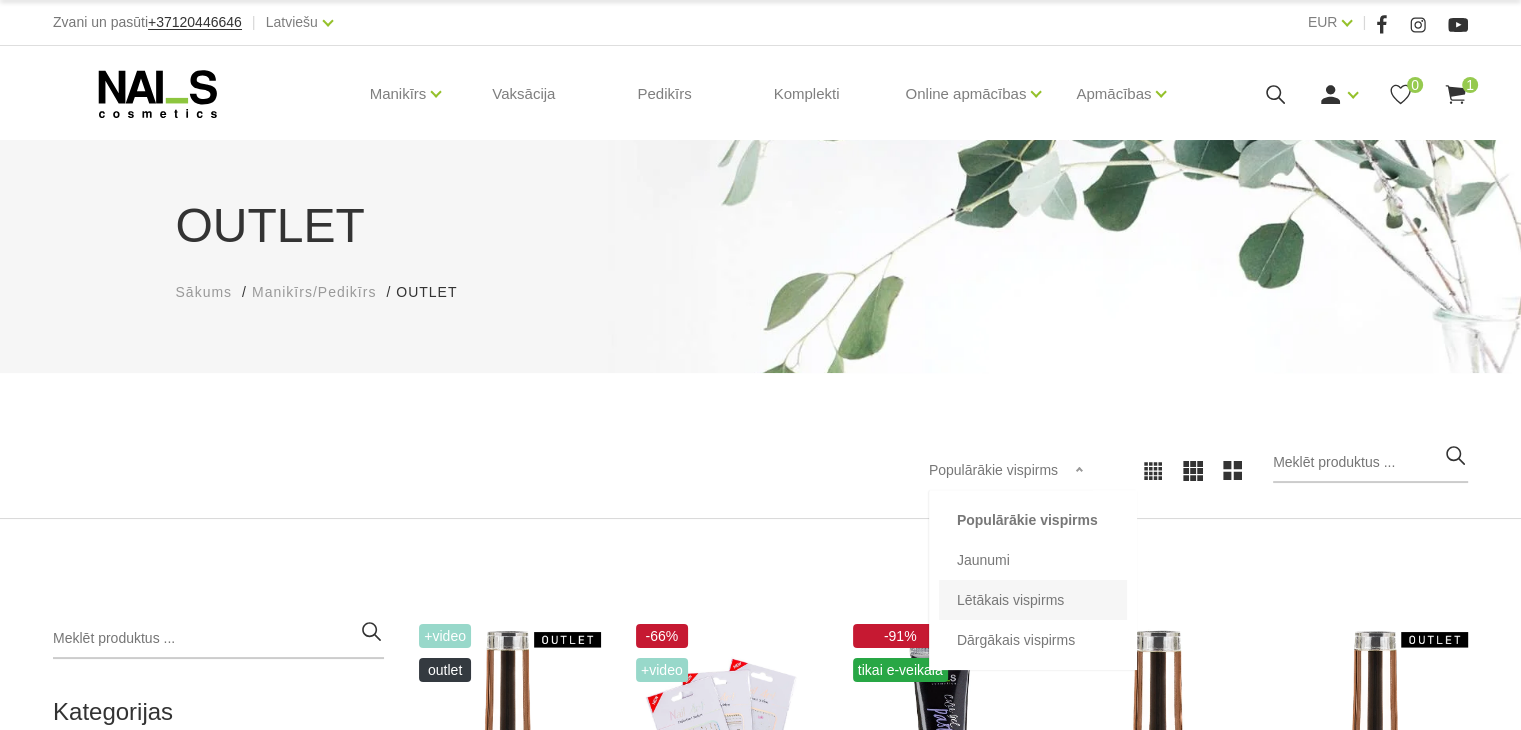click on "Lētākais vispirms" at bounding box center [1033, 600] 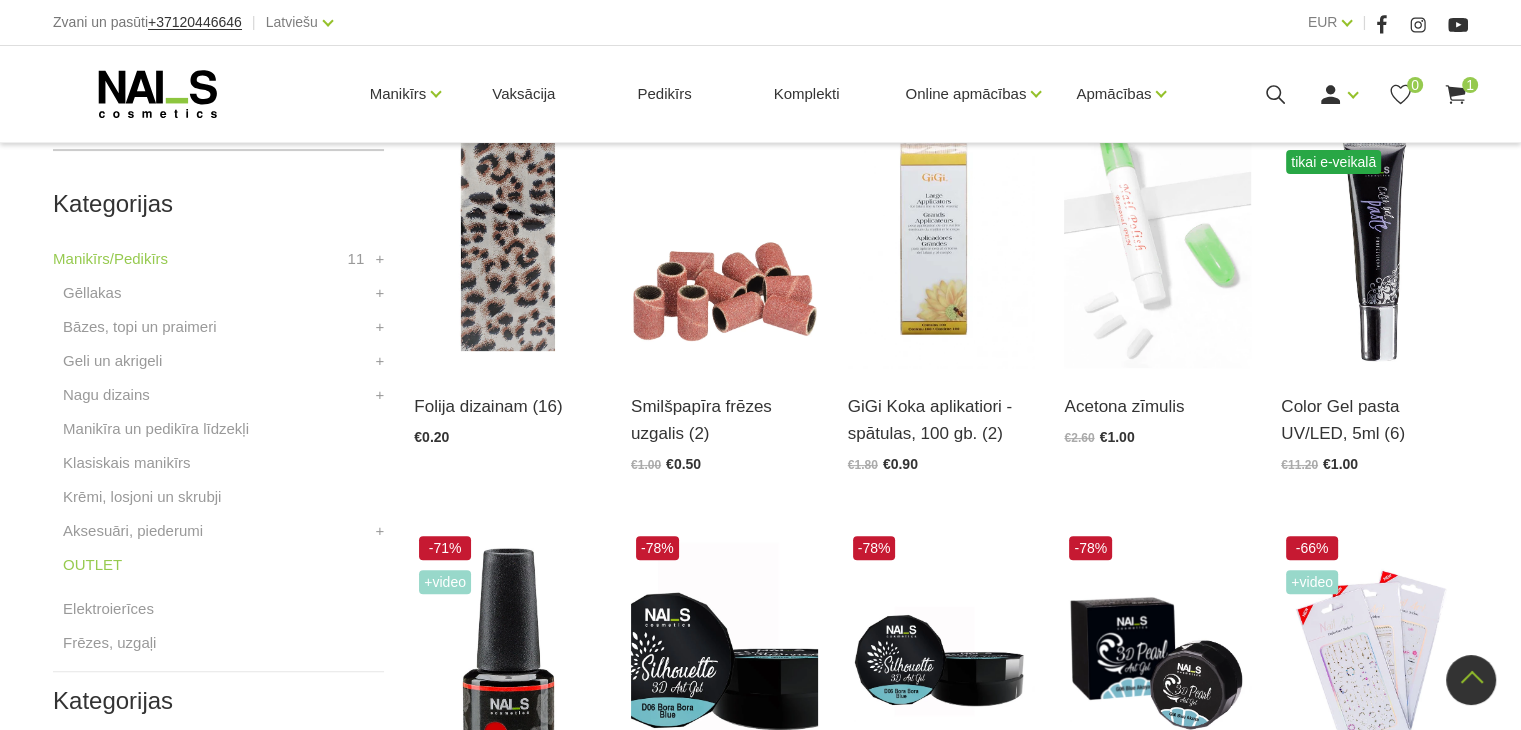 scroll, scrollTop: 440, scrollLeft: 0, axis: vertical 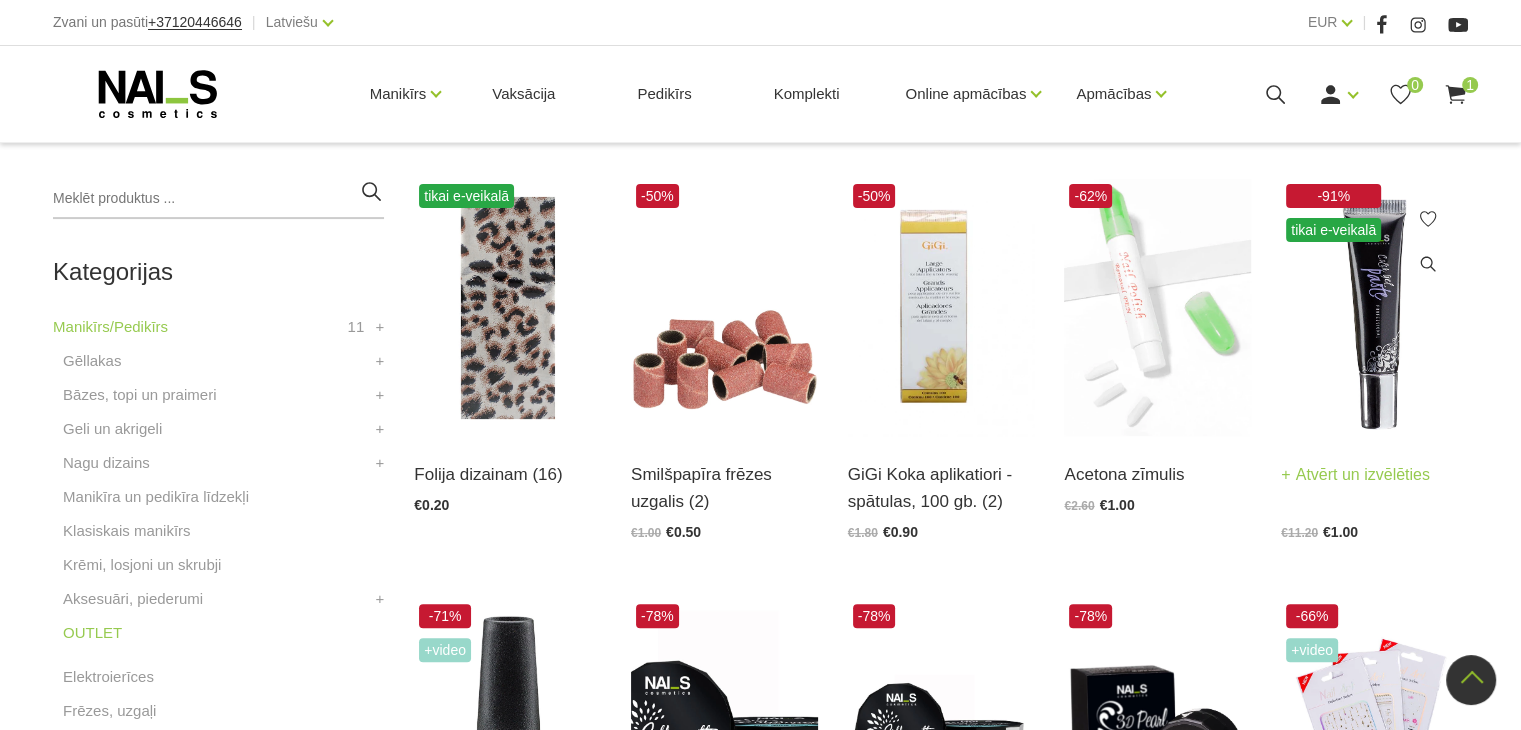 click at bounding box center (1374, 307) 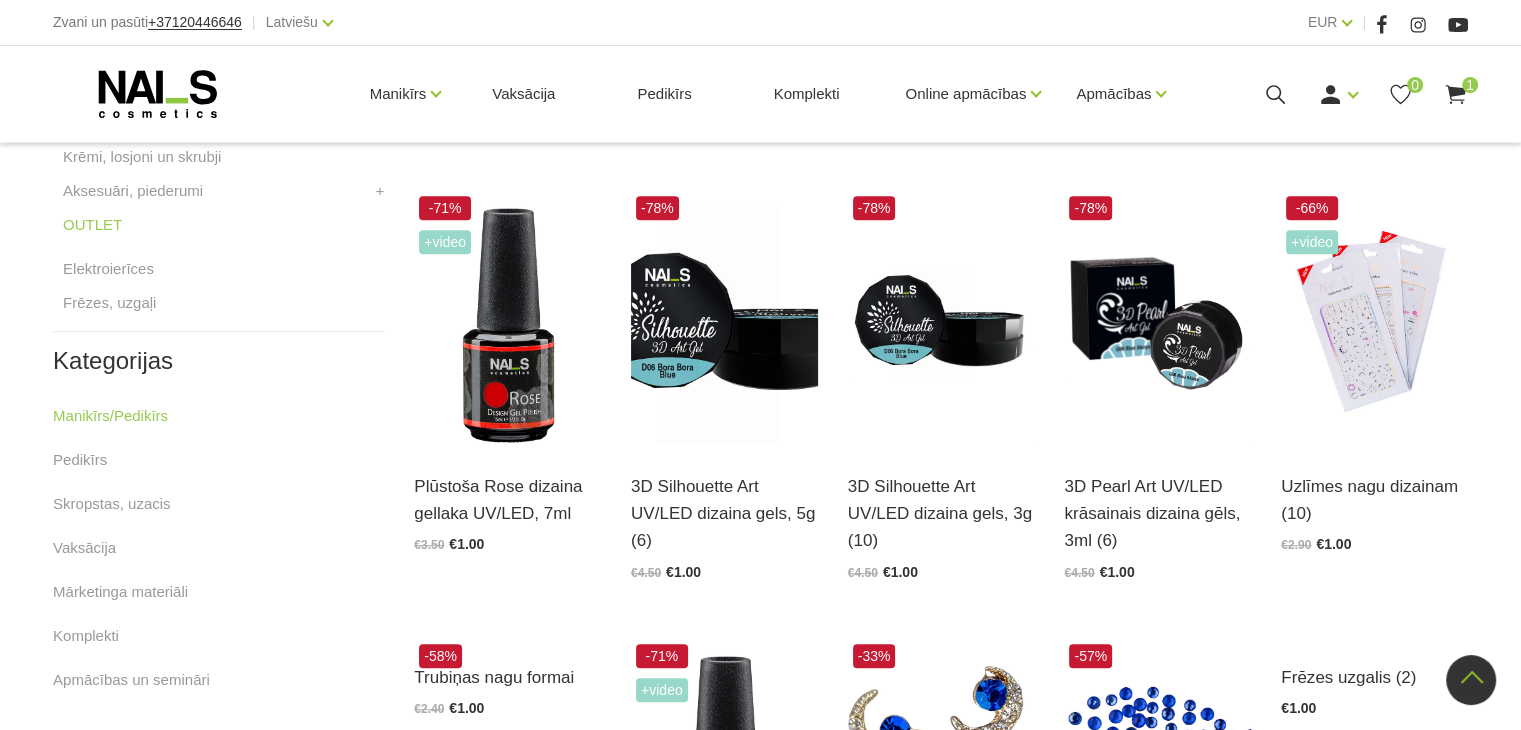 scroll, scrollTop: 848, scrollLeft: 0, axis: vertical 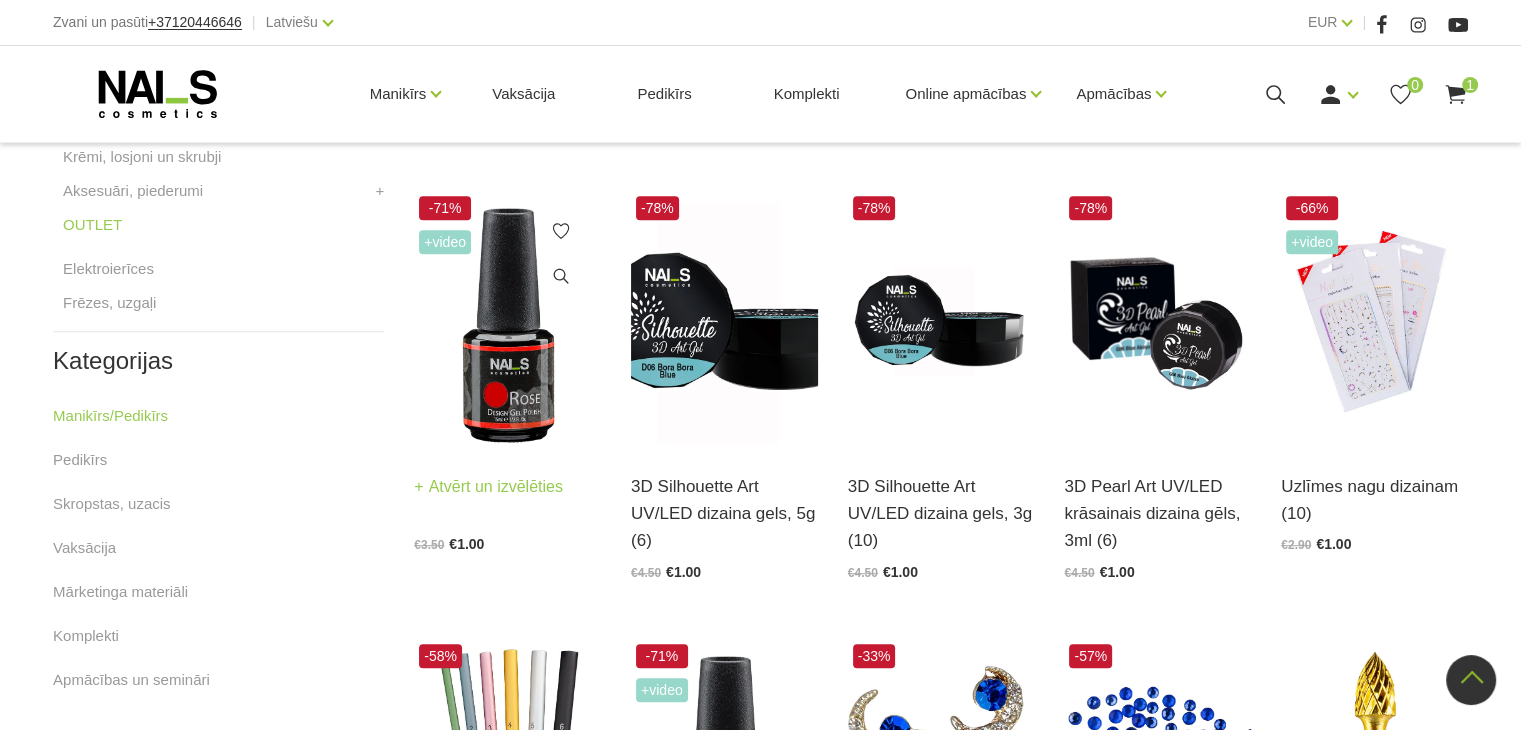 click at bounding box center [507, 319] 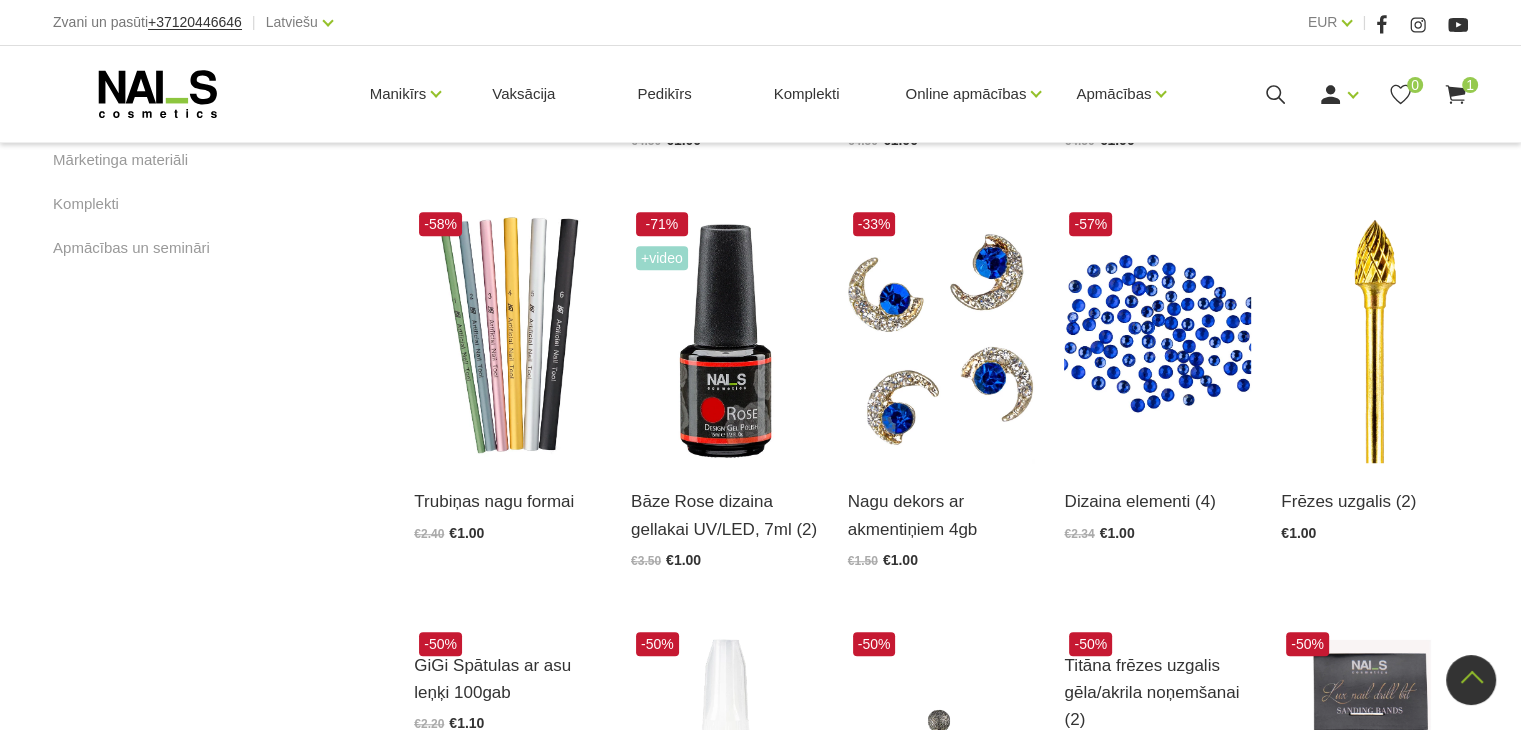 scroll, scrollTop: 1283, scrollLeft: 0, axis: vertical 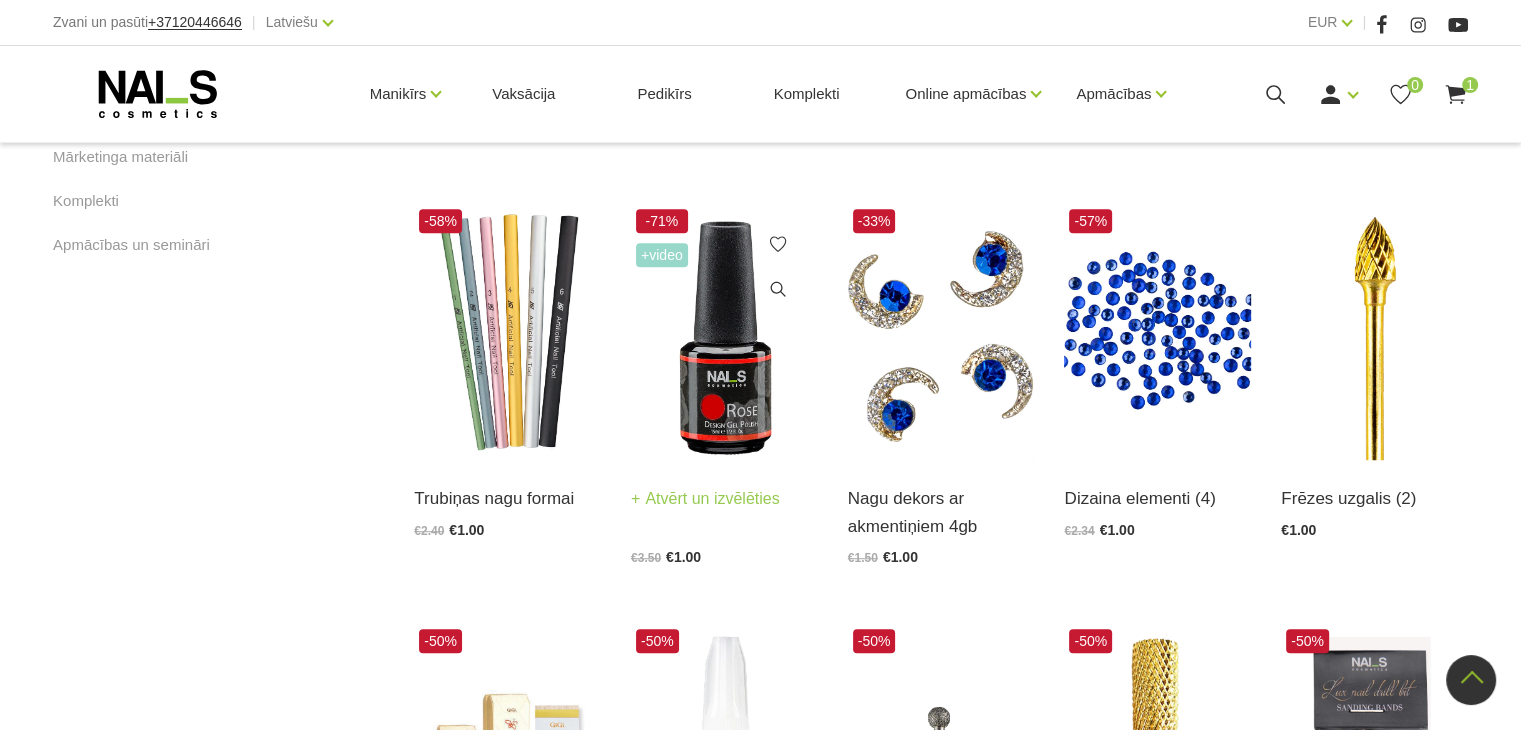 click at bounding box center [724, 332] 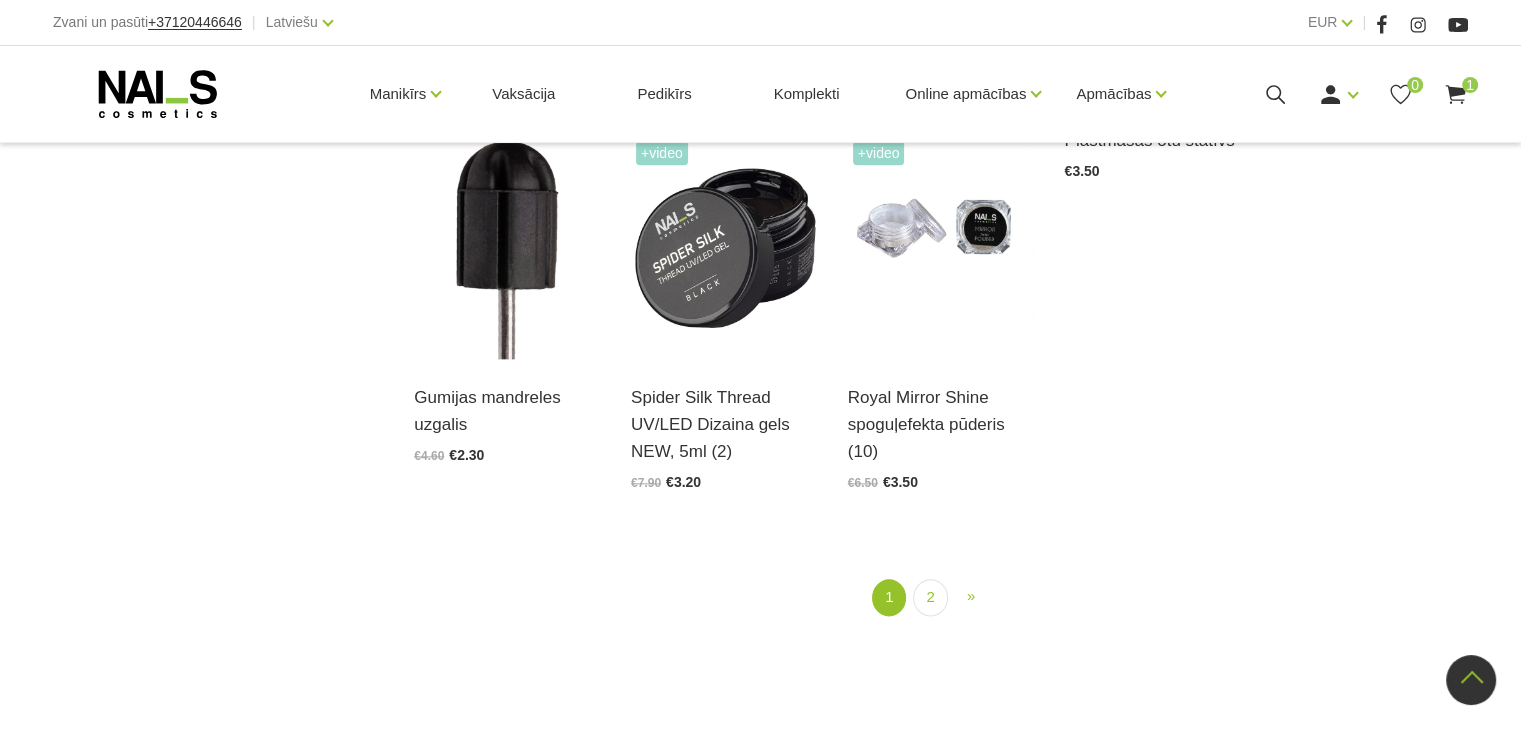 scroll, scrollTop: 2342, scrollLeft: 0, axis: vertical 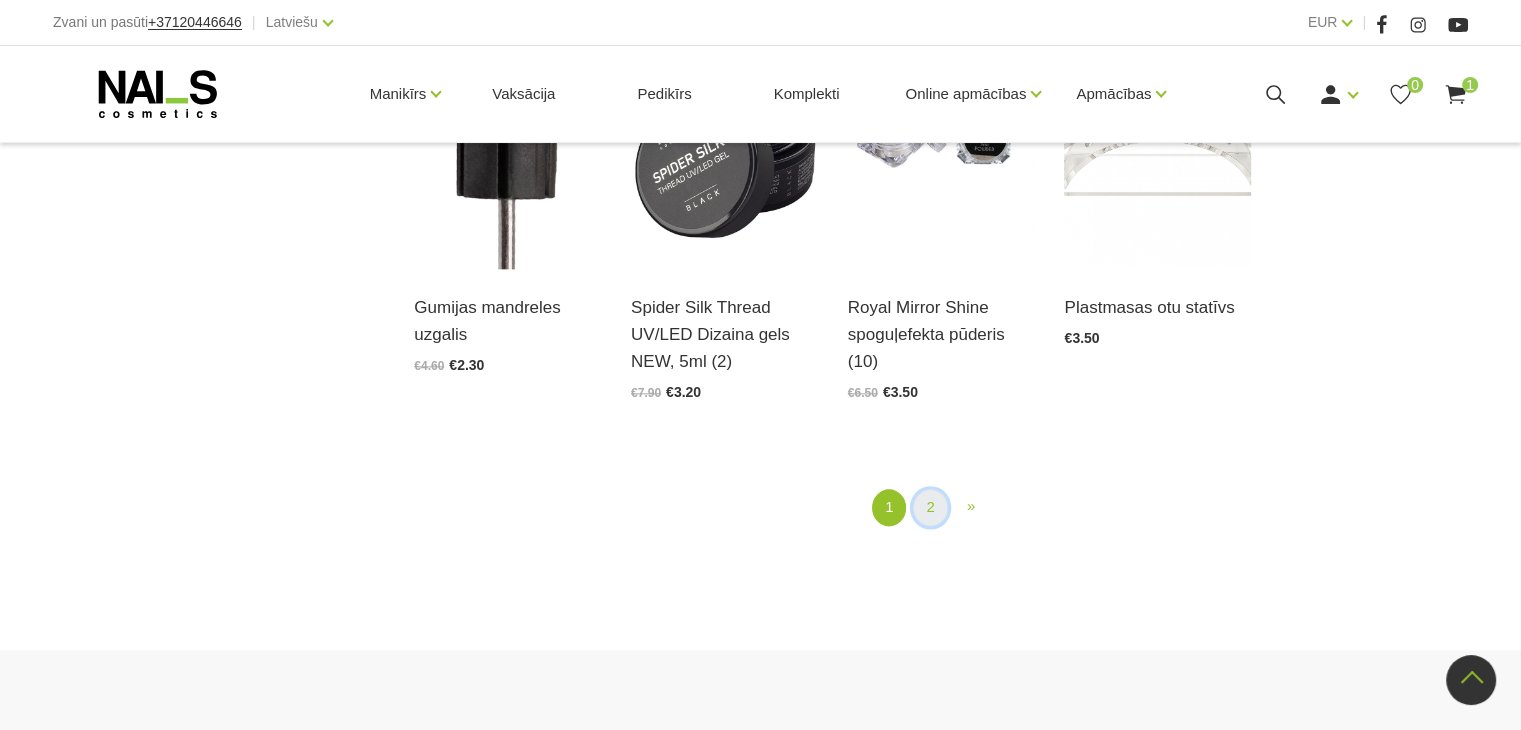 click on "2" at bounding box center [930, 507] 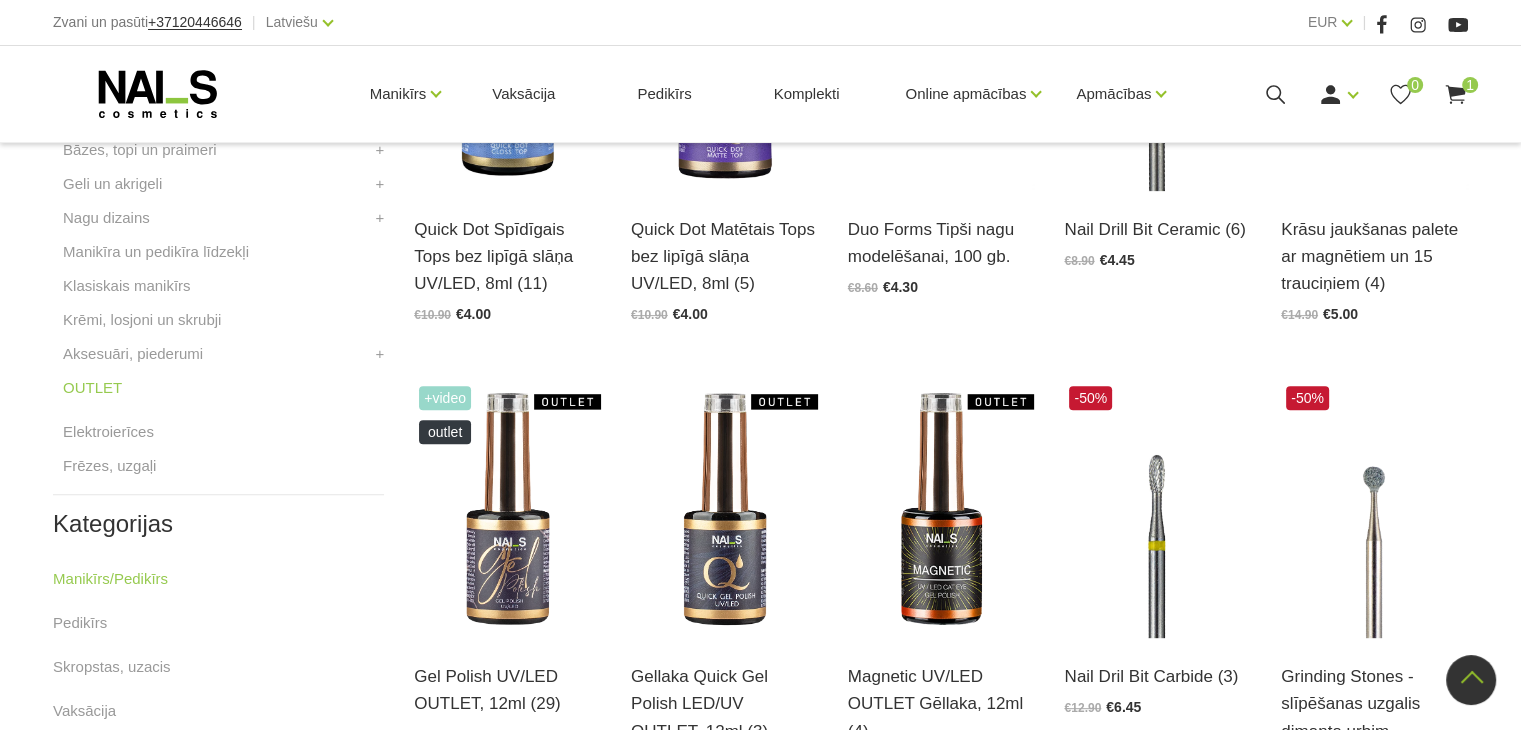 scroll, scrollTop: 408, scrollLeft: 0, axis: vertical 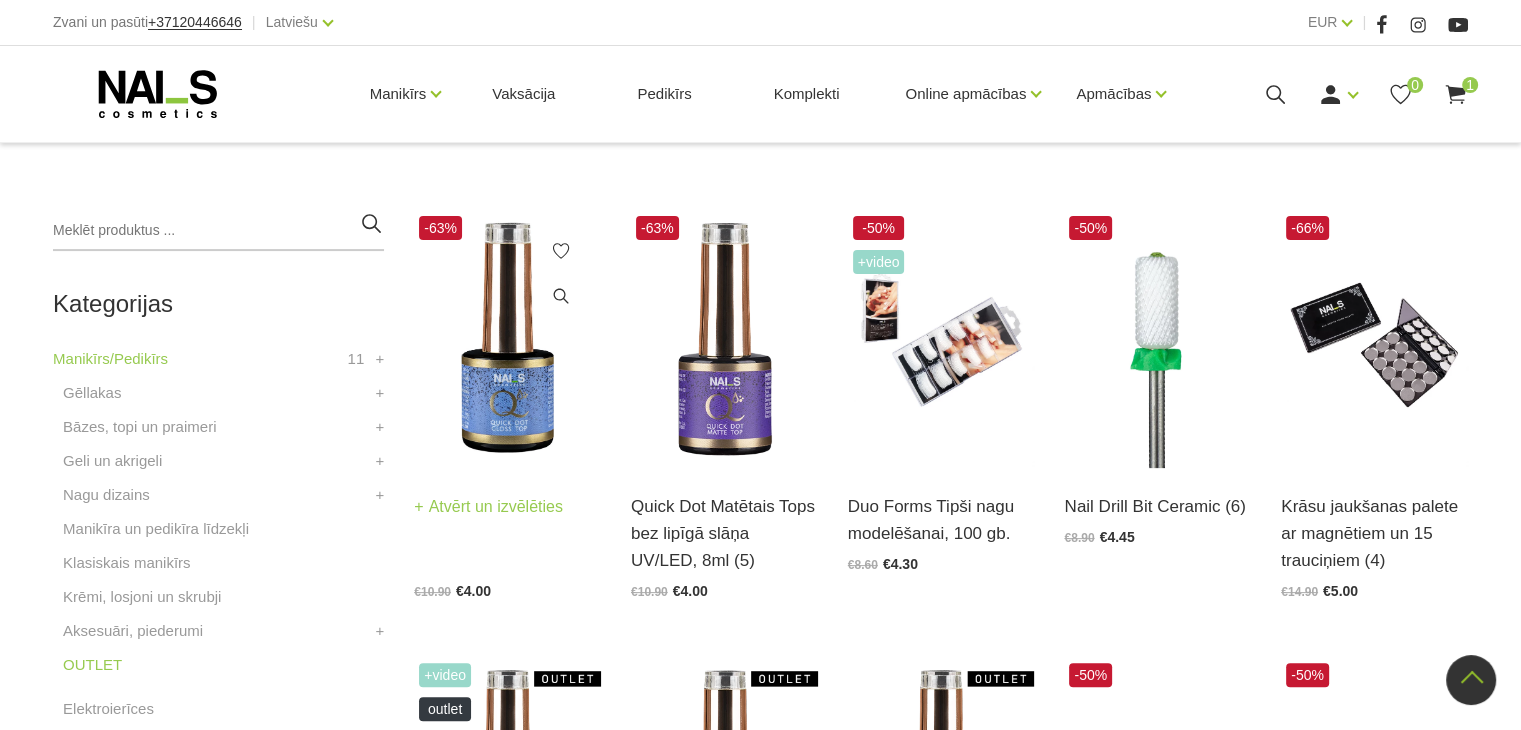 click at bounding box center (507, 339) 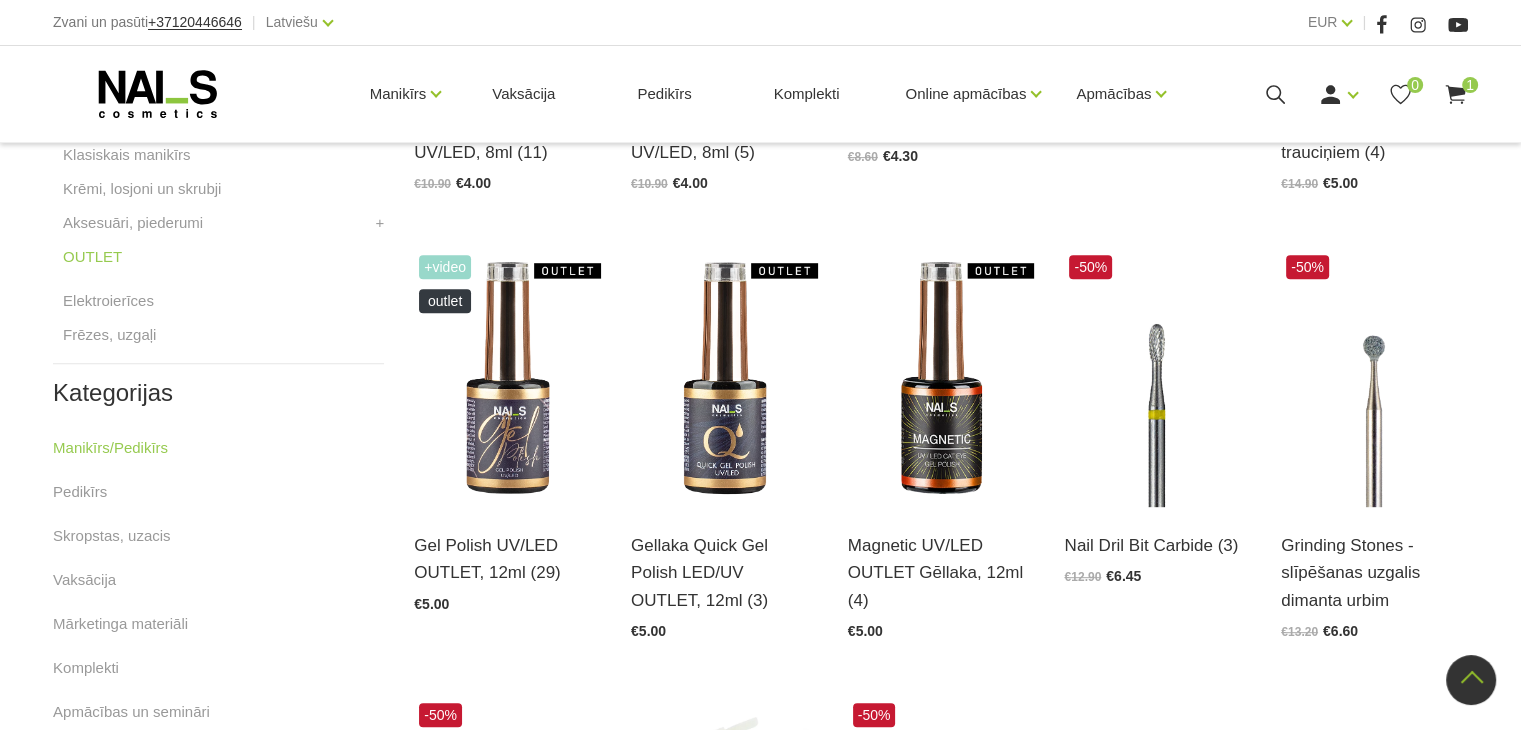 scroll, scrollTop: 799, scrollLeft: 0, axis: vertical 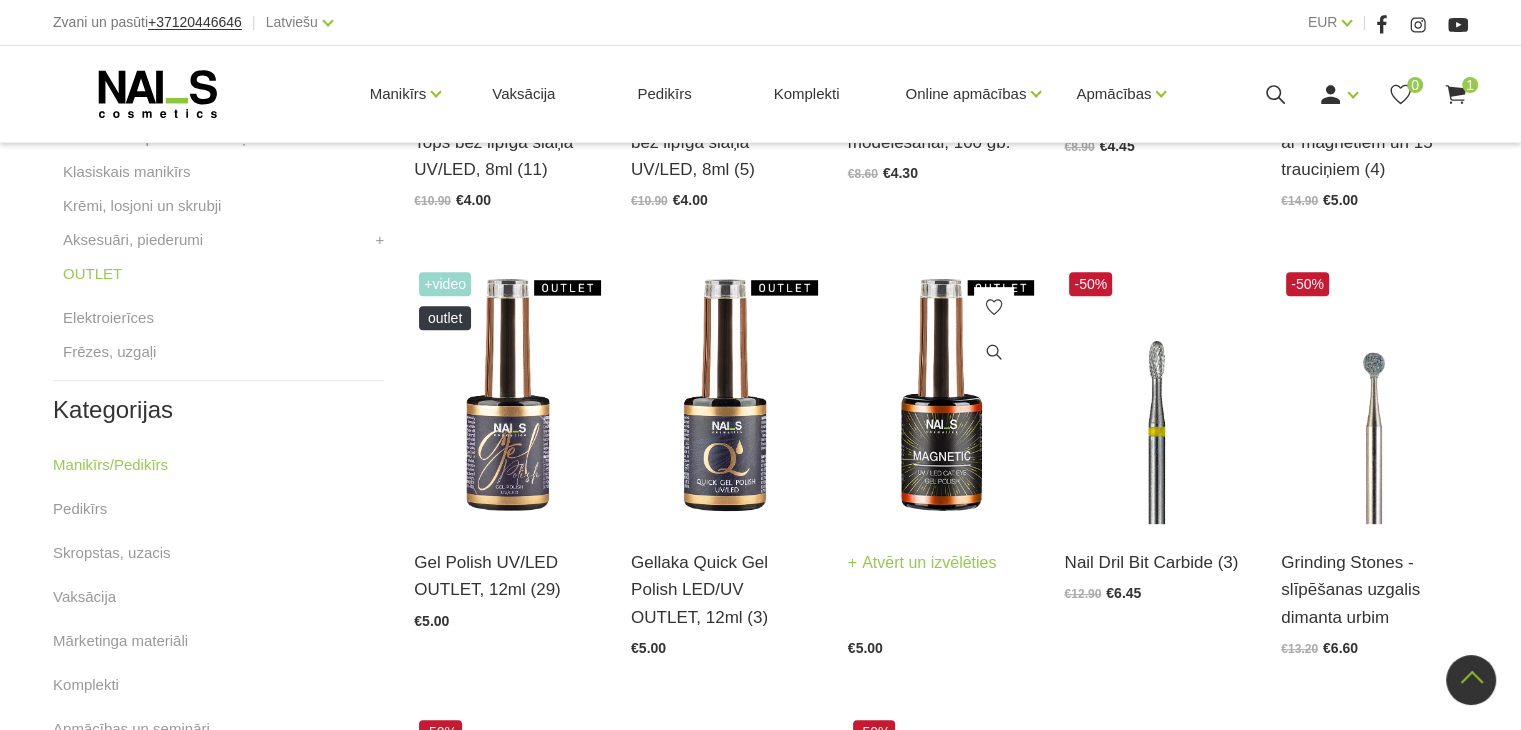 click at bounding box center (941, 395) 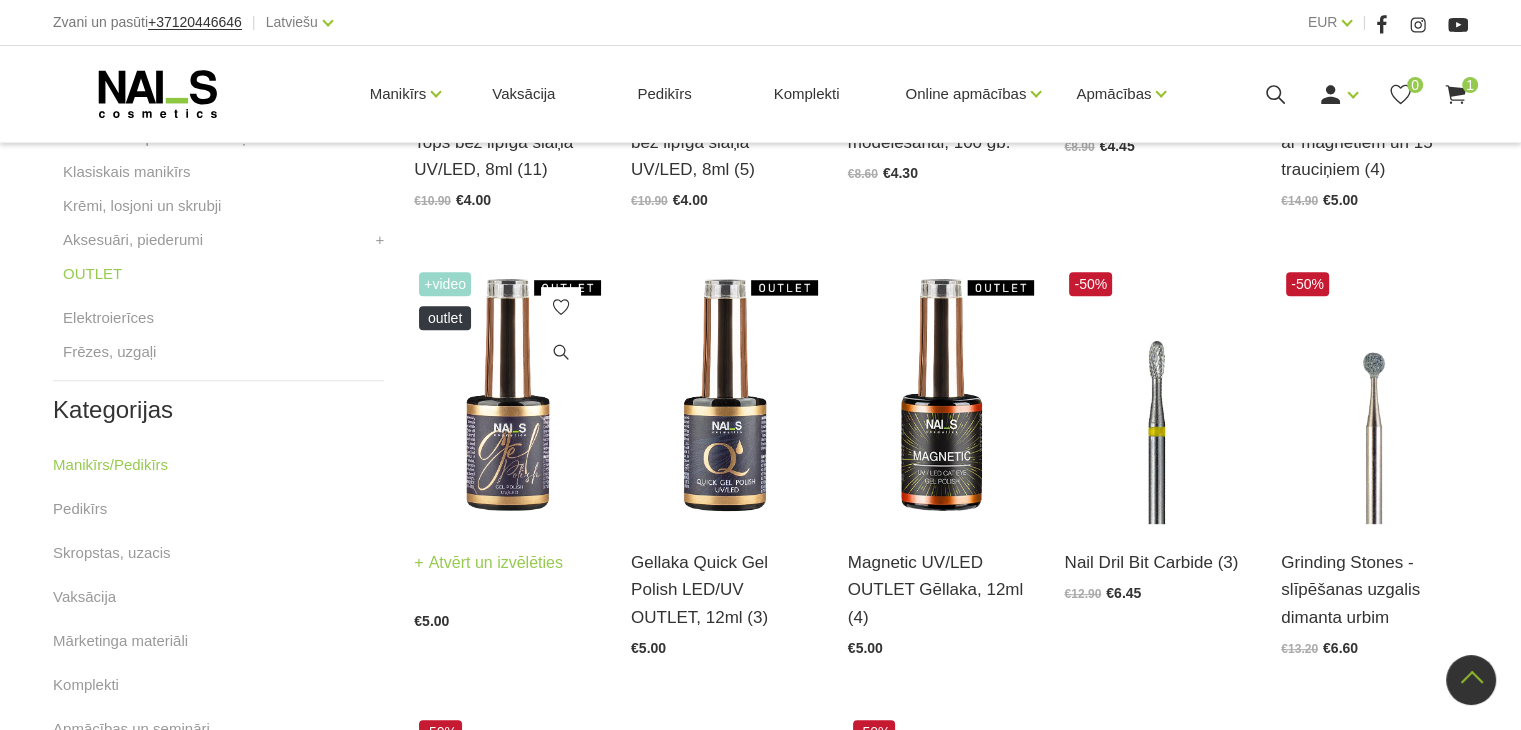 click at bounding box center [507, 395] 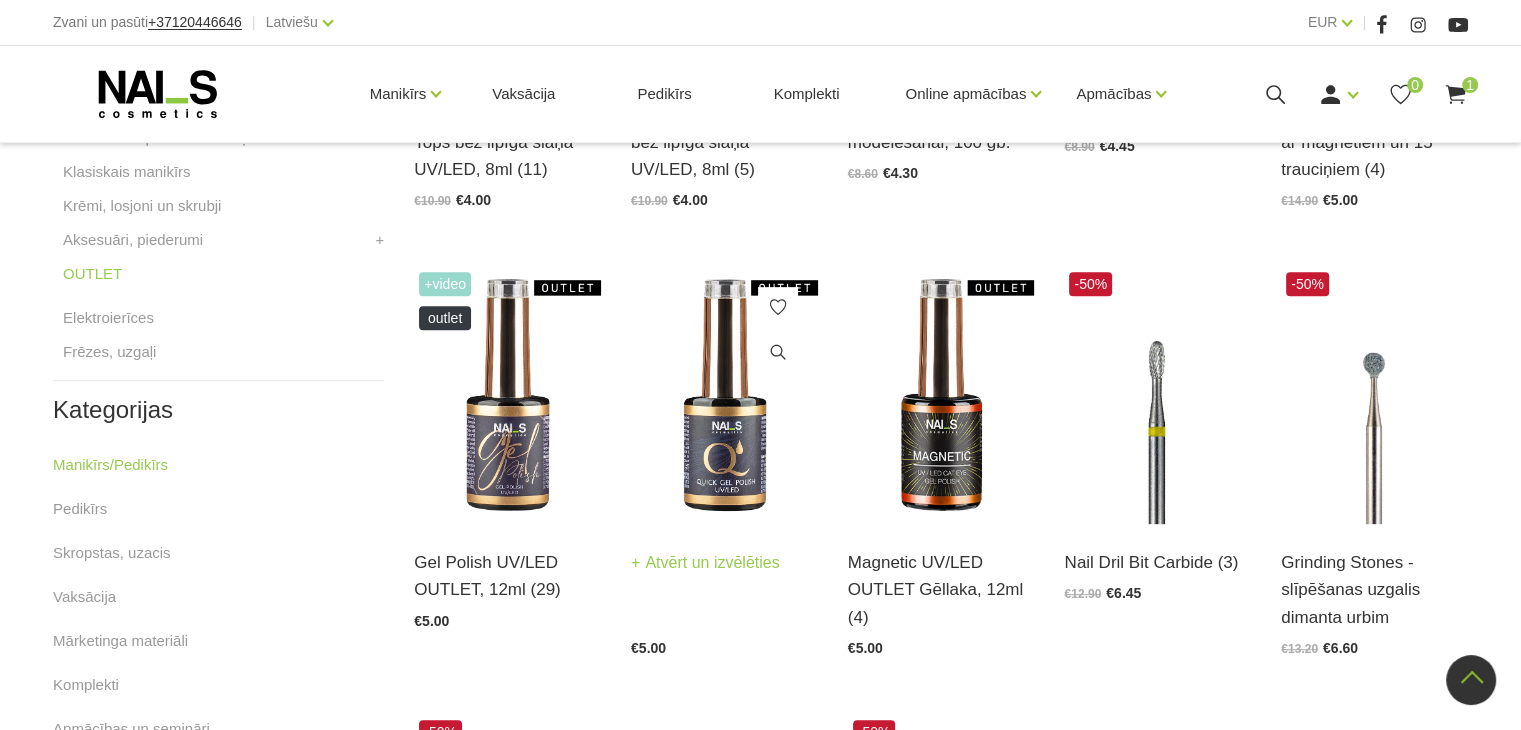 click at bounding box center (724, 395) 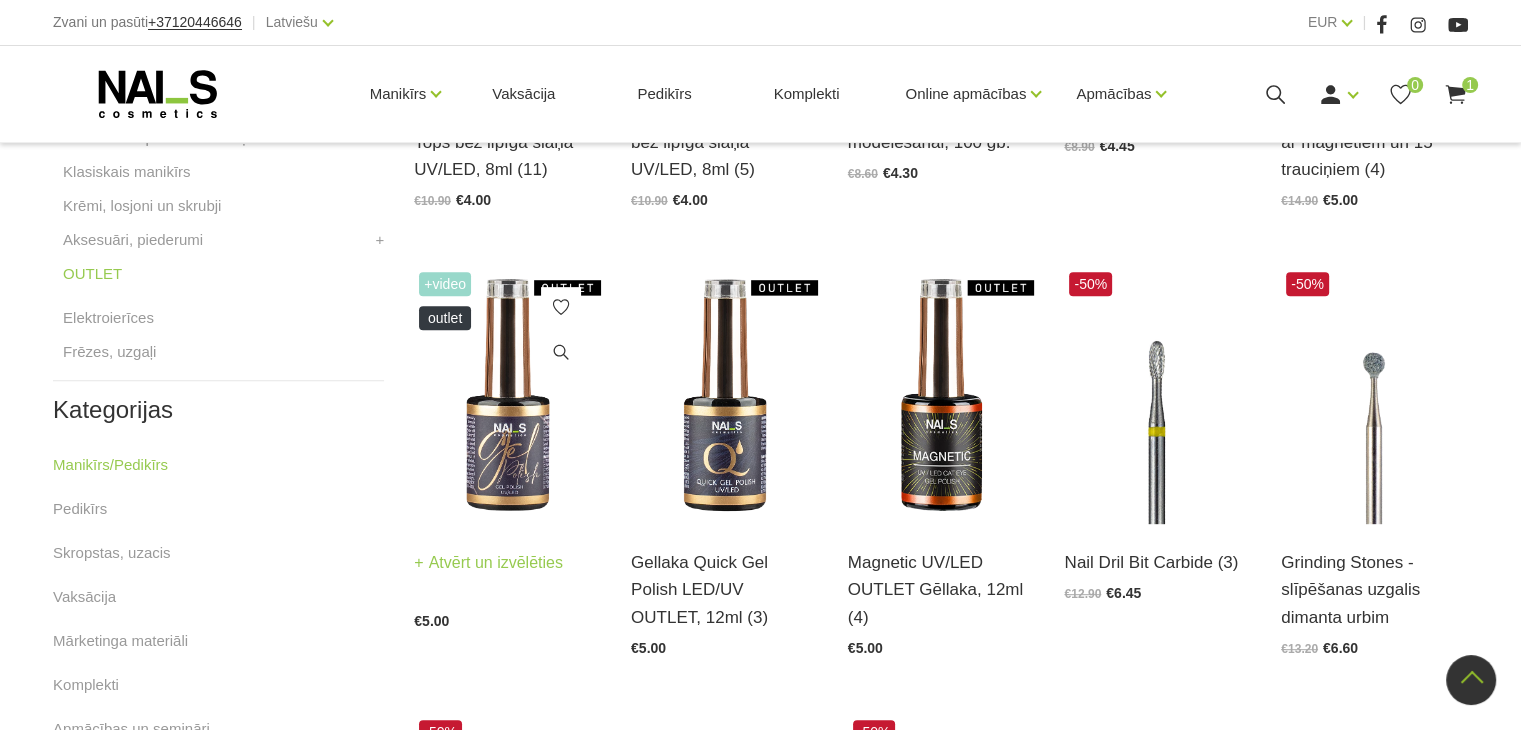 click at bounding box center (507, 395) 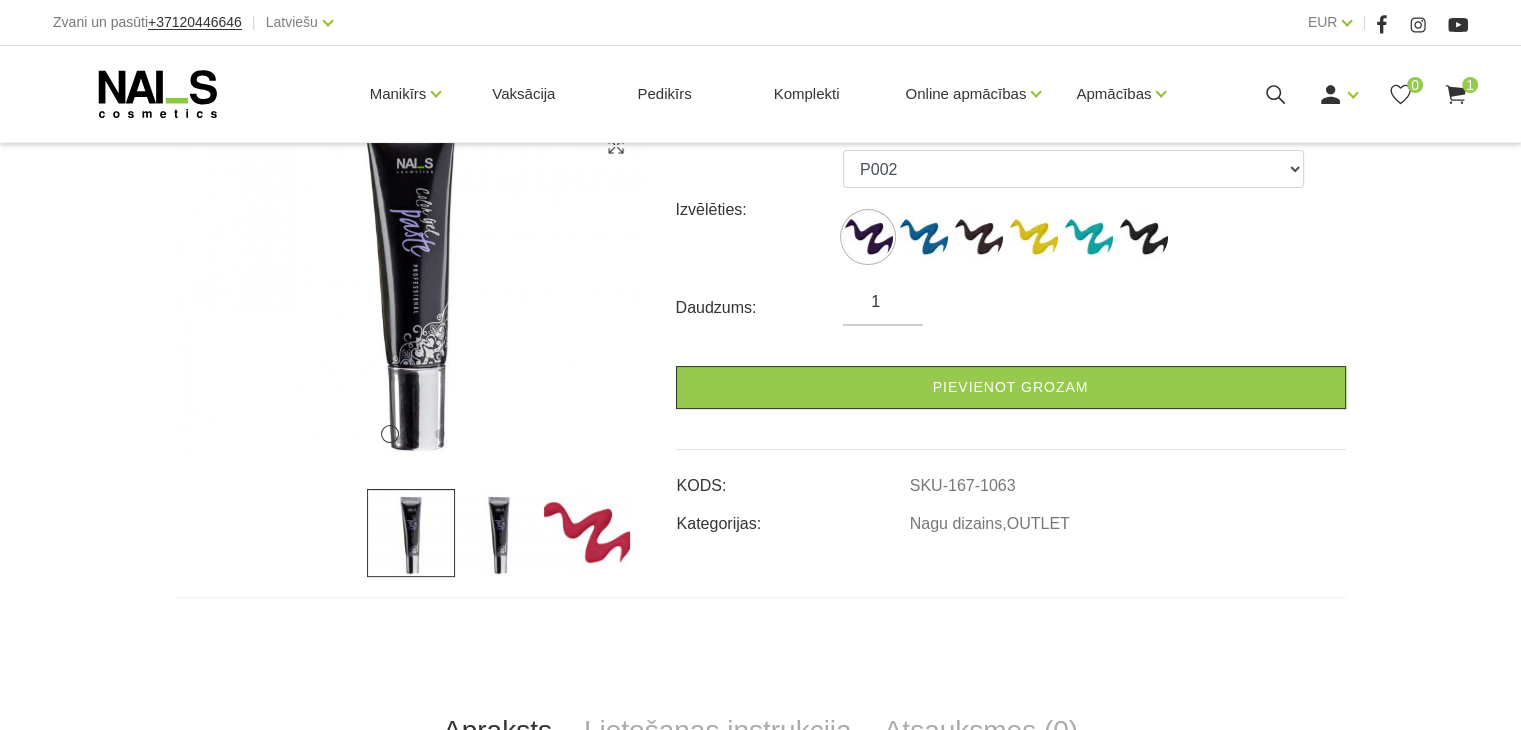 scroll, scrollTop: 348, scrollLeft: 0, axis: vertical 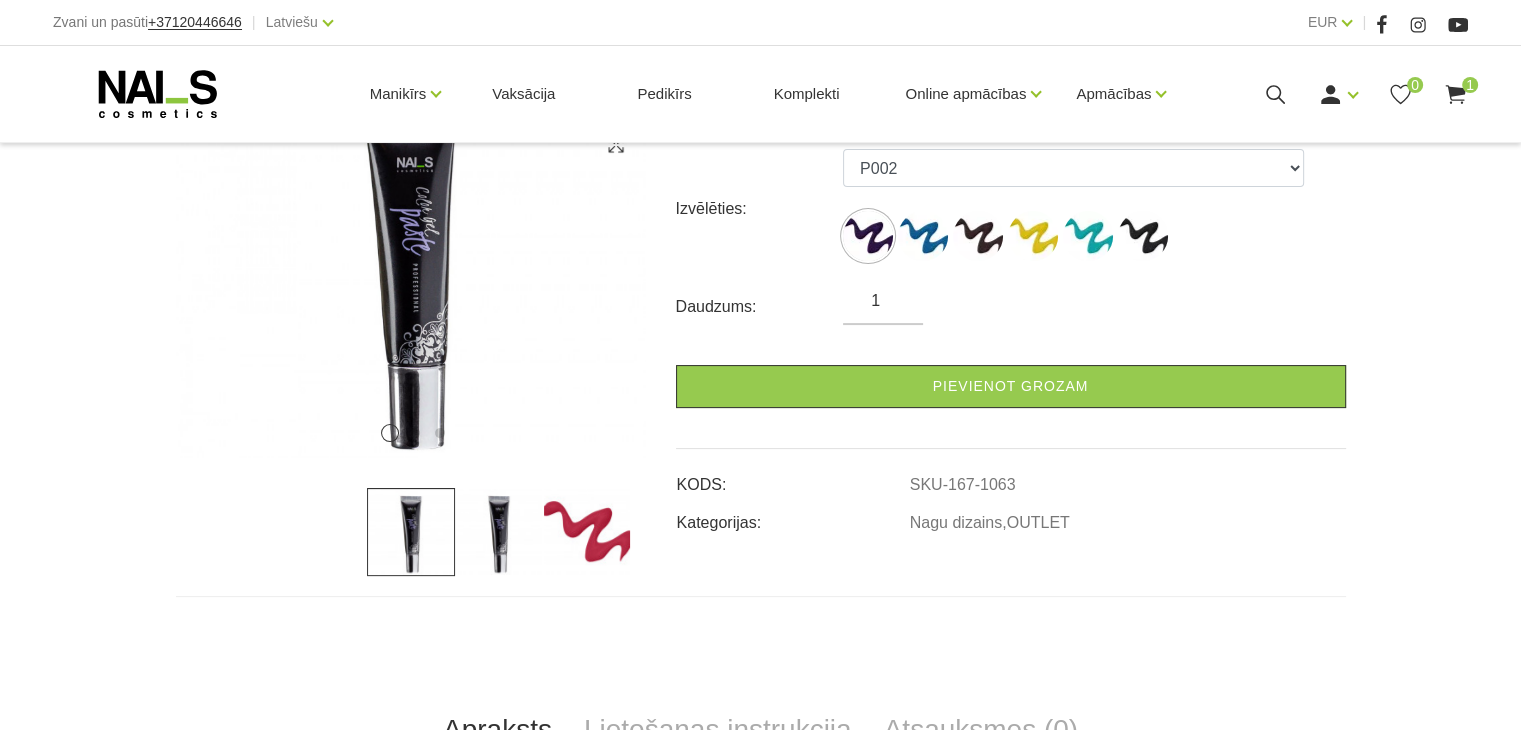 click at bounding box center [587, 532] 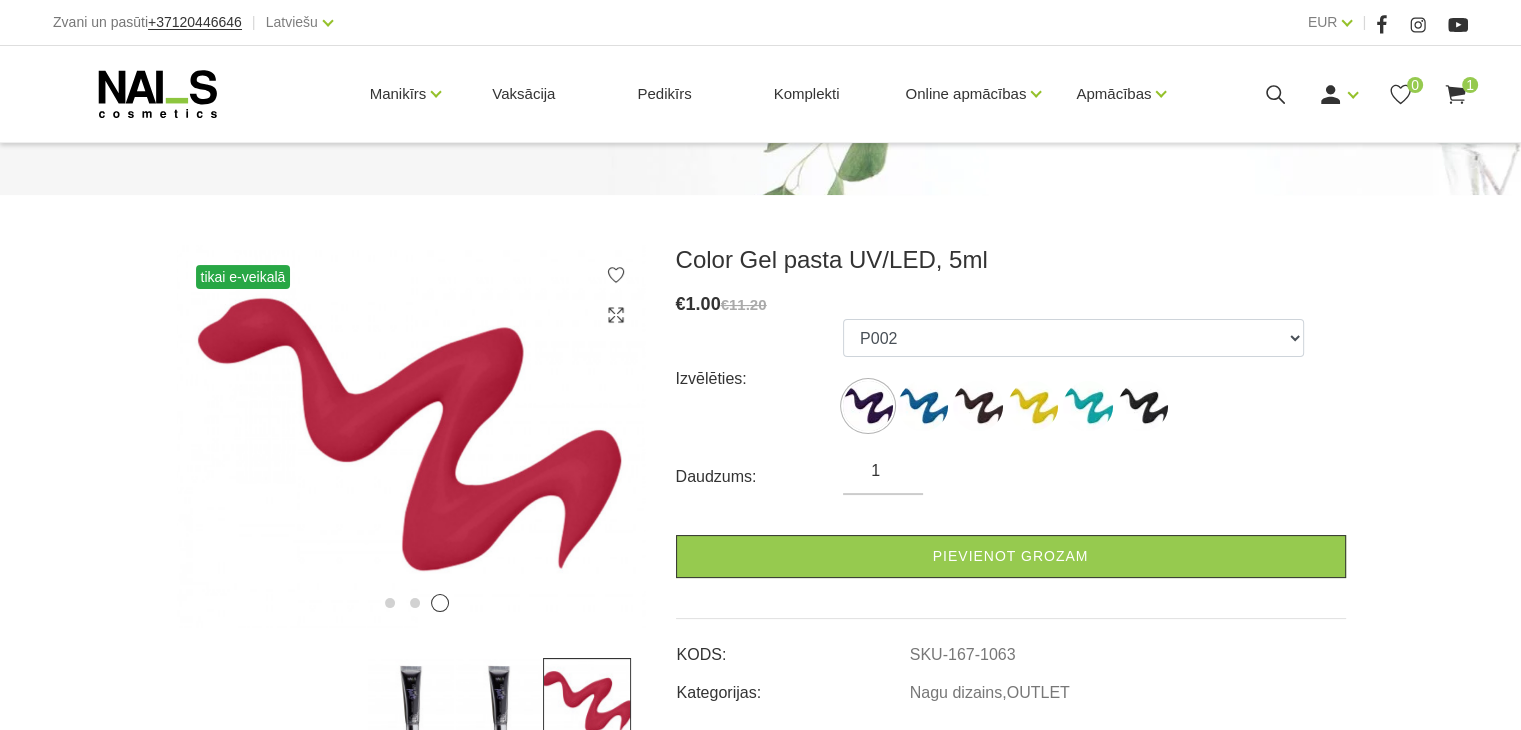 scroll, scrollTop: 176, scrollLeft: 0, axis: vertical 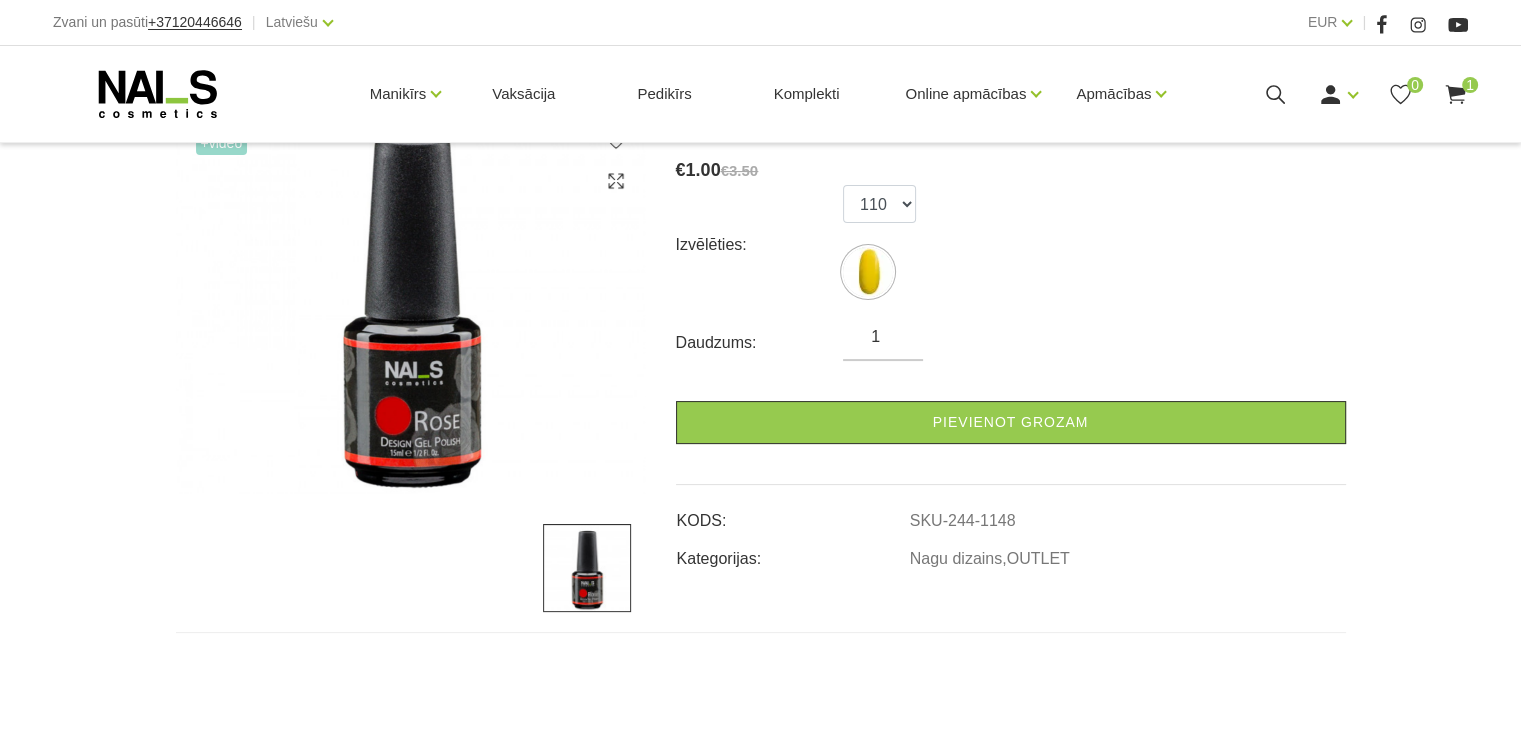 click on "Pievienot grozam" at bounding box center (1011, 422) 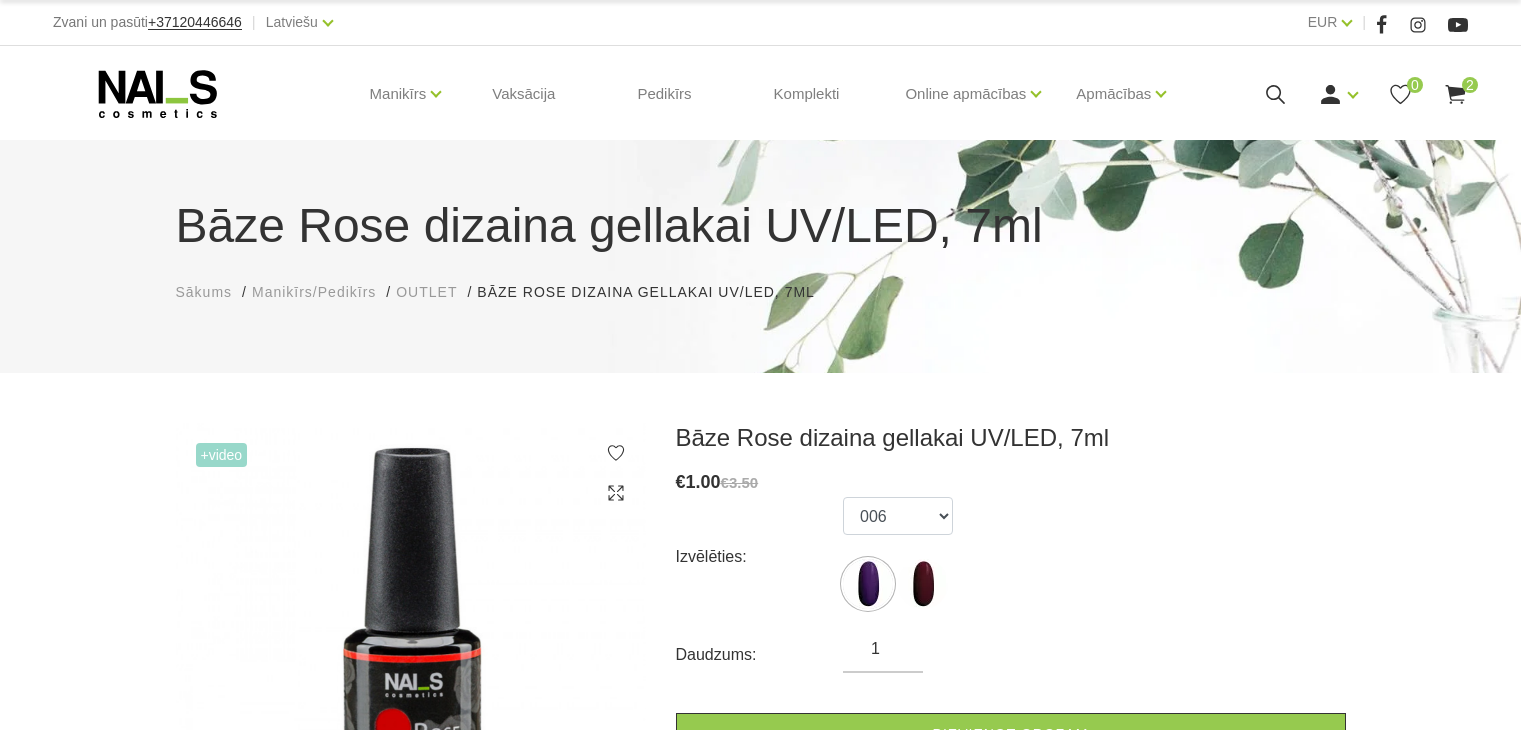 scroll, scrollTop: 0, scrollLeft: 0, axis: both 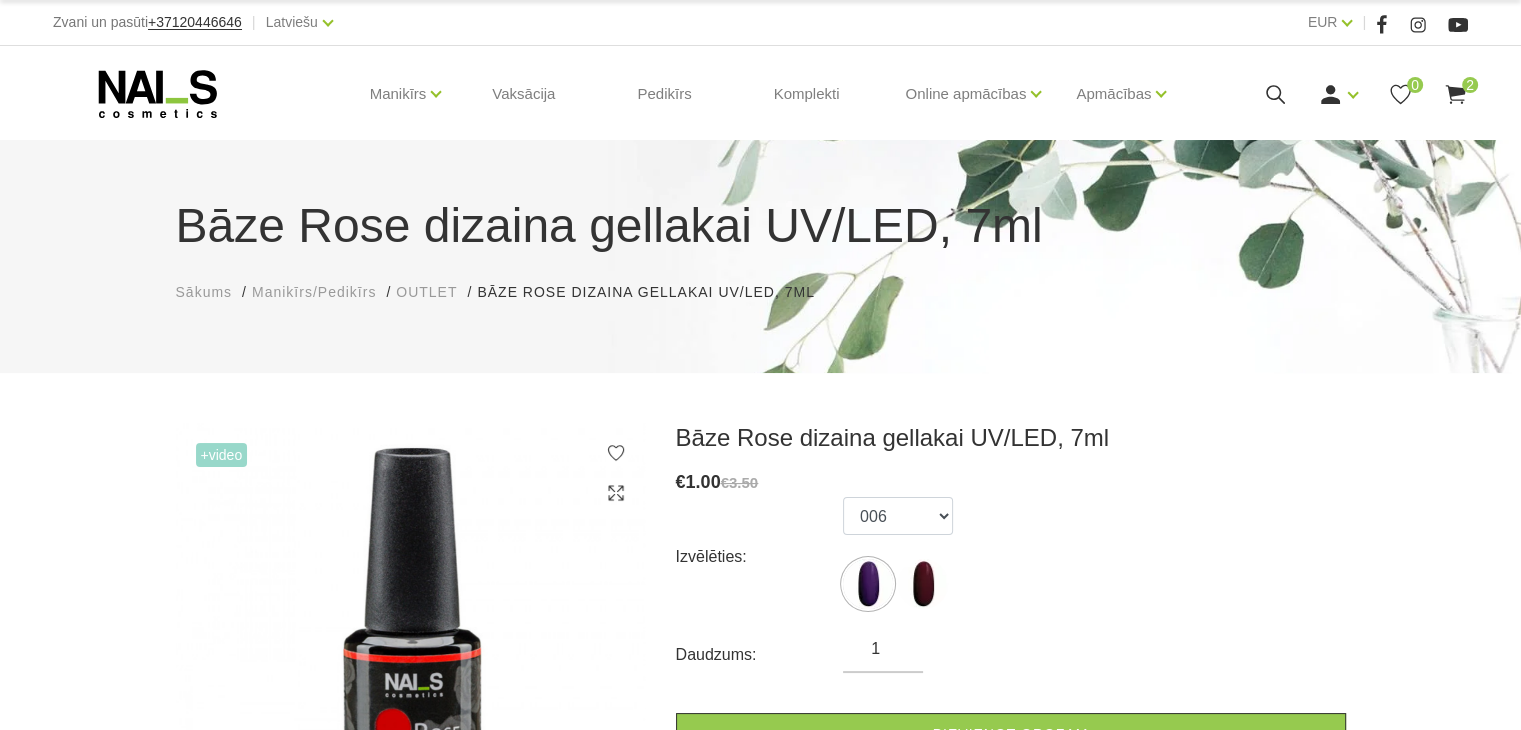 click on "+Video" at bounding box center [222, 455] 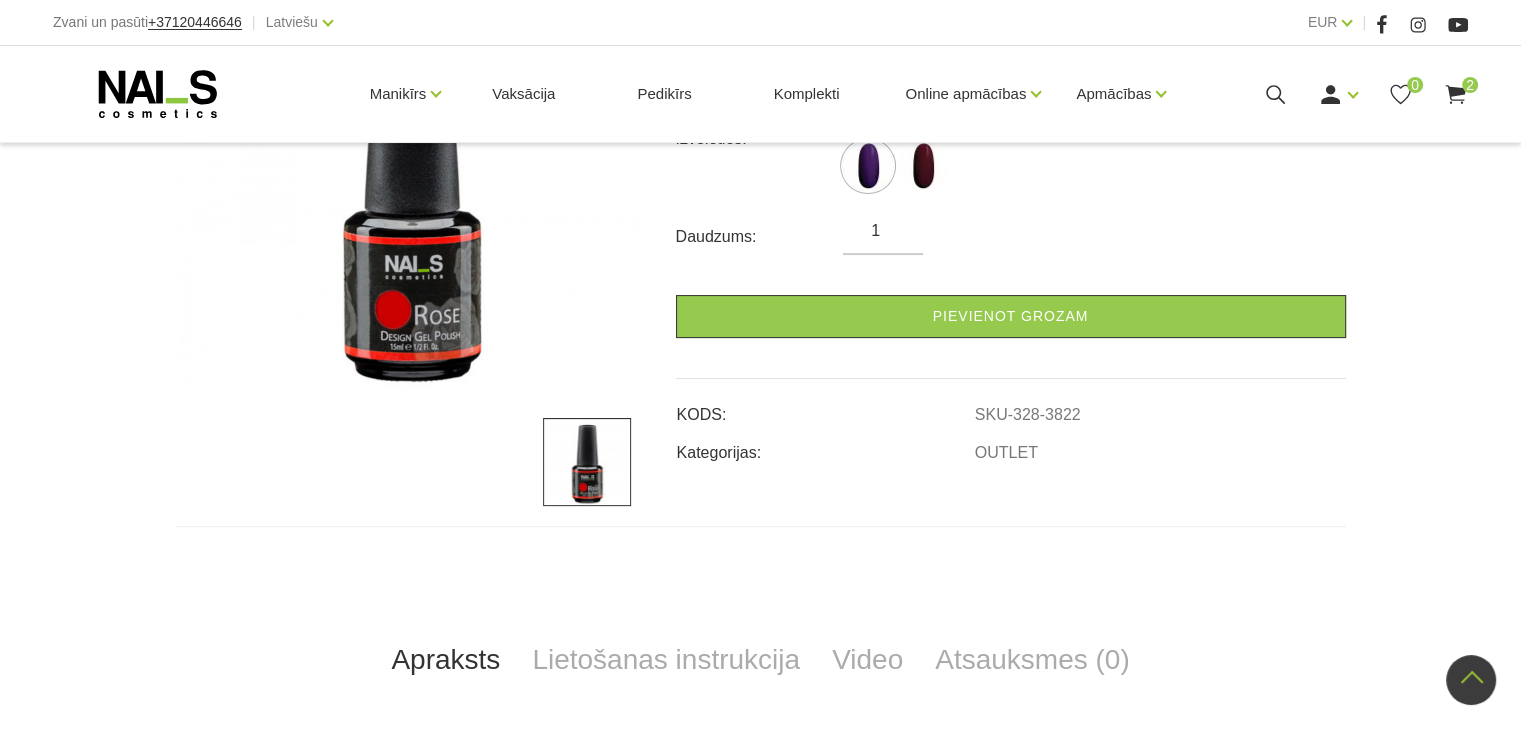 scroll, scrollTop: 604, scrollLeft: 0, axis: vertical 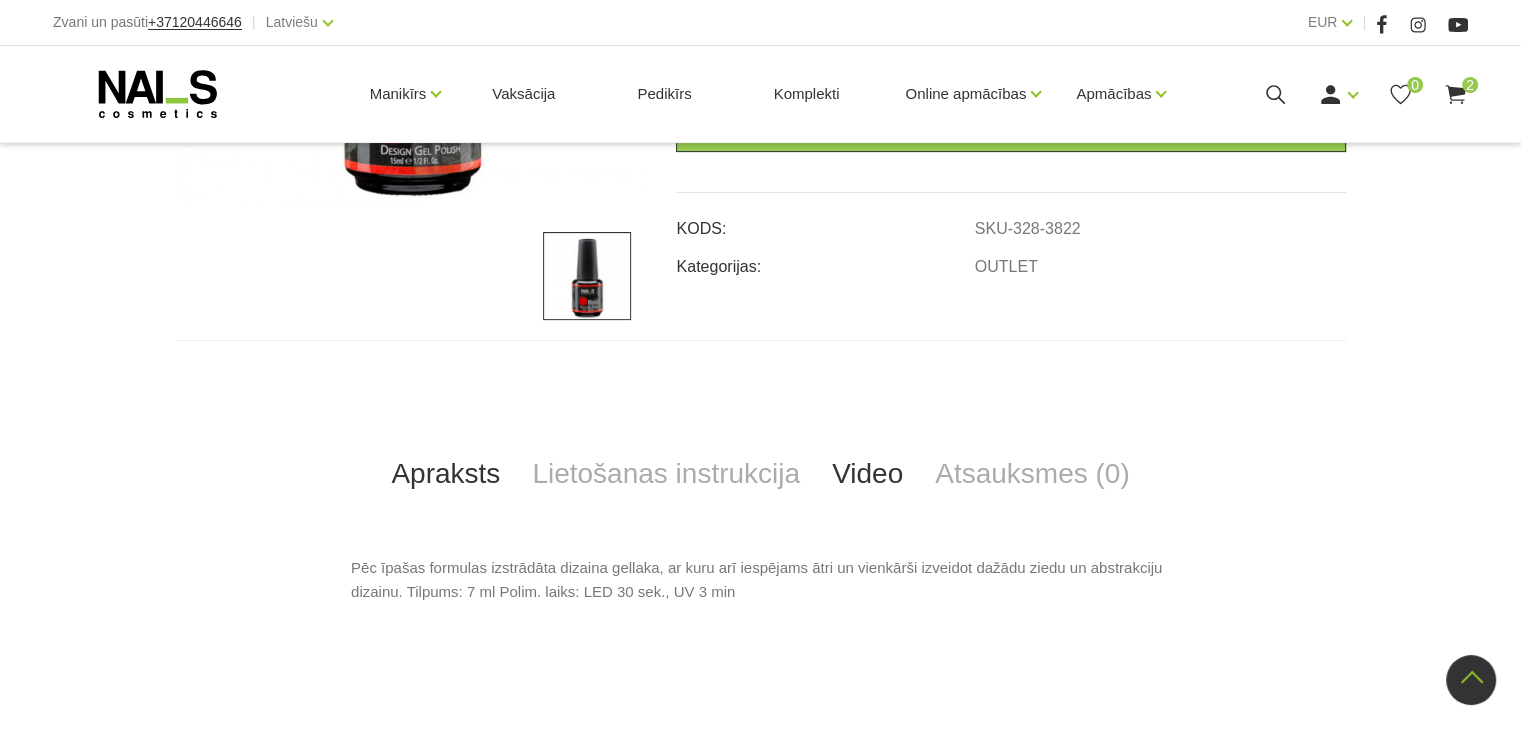 click on "Video" at bounding box center [867, 474] 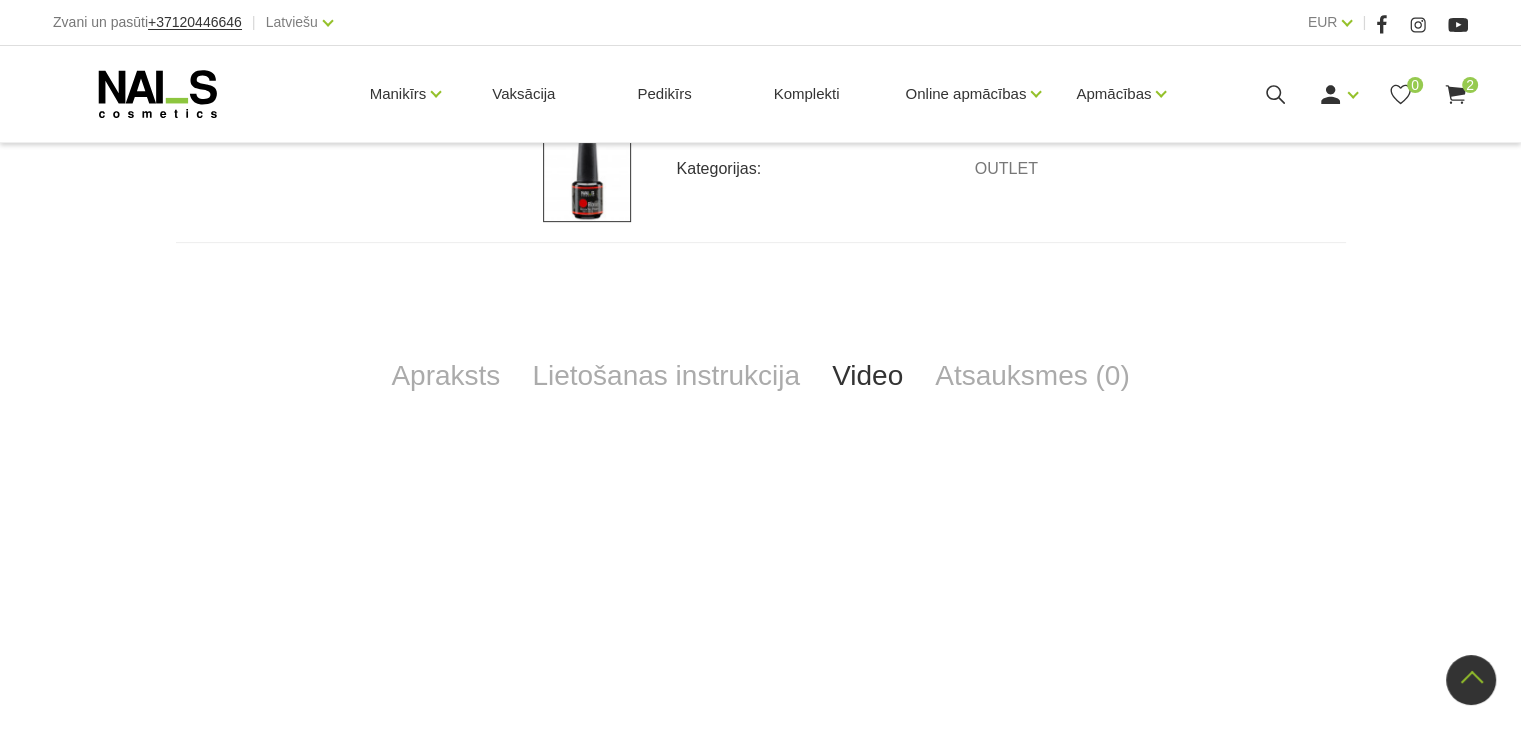 scroll, scrollTop: 696, scrollLeft: 0, axis: vertical 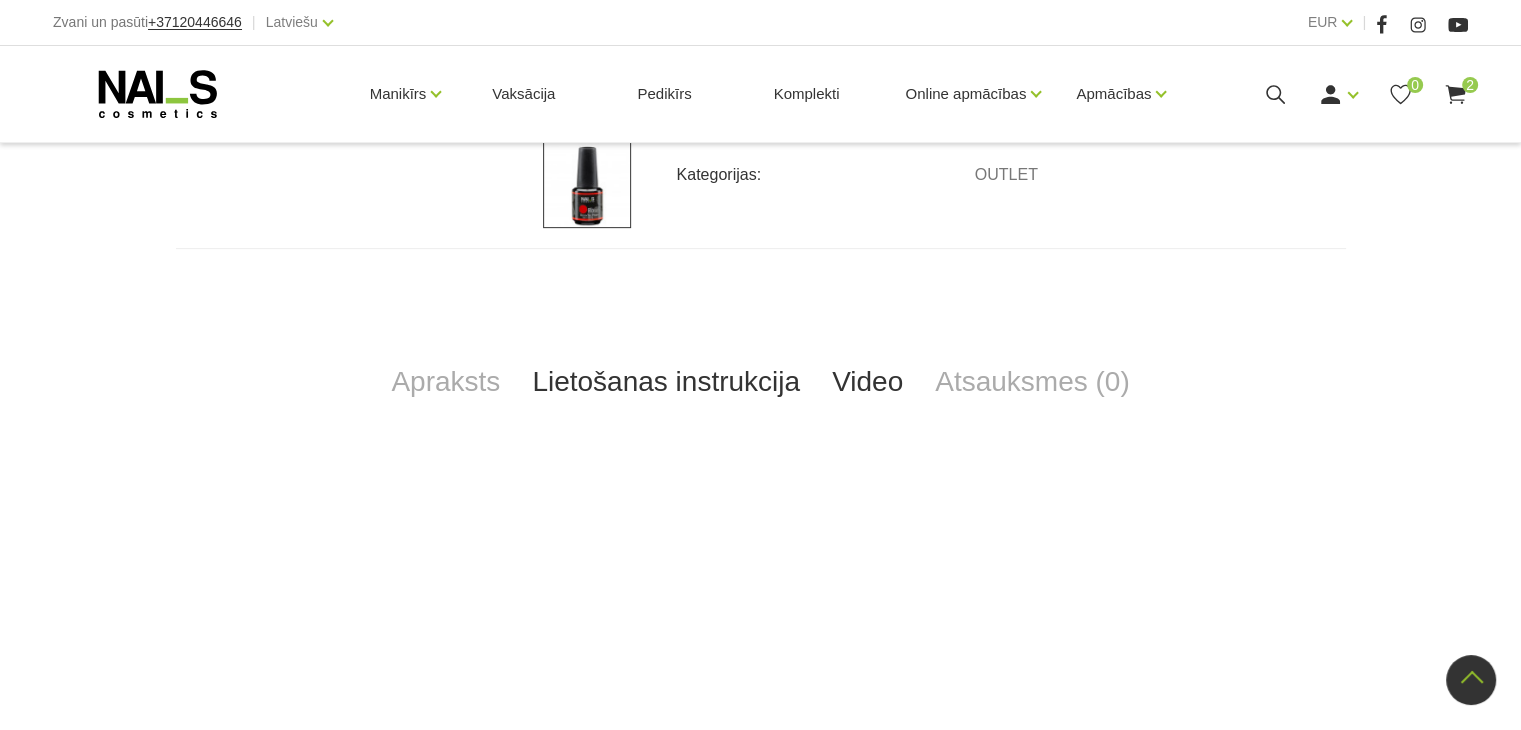 click on "Lietošanas instrukcija" at bounding box center [666, 382] 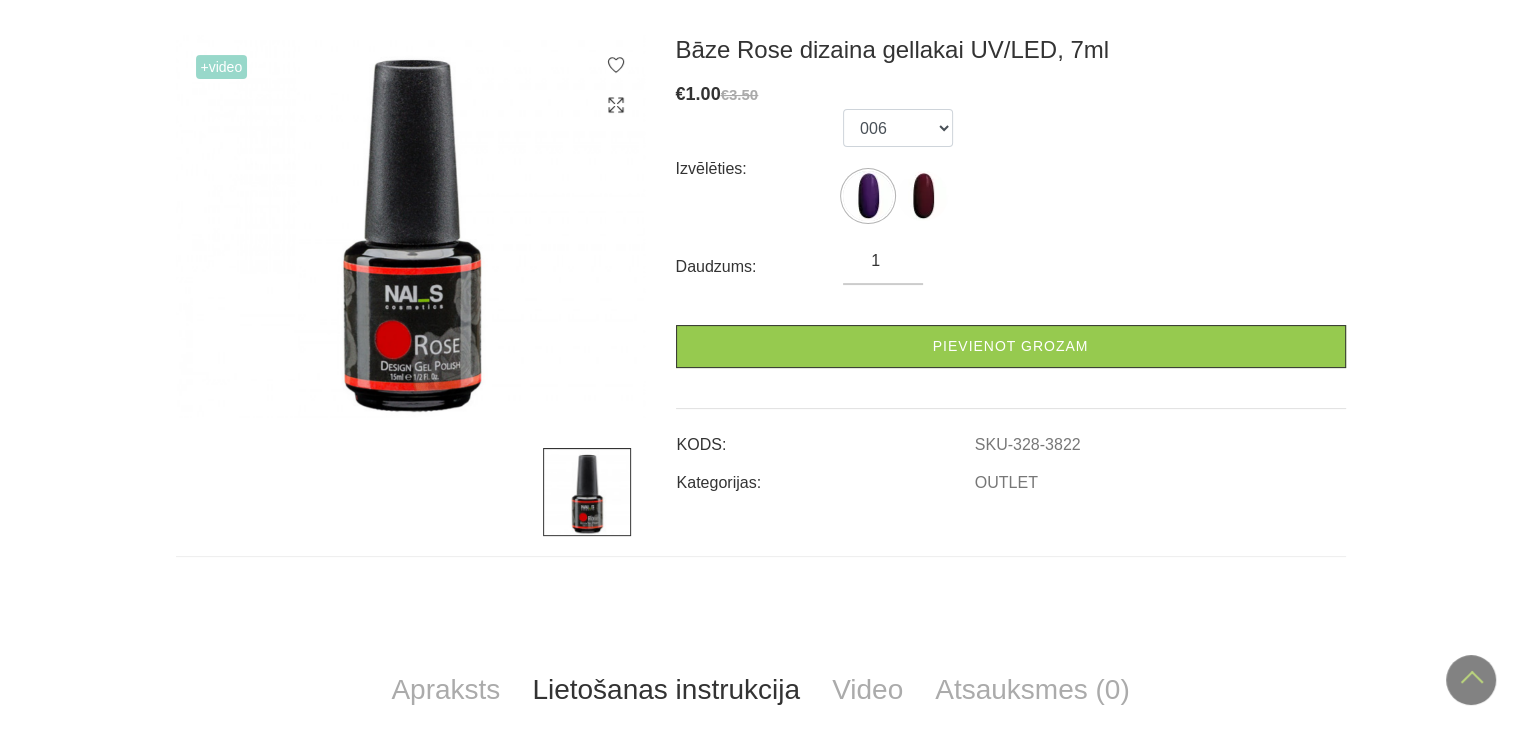 scroll, scrollTop: 0, scrollLeft: 0, axis: both 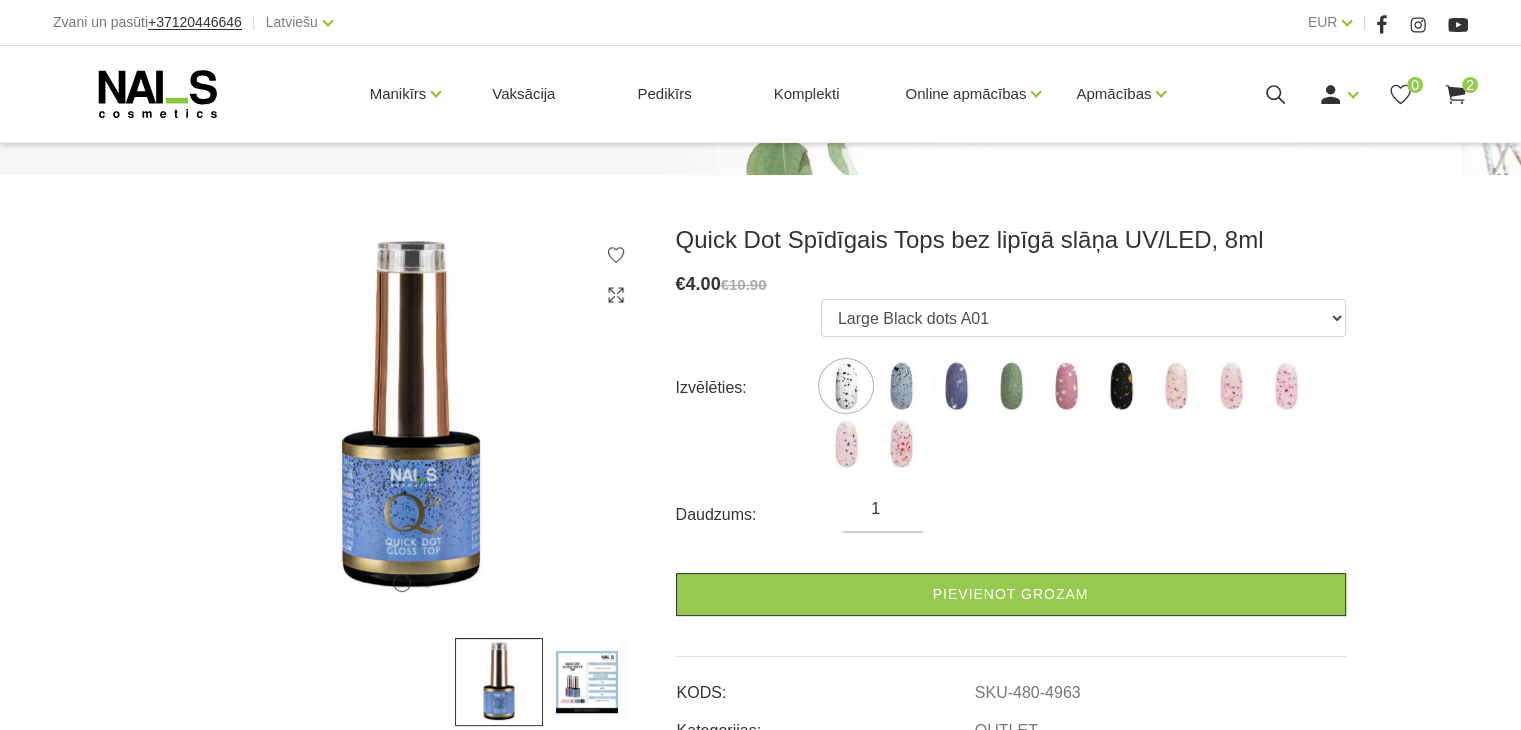 click at bounding box center (901, 386) 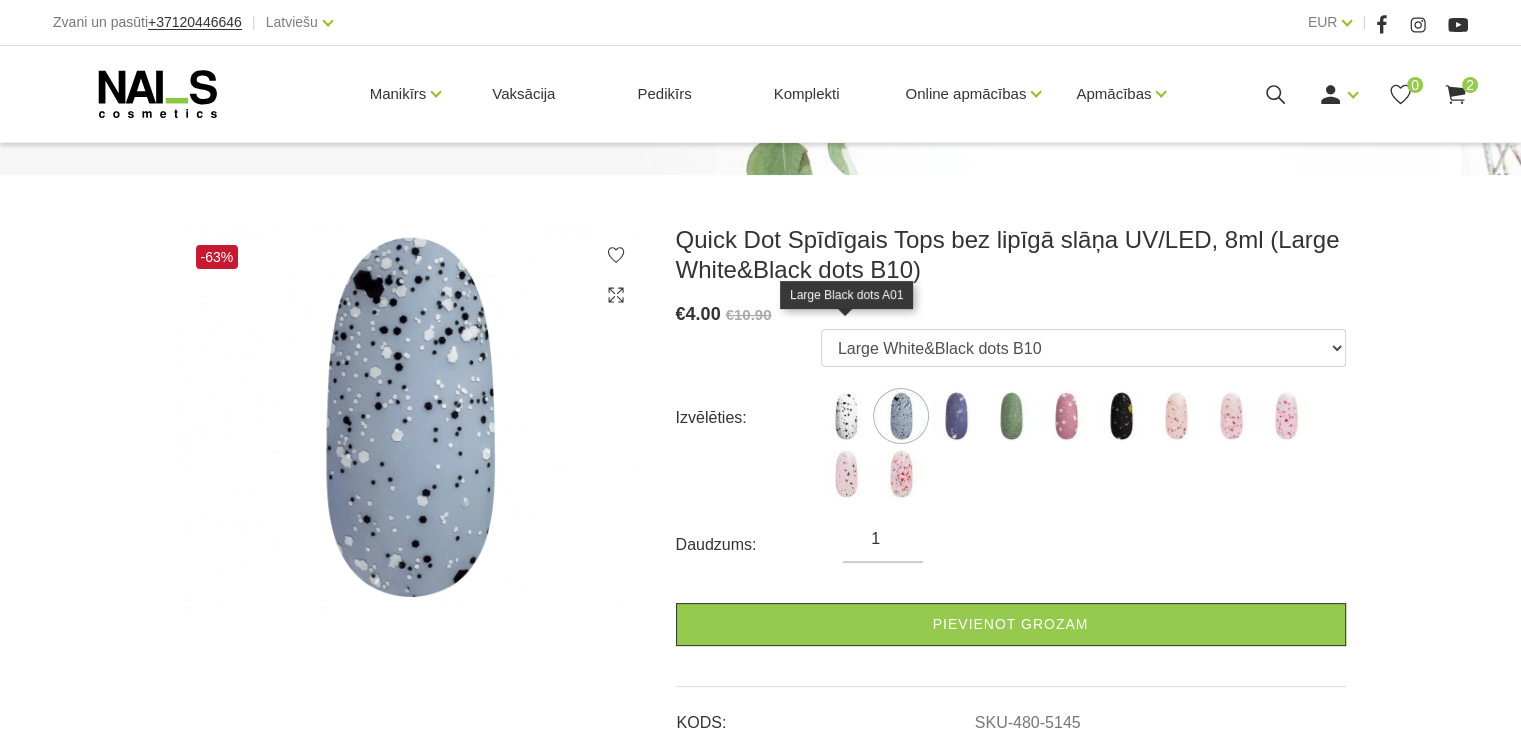 click at bounding box center [846, 416] 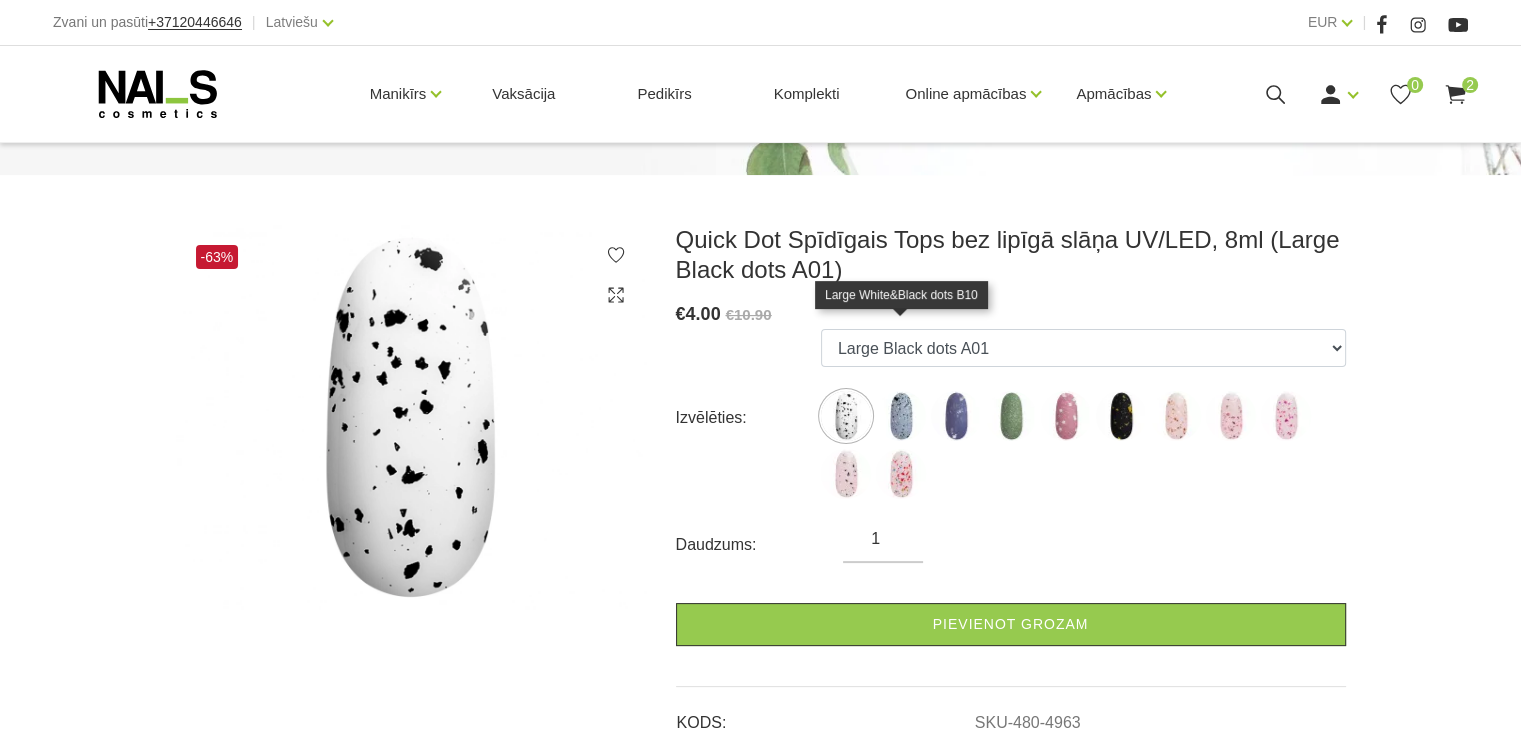 click at bounding box center [901, 416] 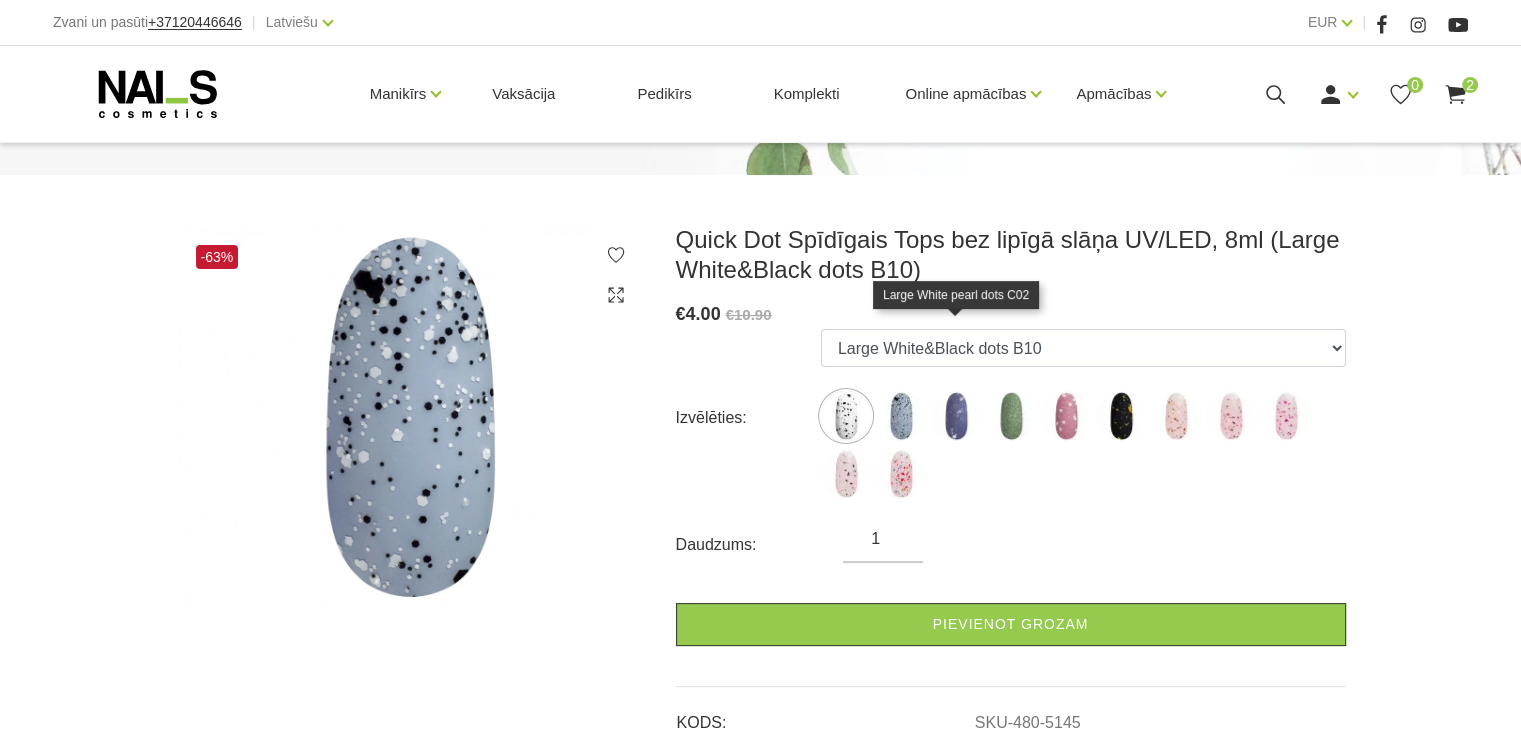 click at bounding box center (956, 416) 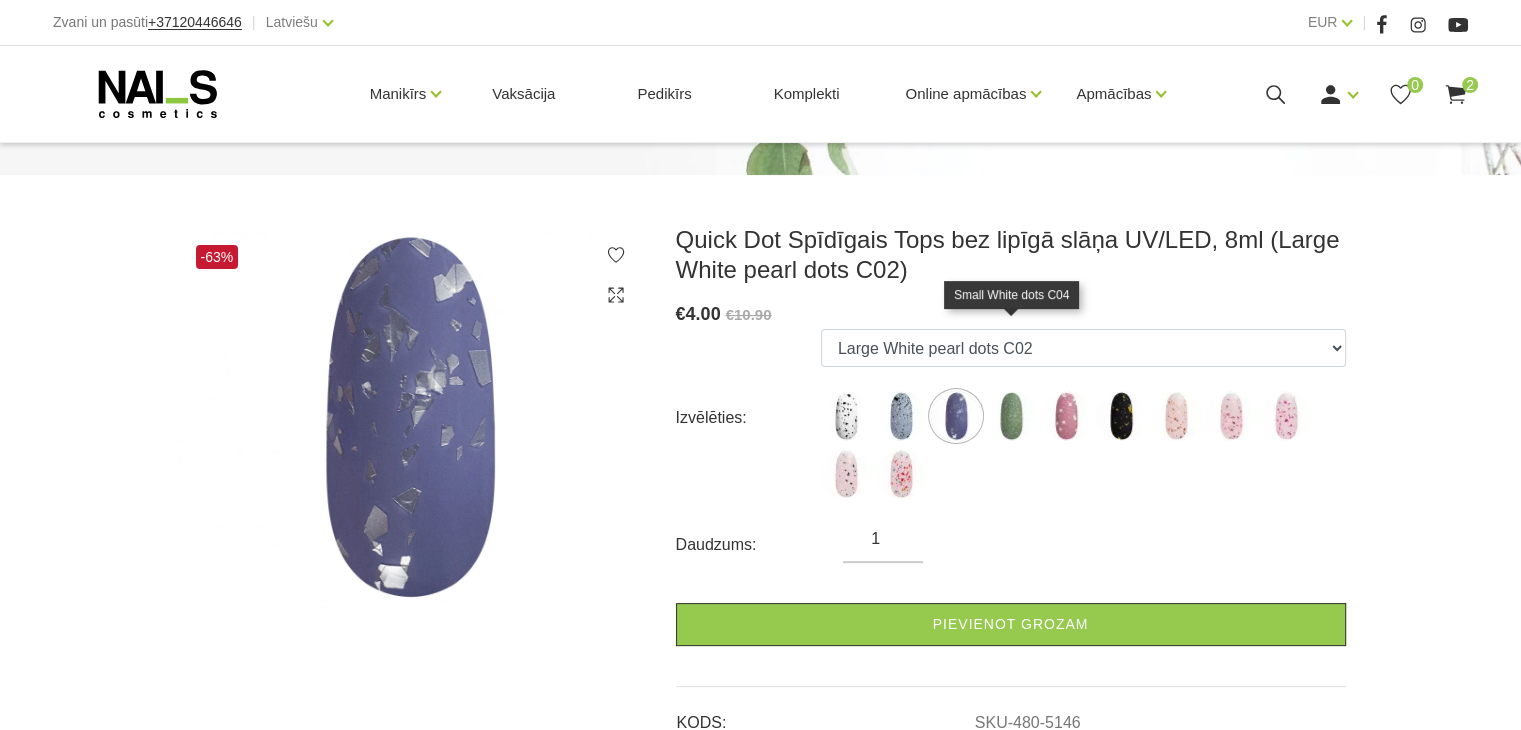 click at bounding box center [1011, 416] 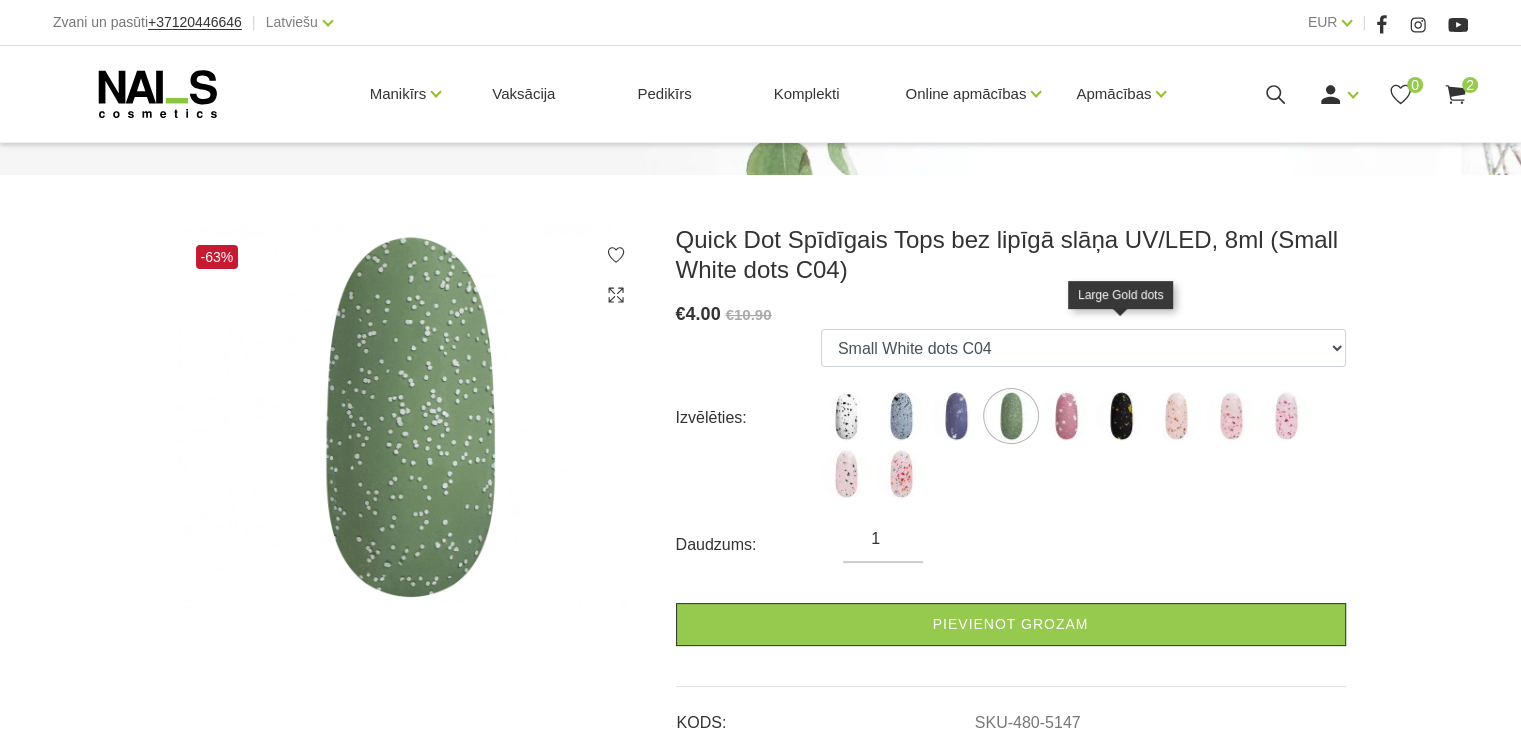 click at bounding box center (1121, 416) 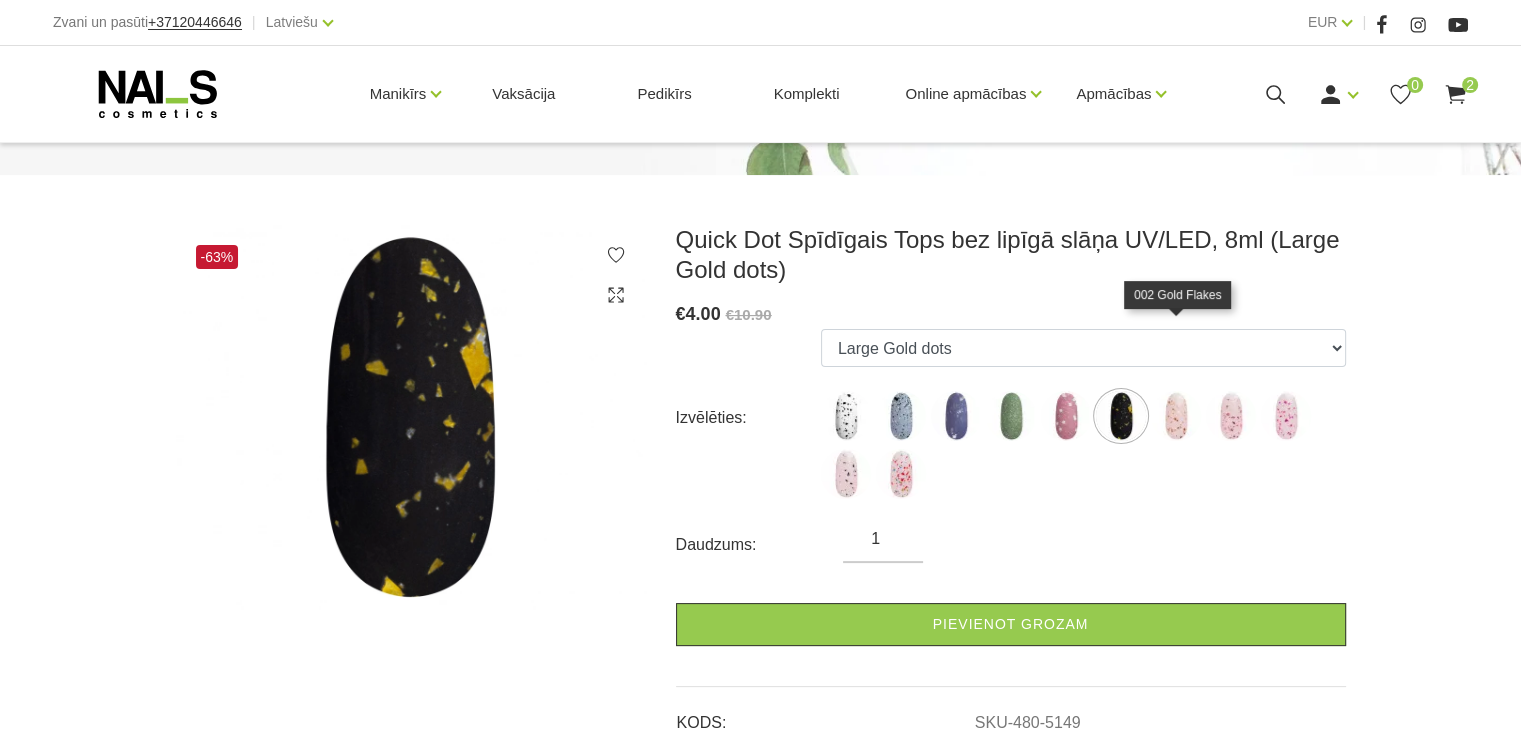 click at bounding box center [1176, 416] 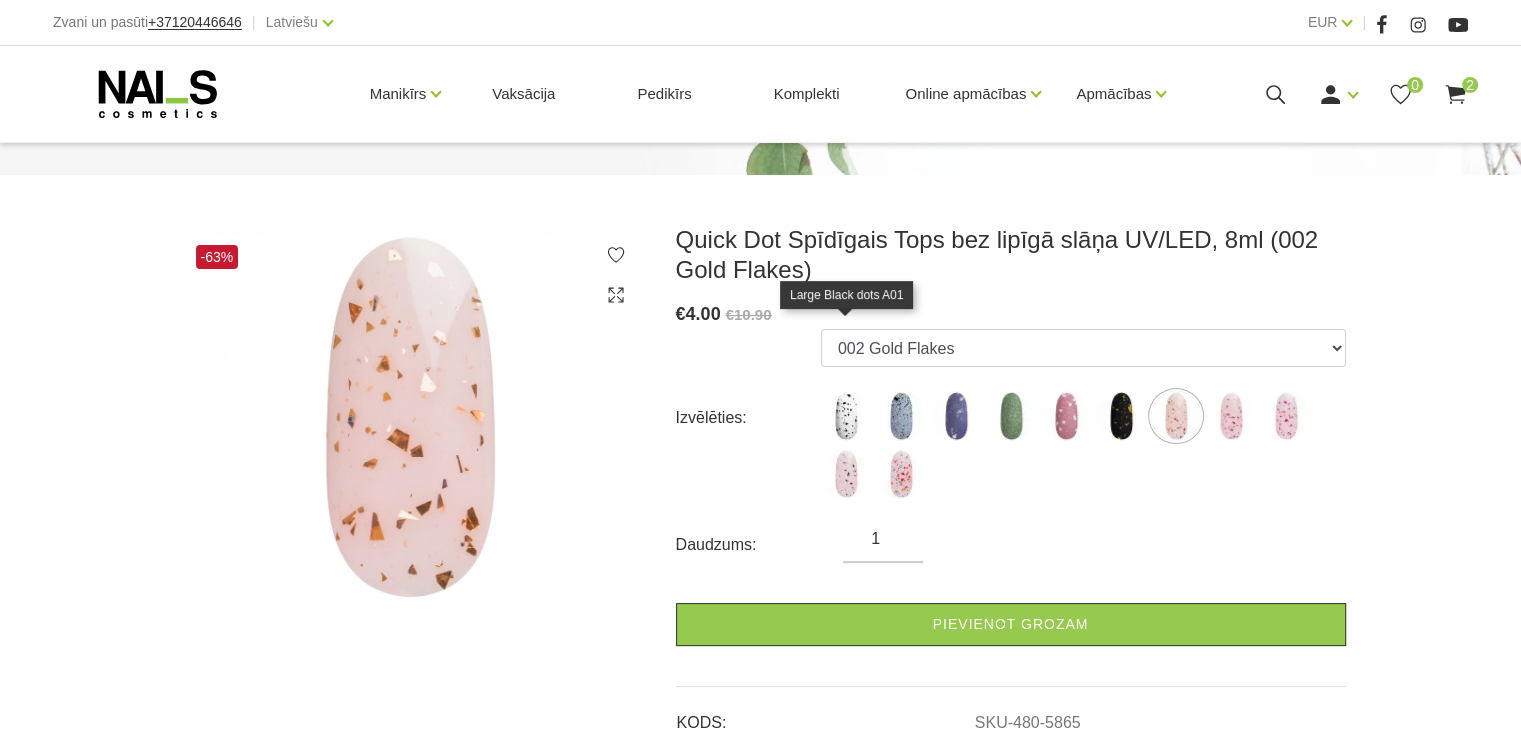 click at bounding box center [846, 416] 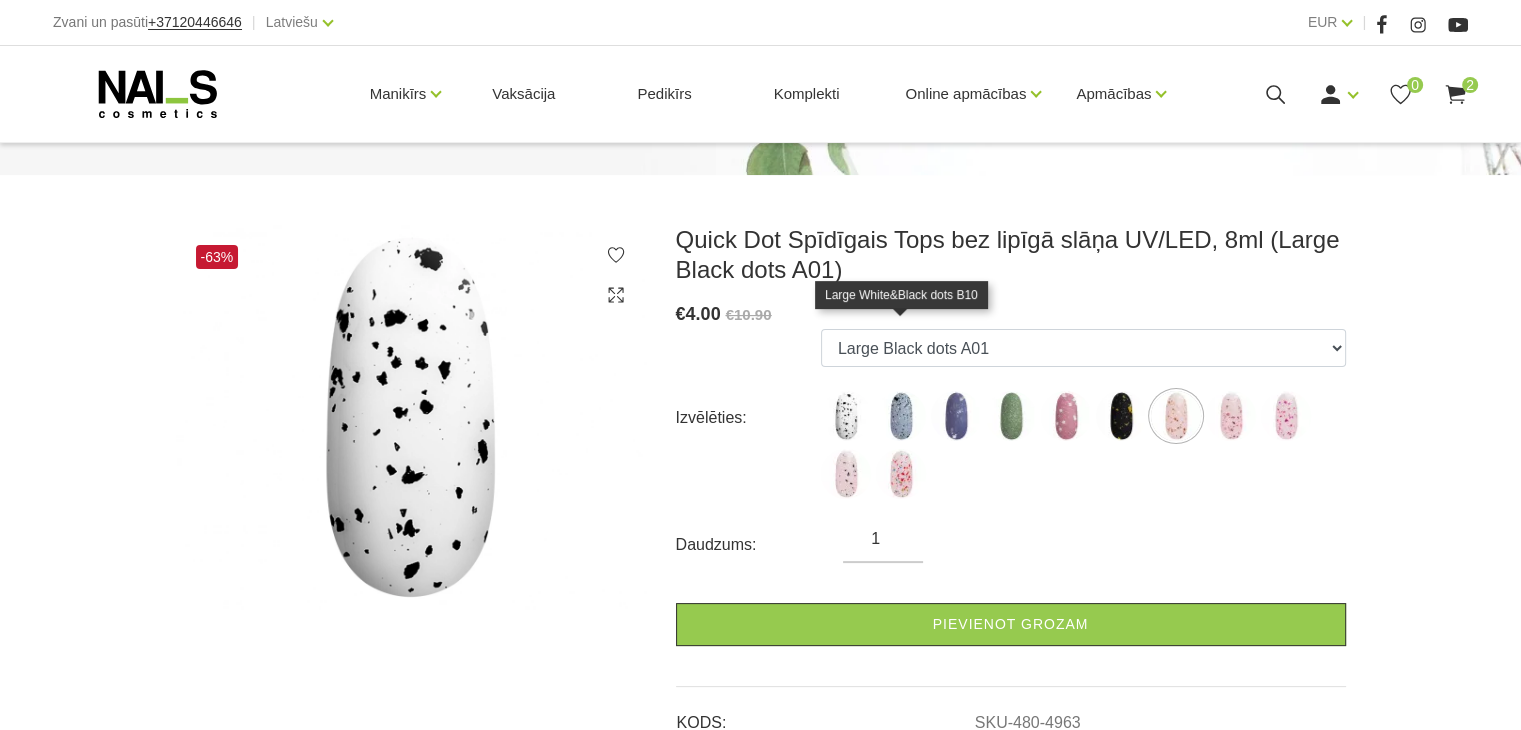 click at bounding box center (901, 416) 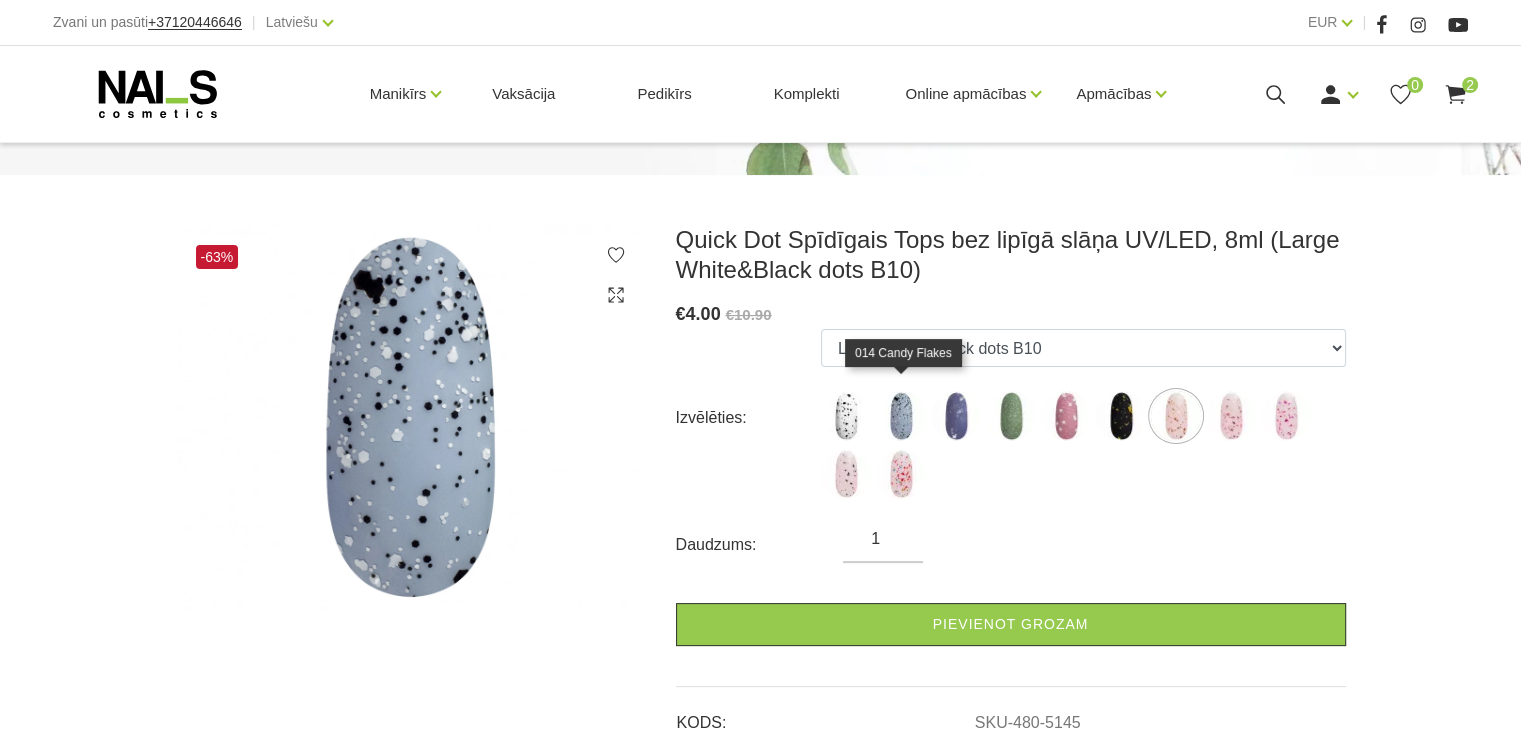 click at bounding box center (901, 474) 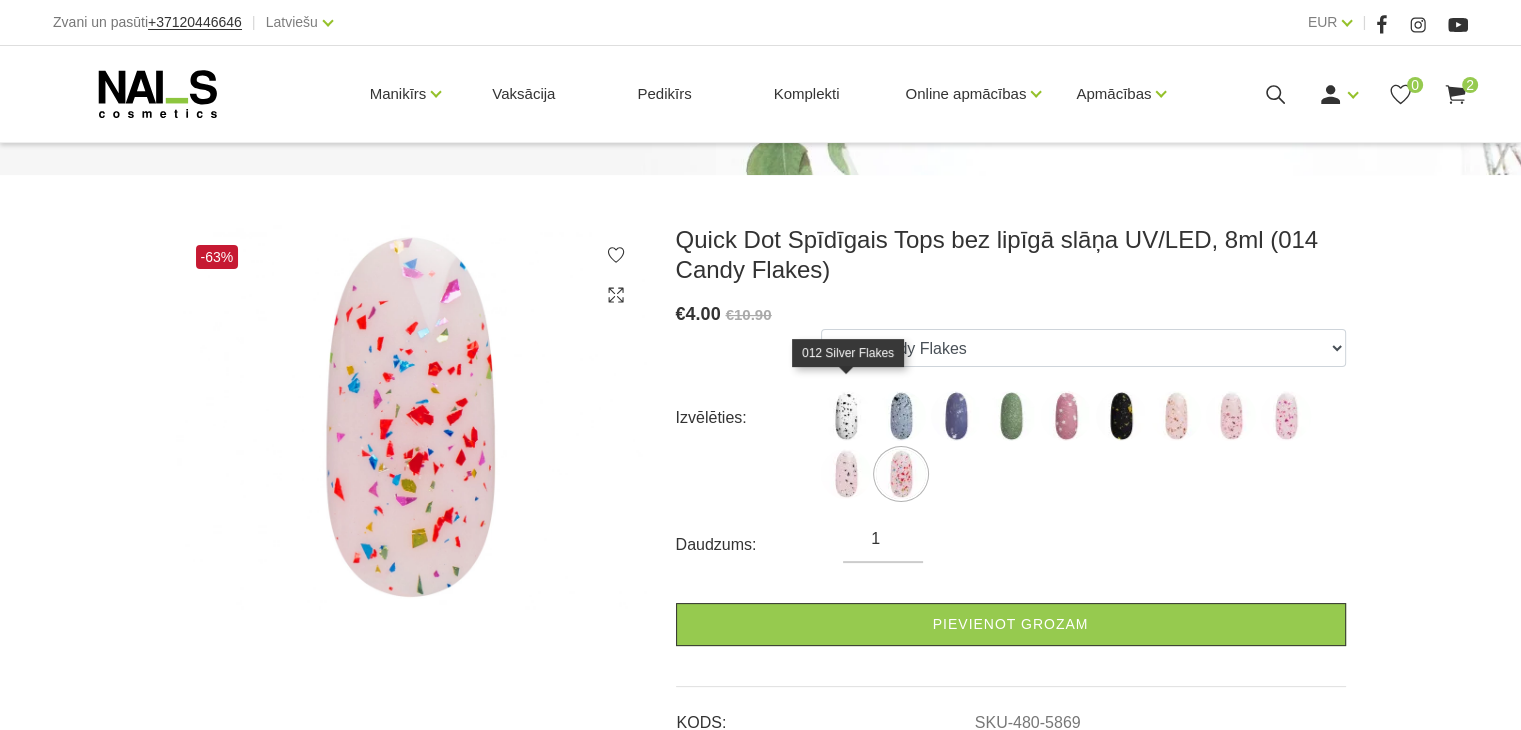 click at bounding box center [846, 474] 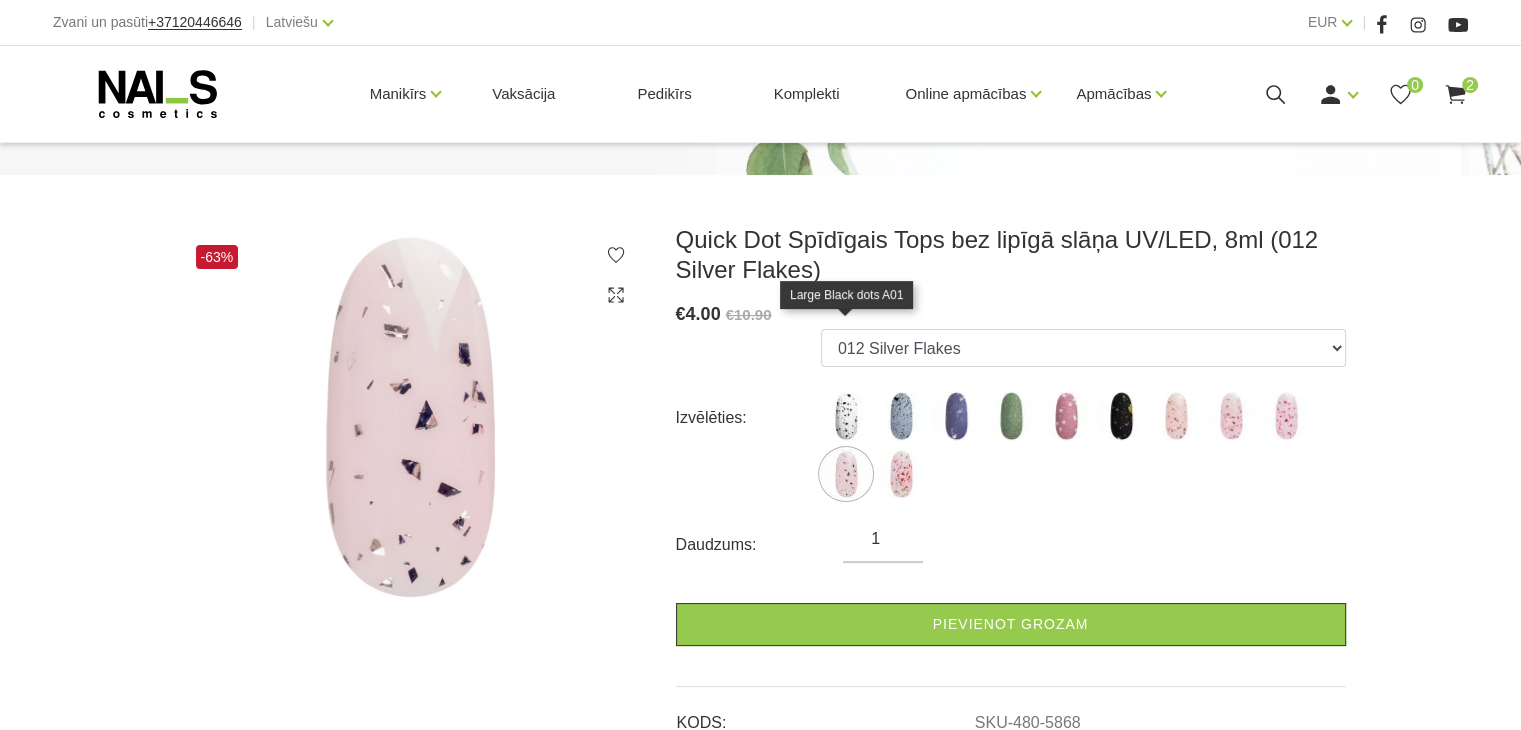 click at bounding box center (846, 416) 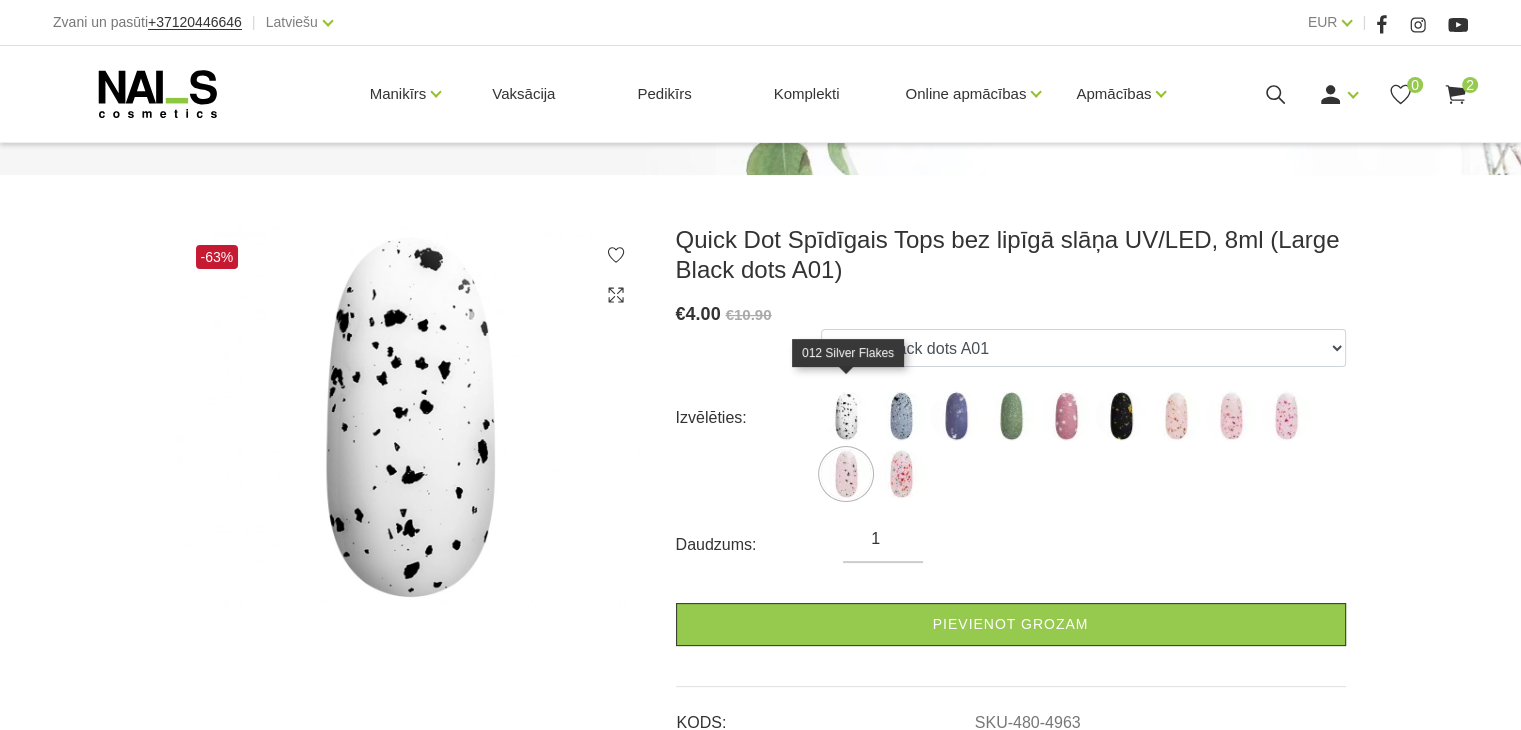 click at bounding box center [846, 474] 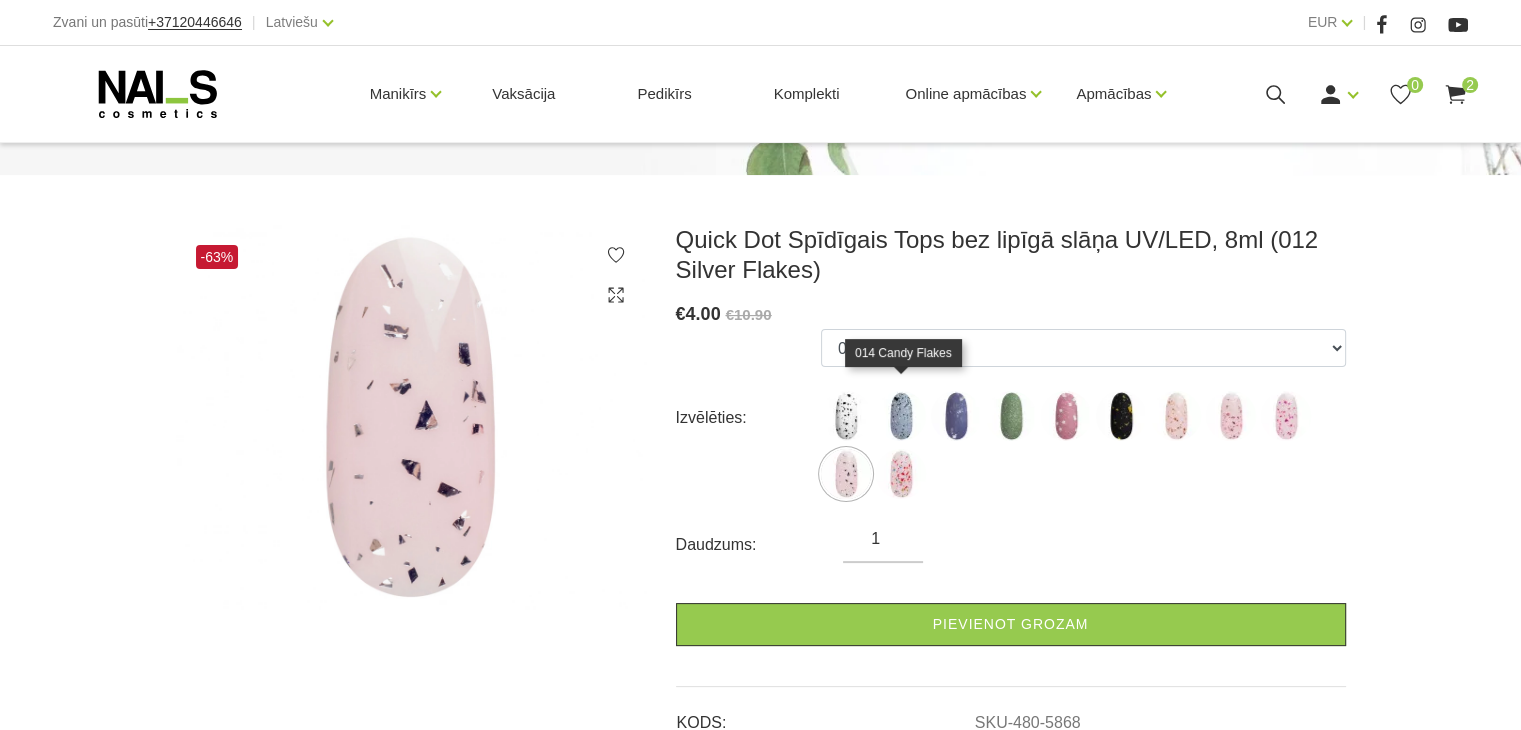 click at bounding box center [901, 474] 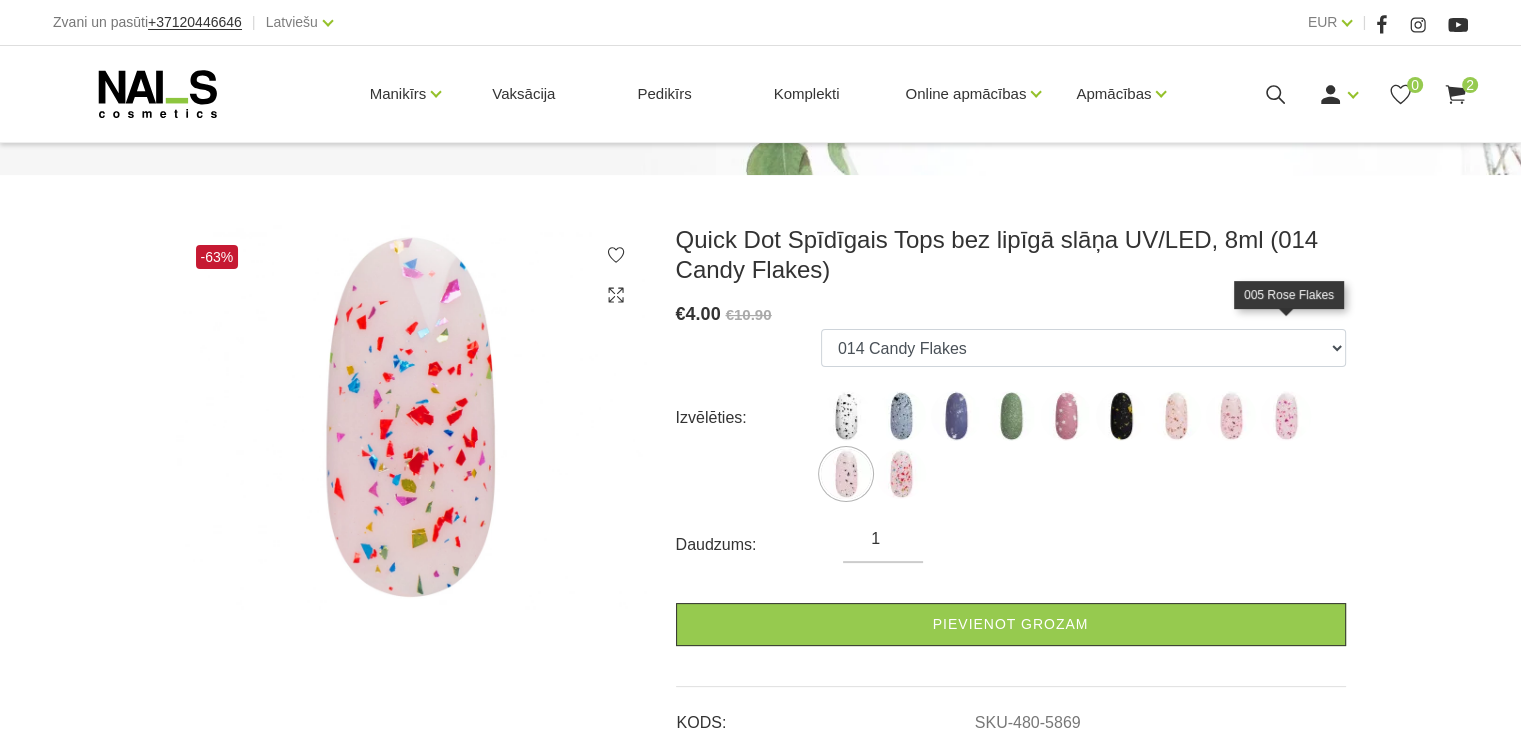 click at bounding box center [1286, 416] 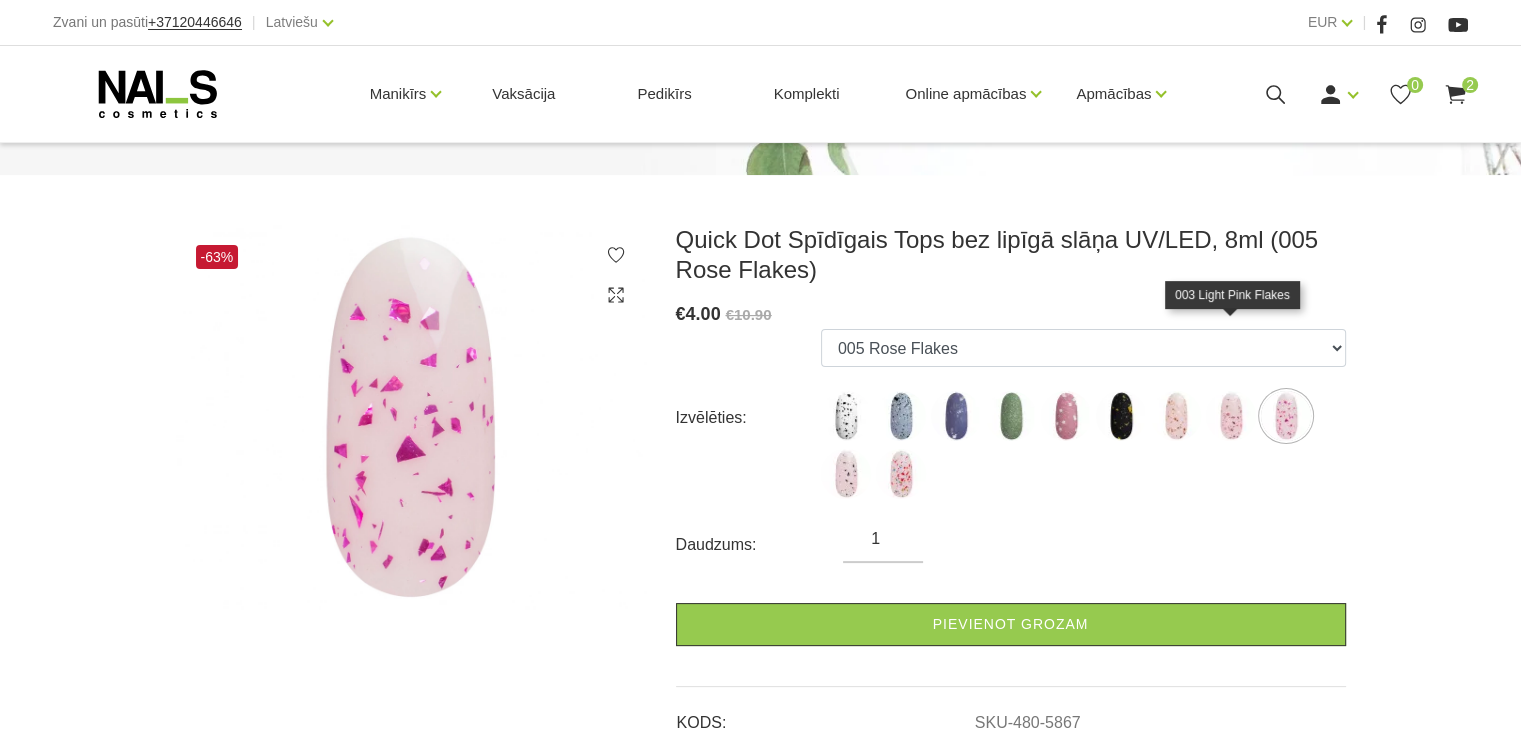 click at bounding box center (1231, 416) 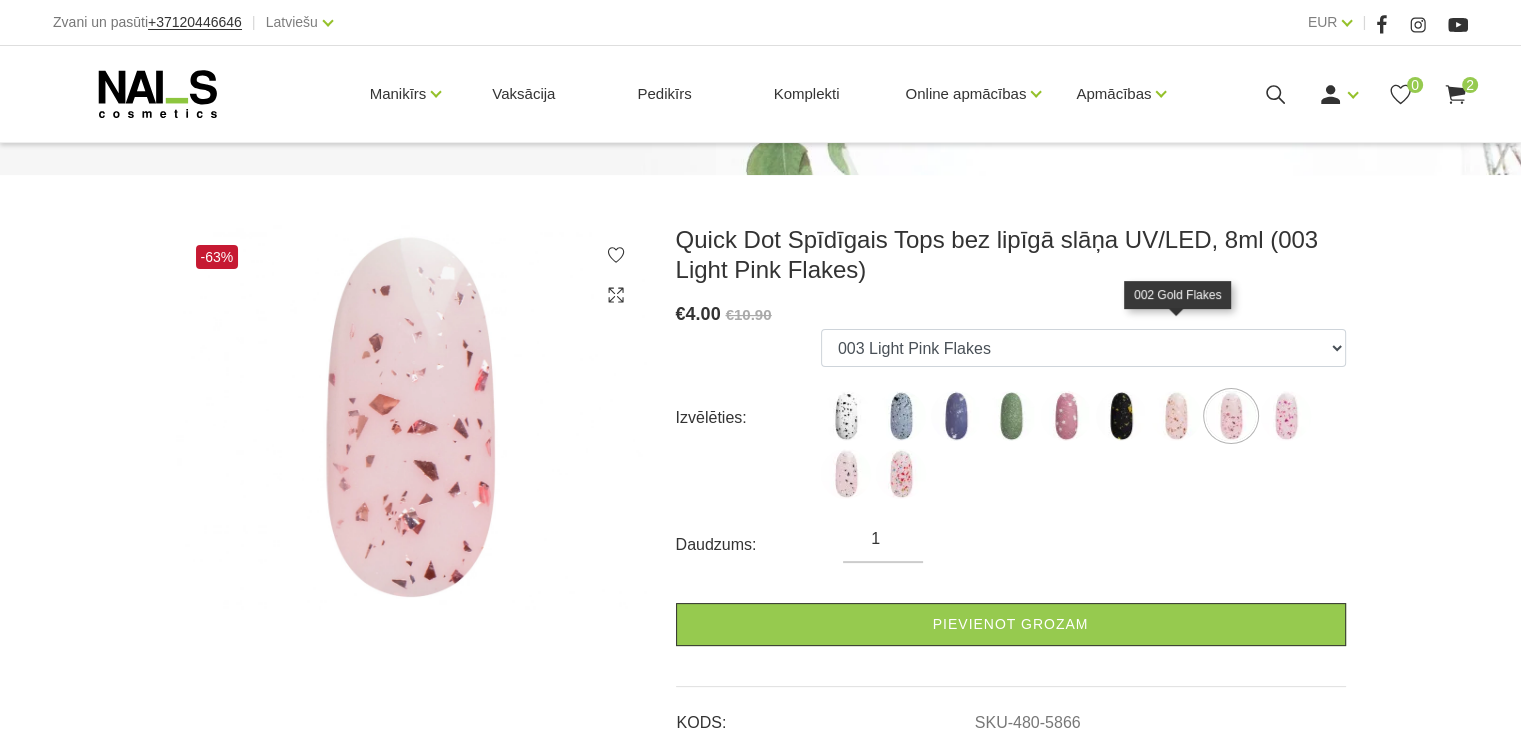 click at bounding box center [1176, 416] 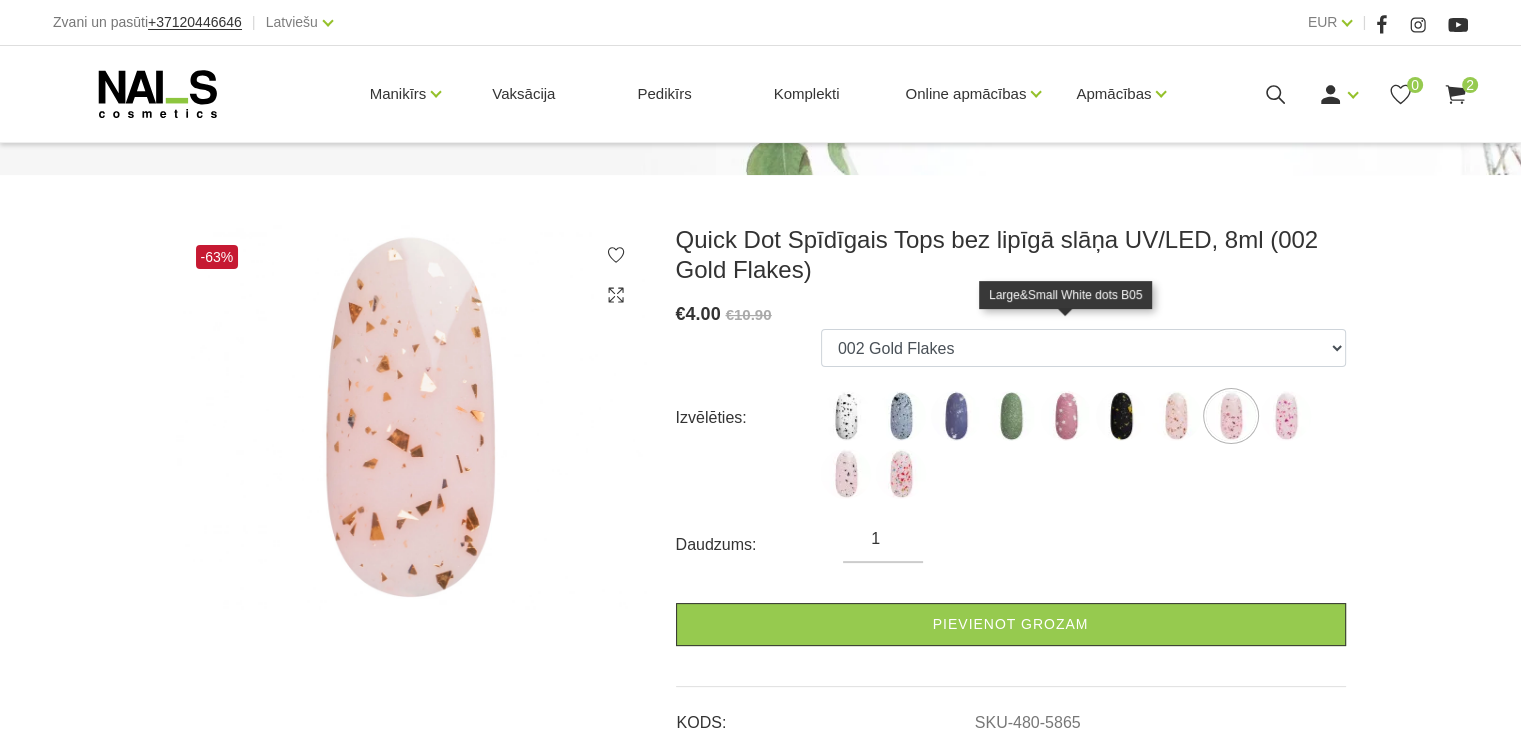 click at bounding box center [1066, 416] 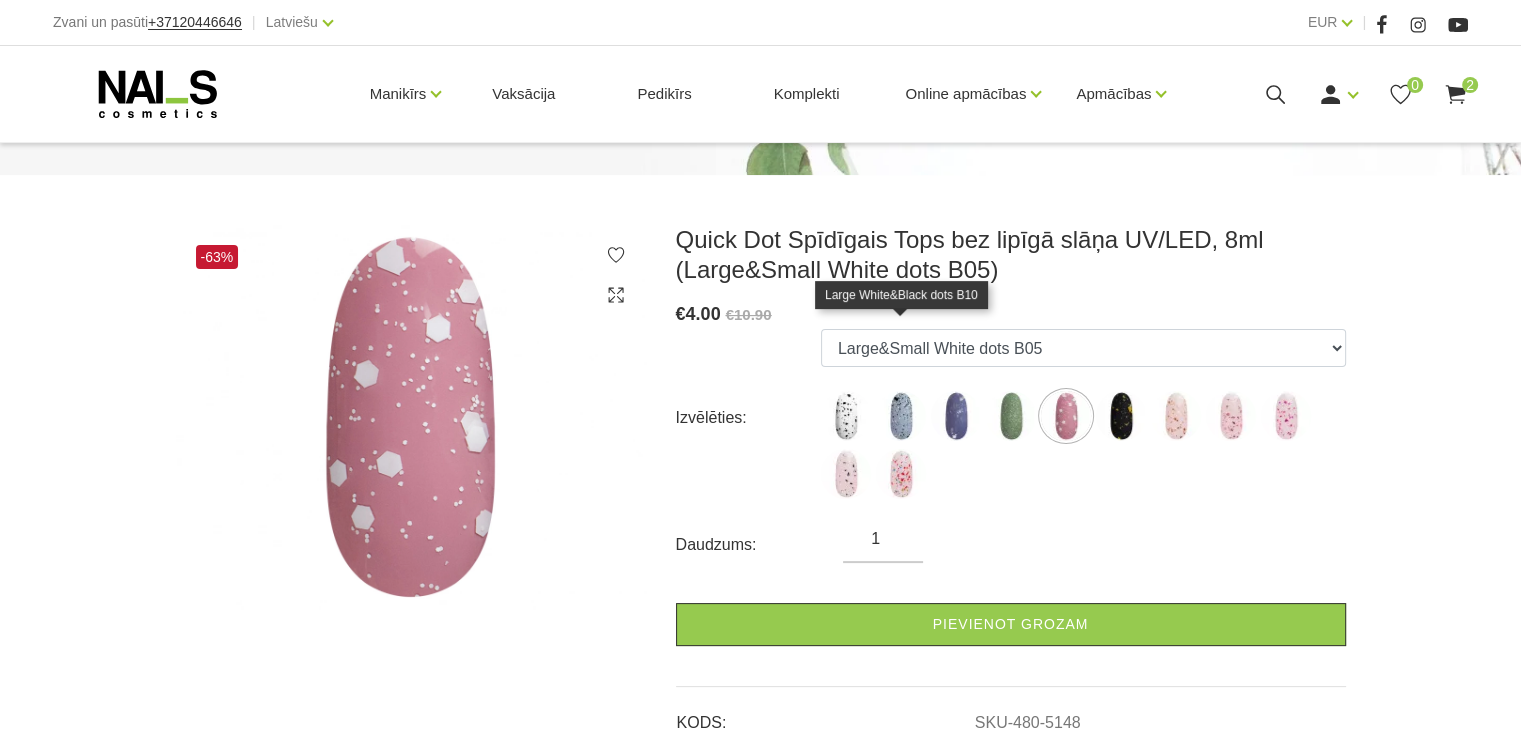 click at bounding box center [901, 416] 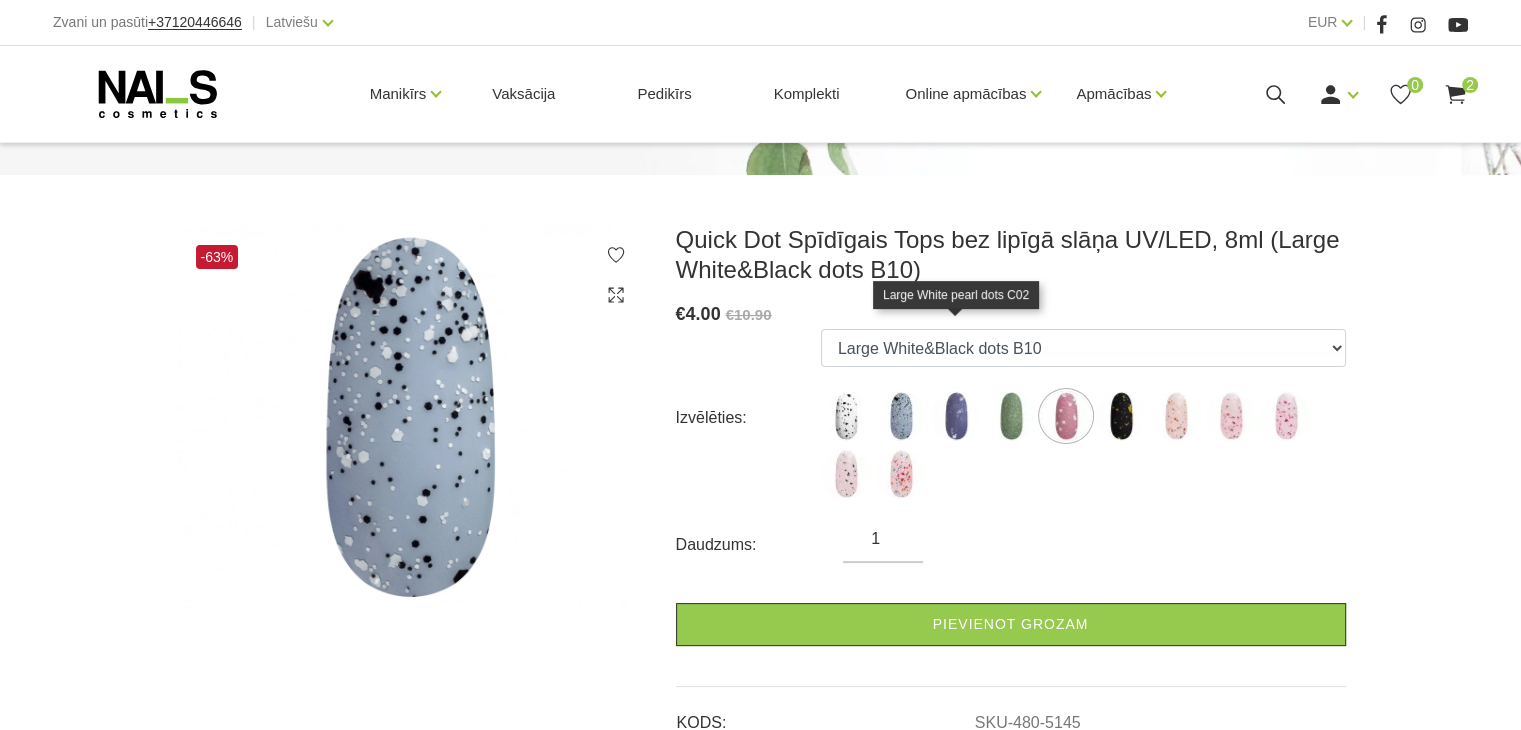 click at bounding box center [956, 416] 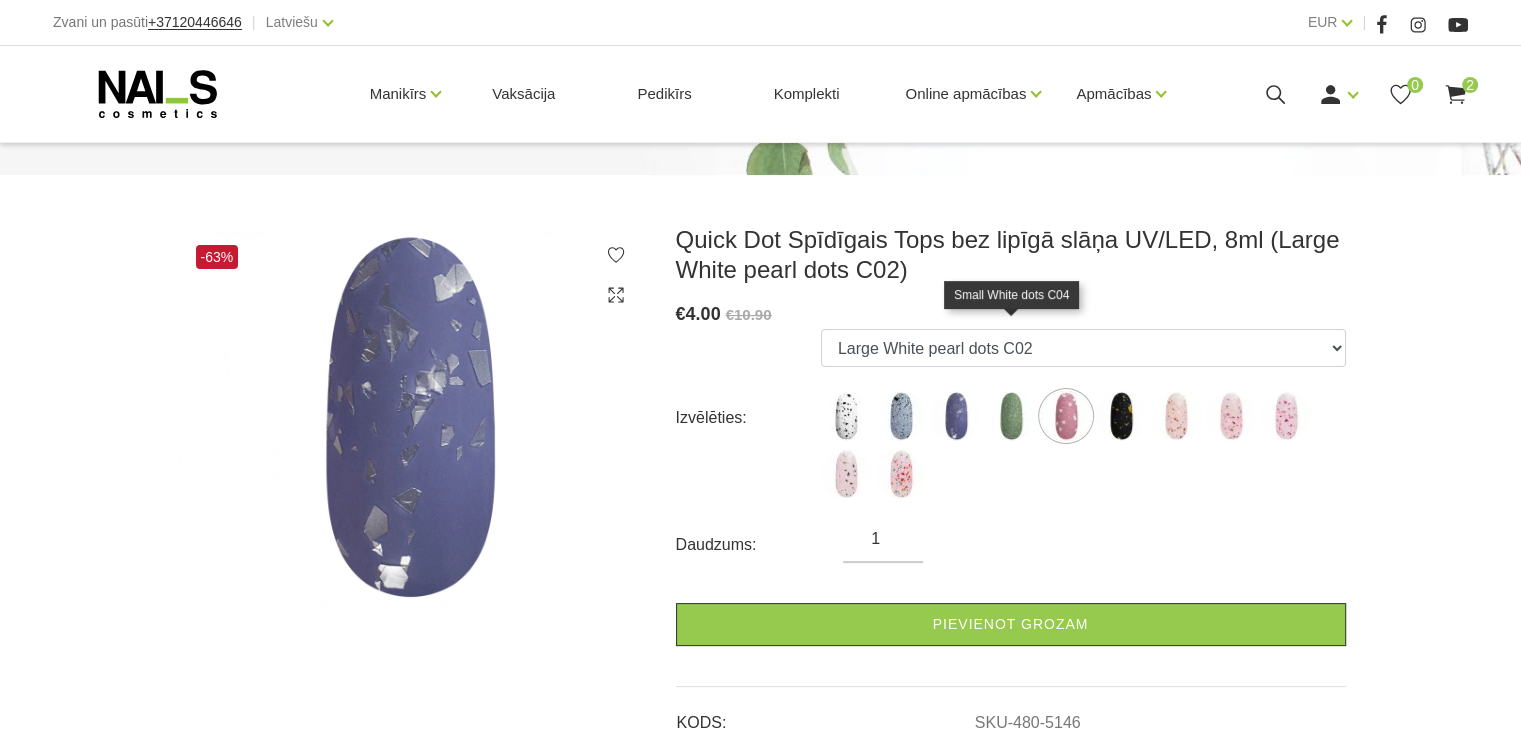 click at bounding box center [1011, 416] 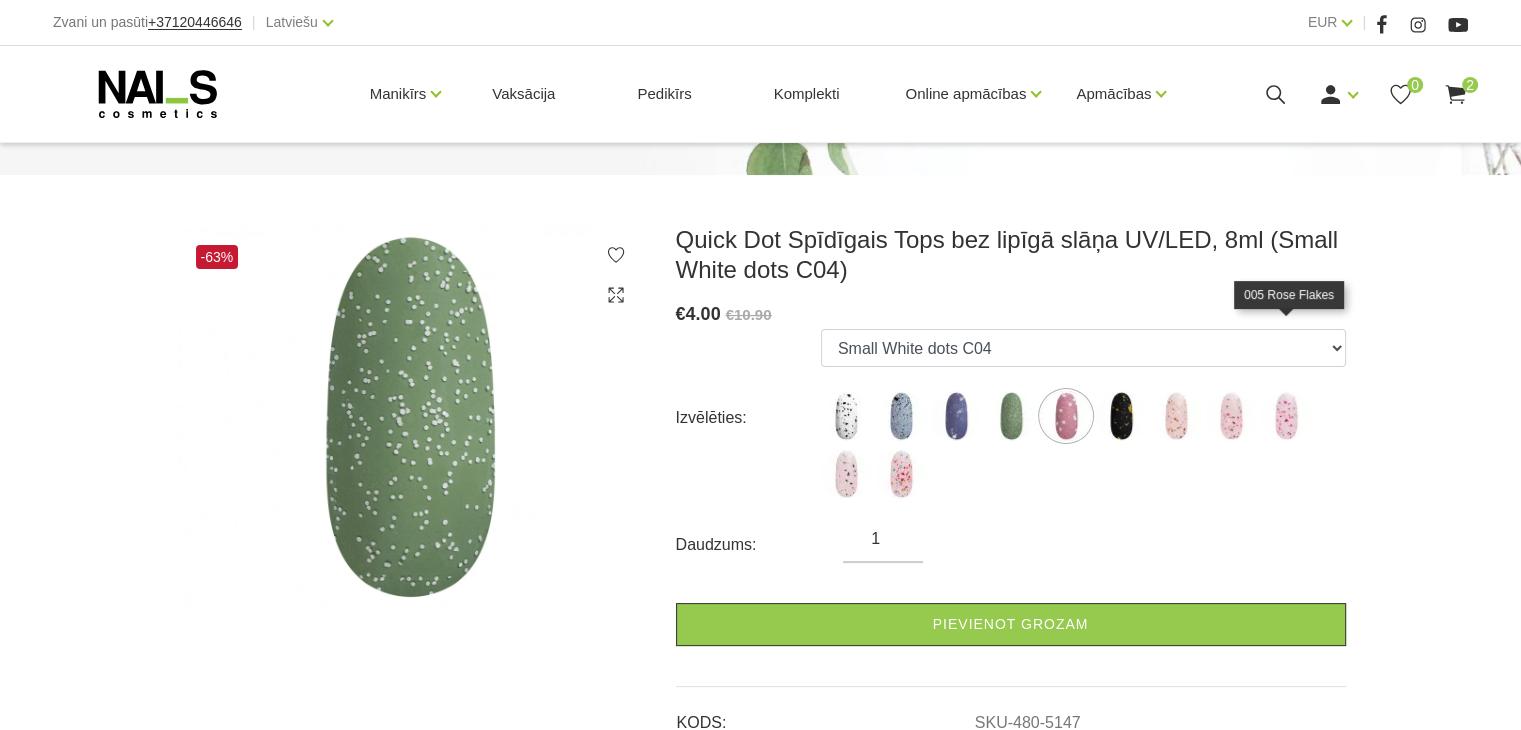 click at bounding box center [1286, 416] 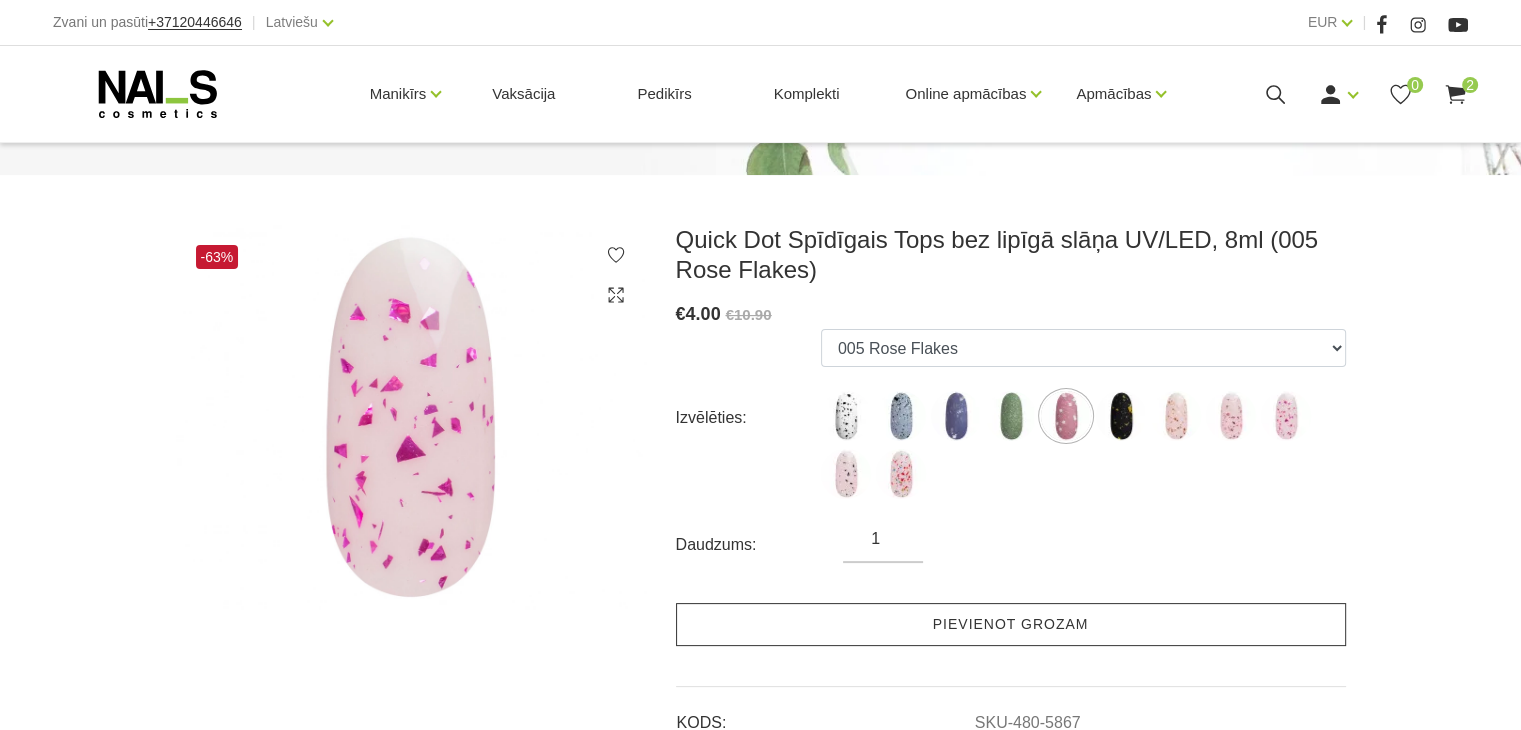 click on "Pievienot grozam" at bounding box center [1011, 624] 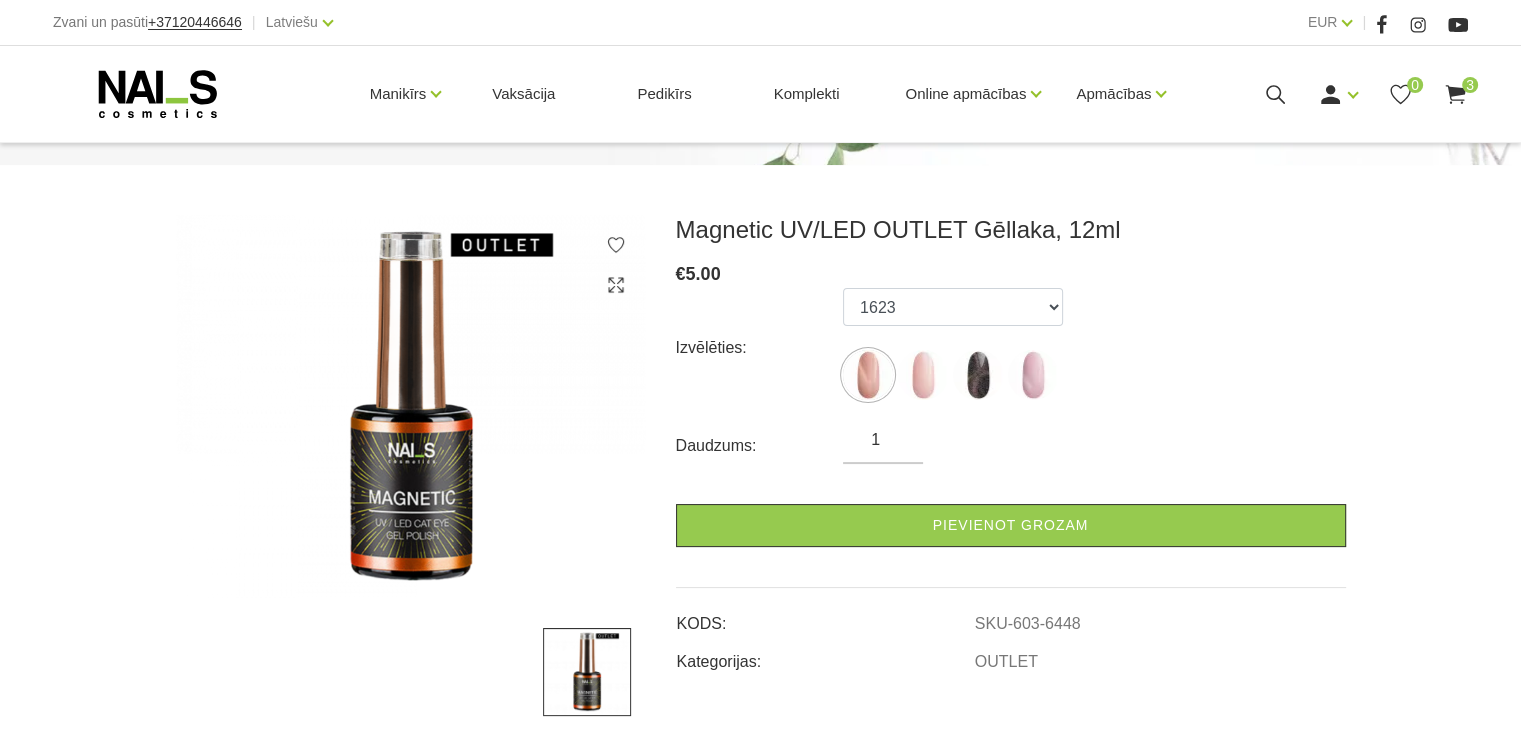 scroll, scrollTop: 210, scrollLeft: 0, axis: vertical 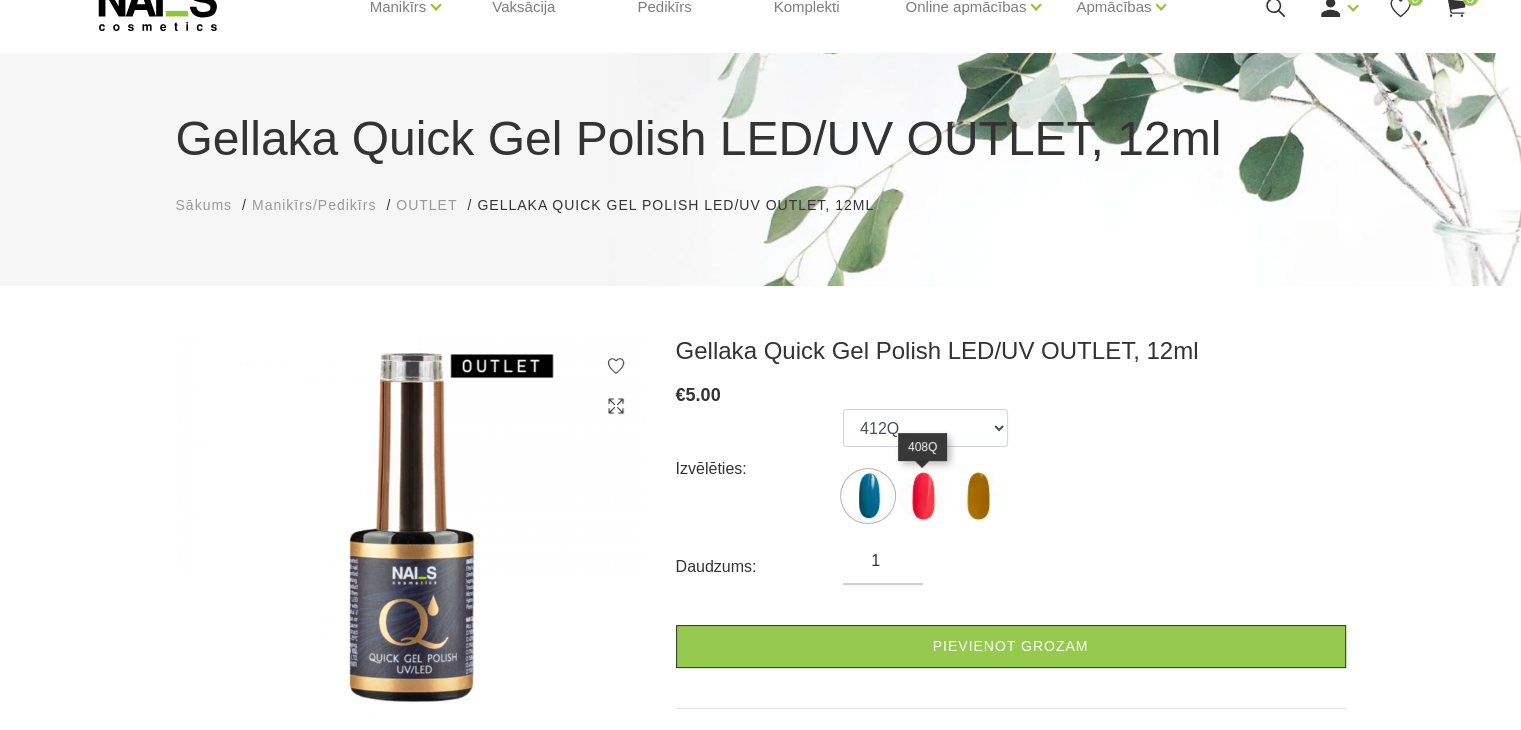 click at bounding box center (923, 496) 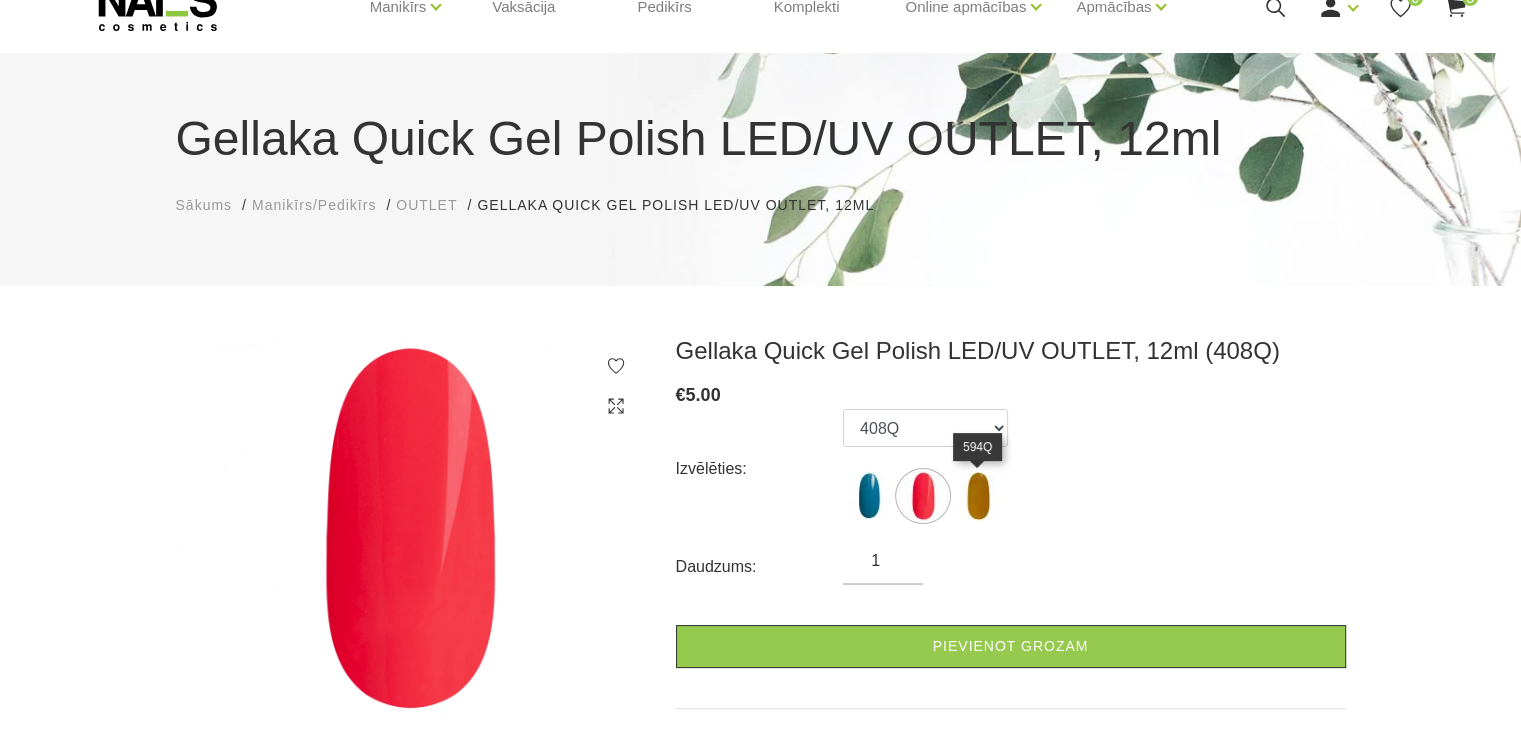 click at bounding box center [978, 496] 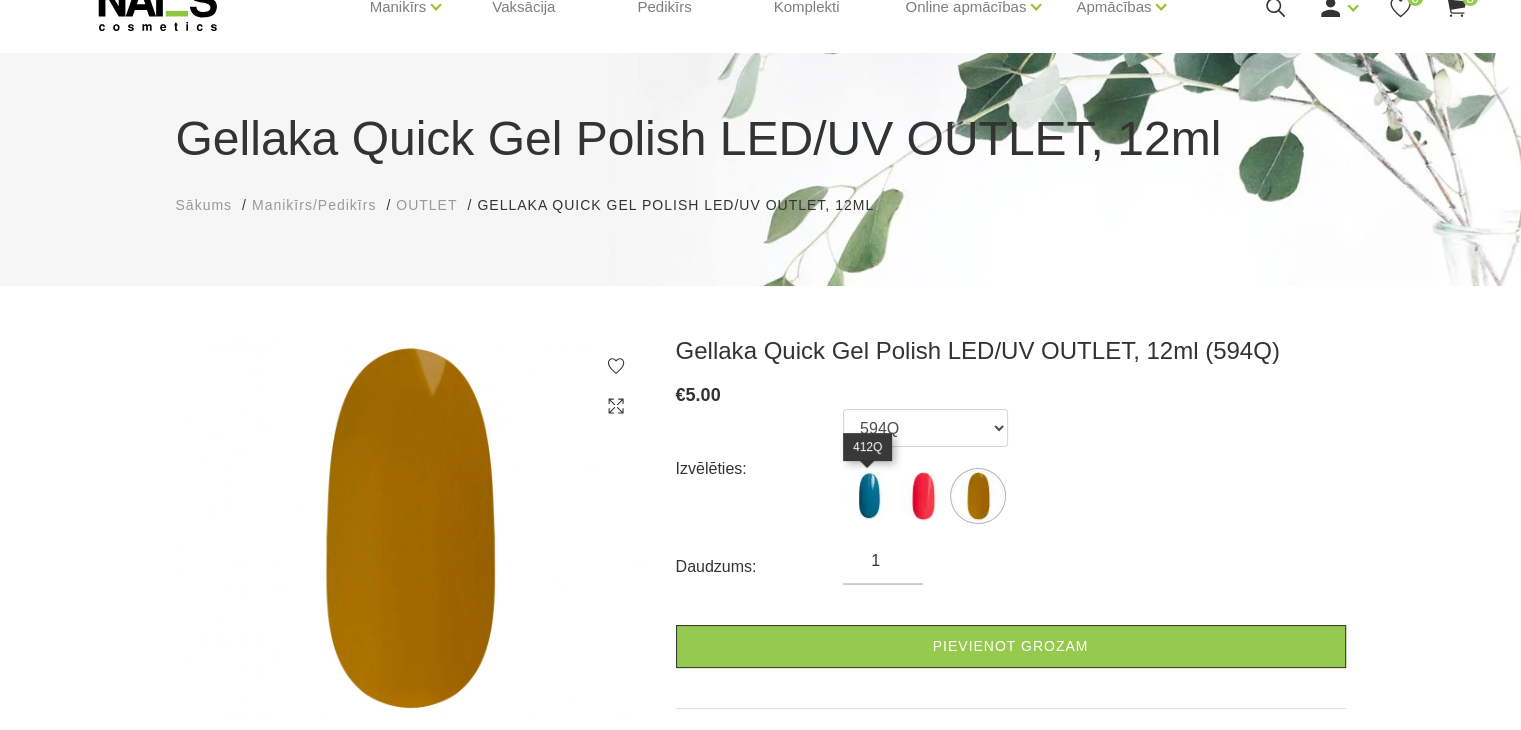 click at bounding box center [868, 496] 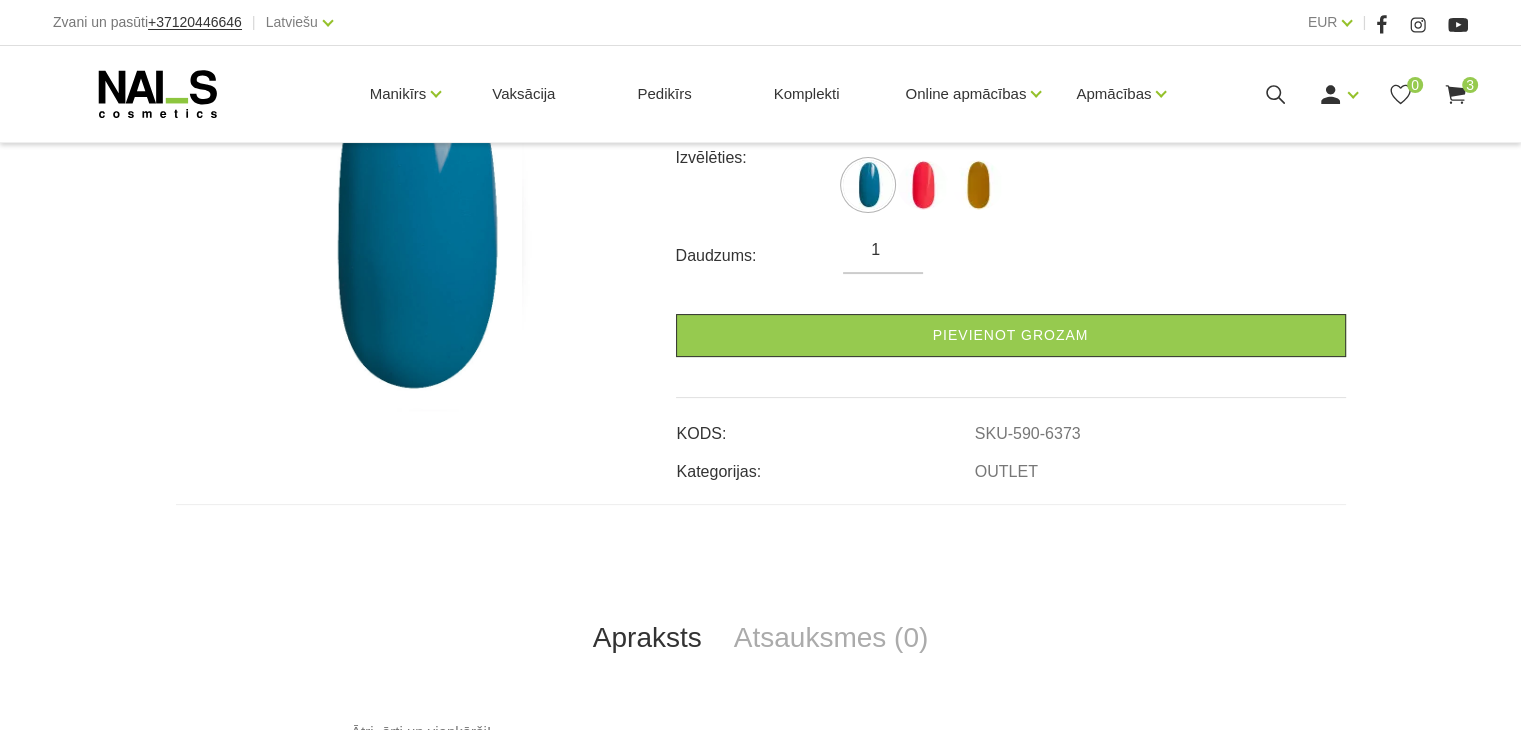 scroll, scrollTop: 399, scrollLeft: 0, axis: vertical 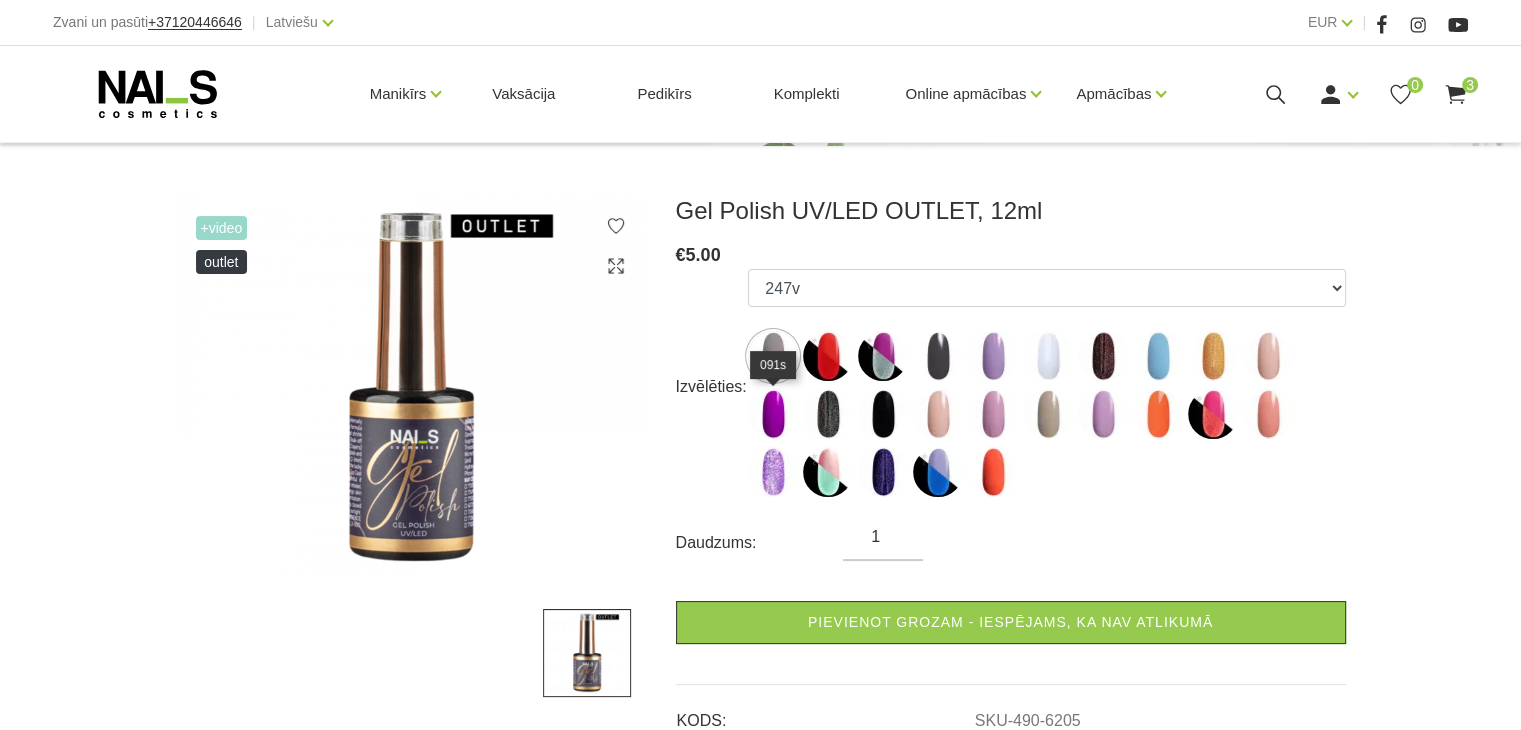 click at bounding box center (773, 414) 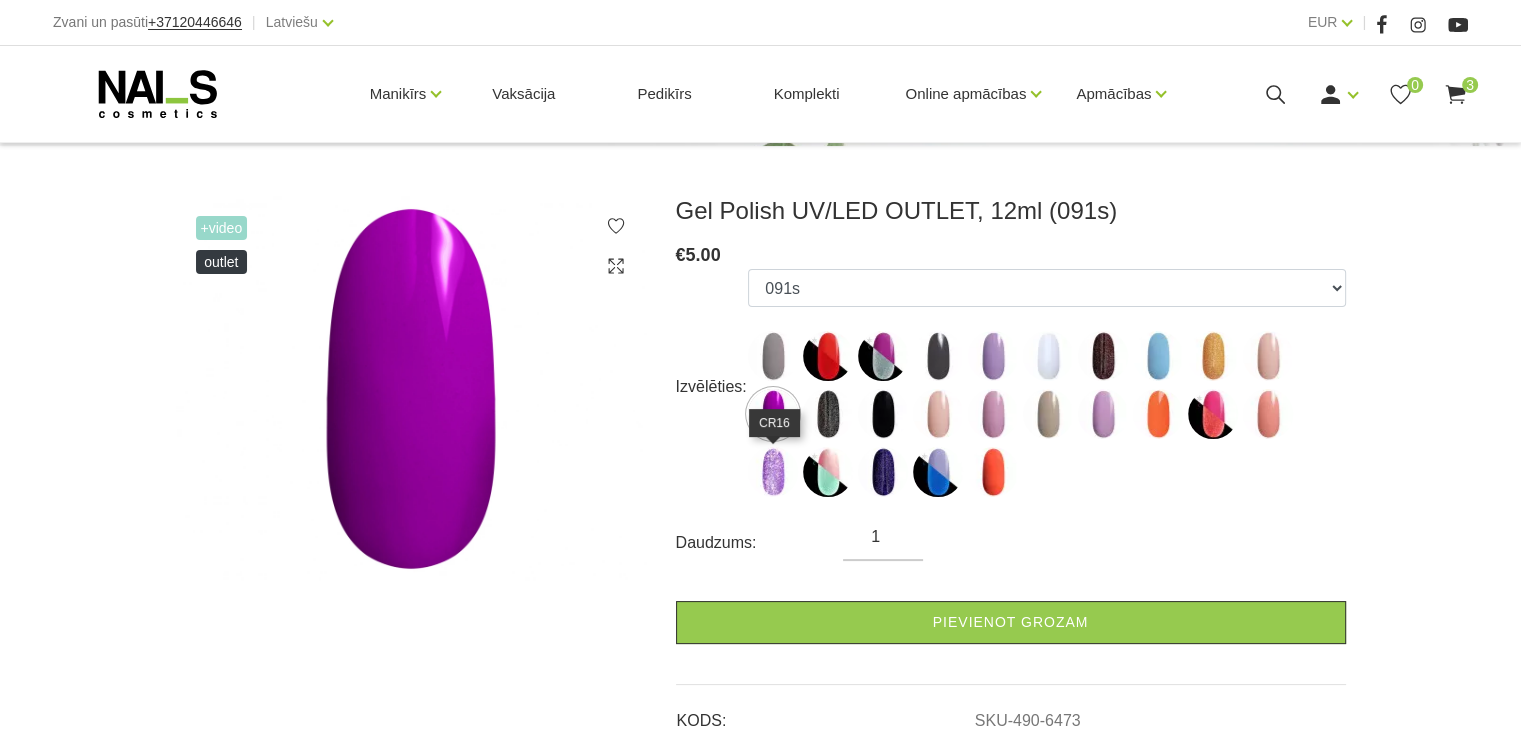 click at bounding box center (773, 472) 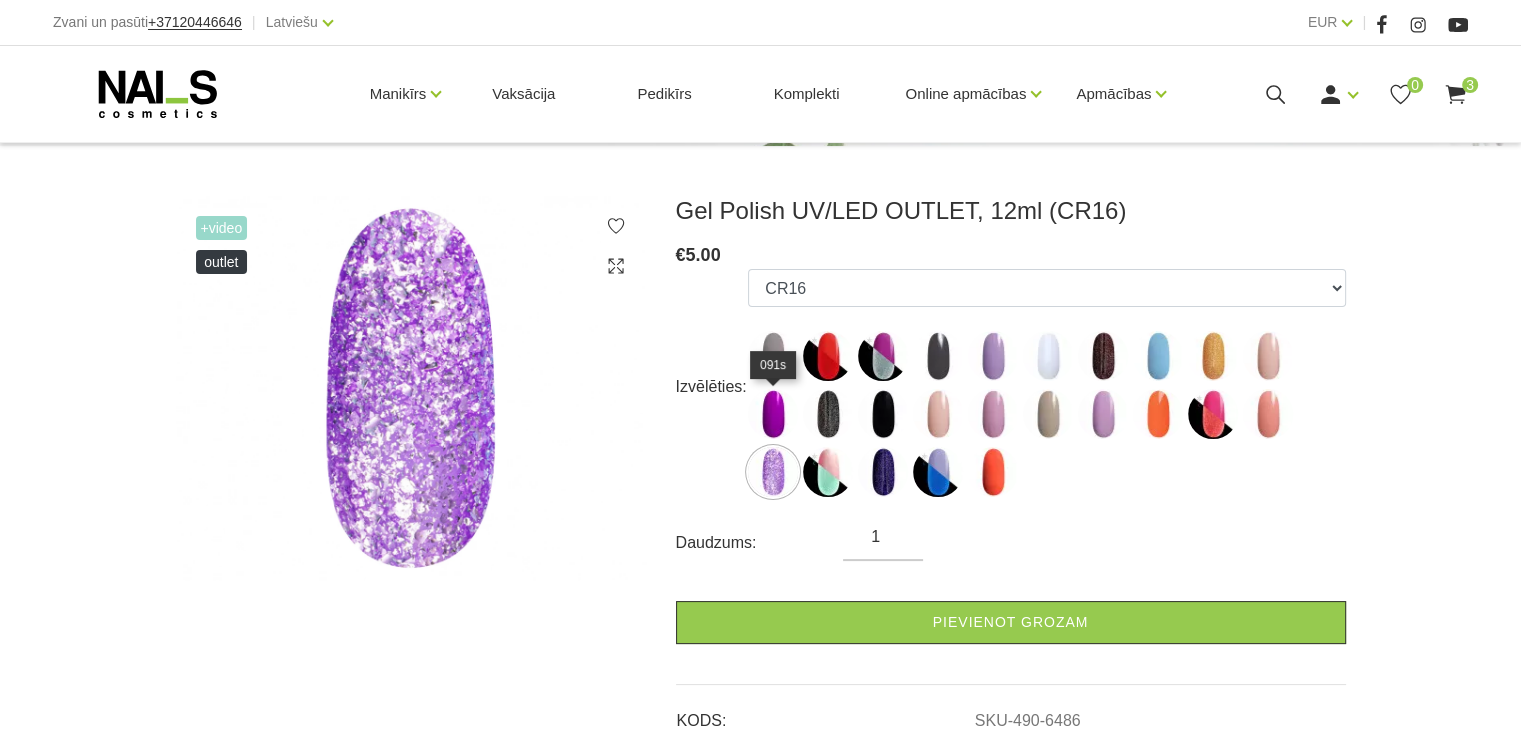 click at bounding box center (773, 414) 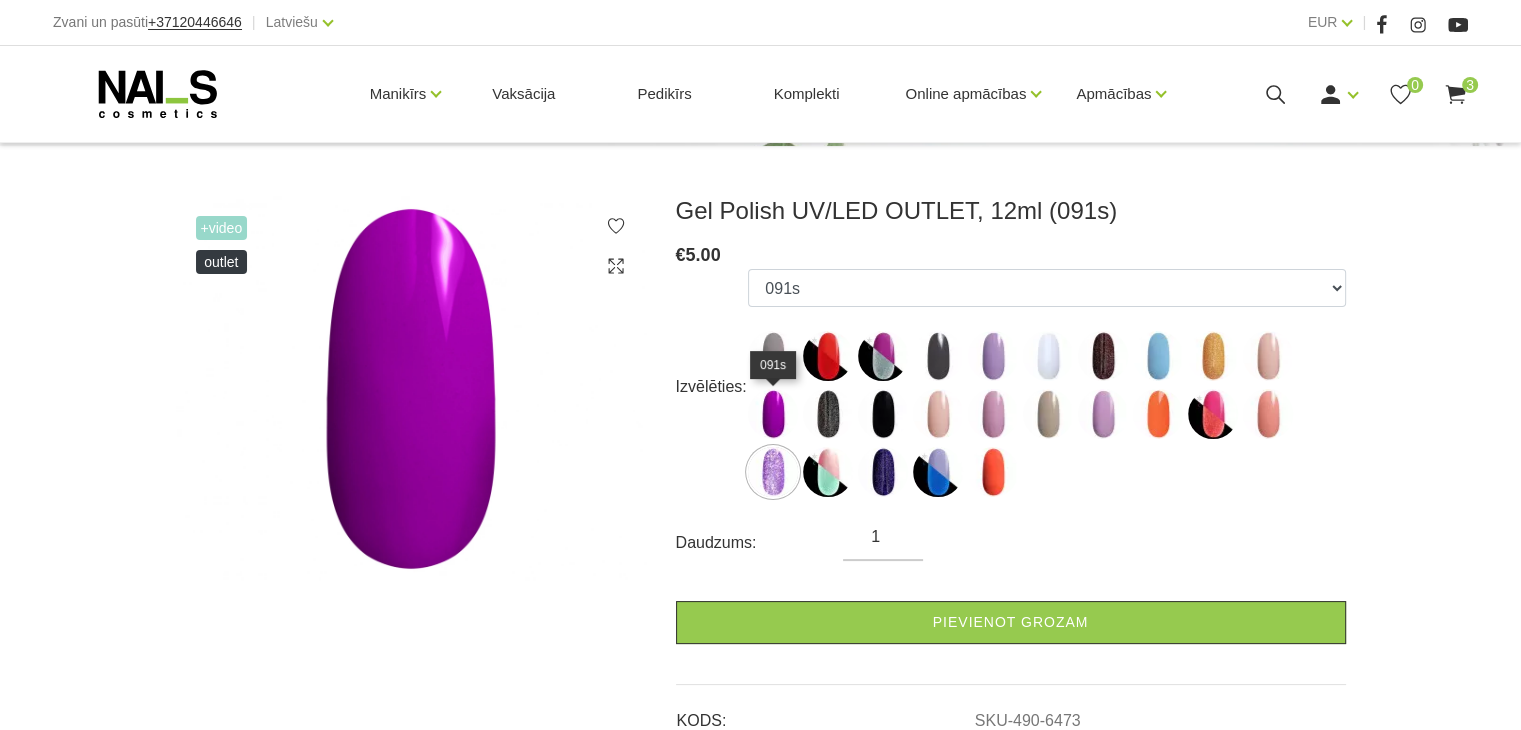 click at bounding box center (773, 414) 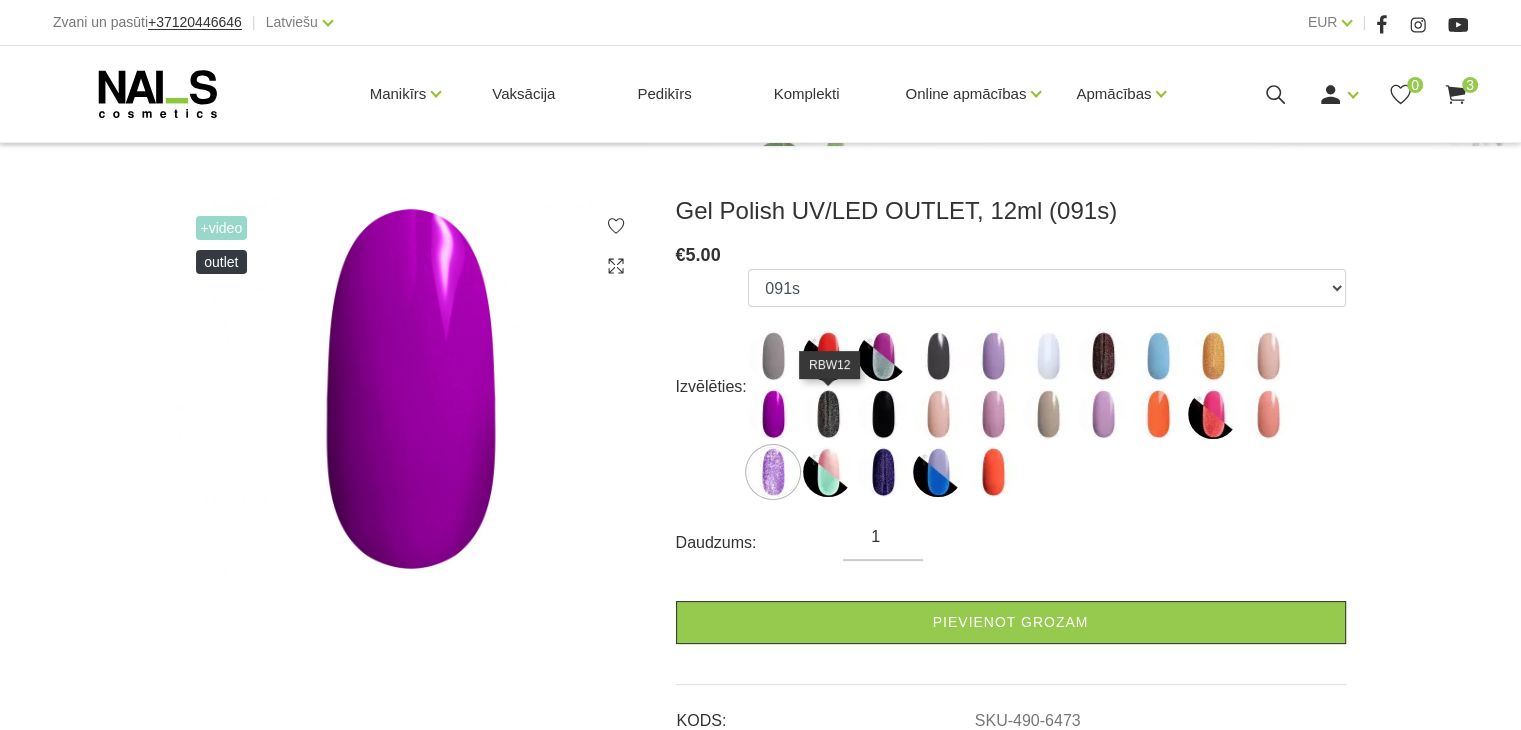 click at bounding box center (828, 414) 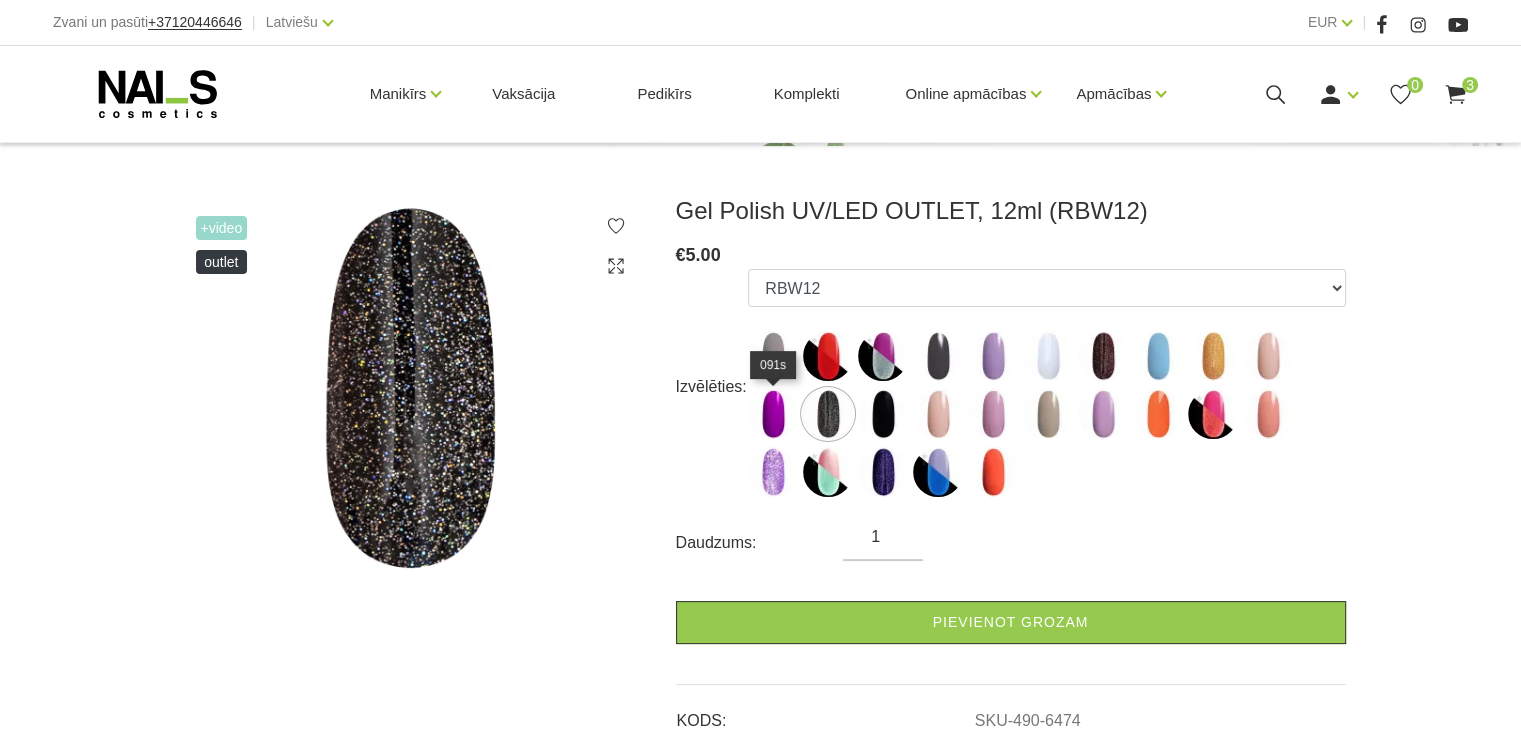 click at bounding box center [773, 414] 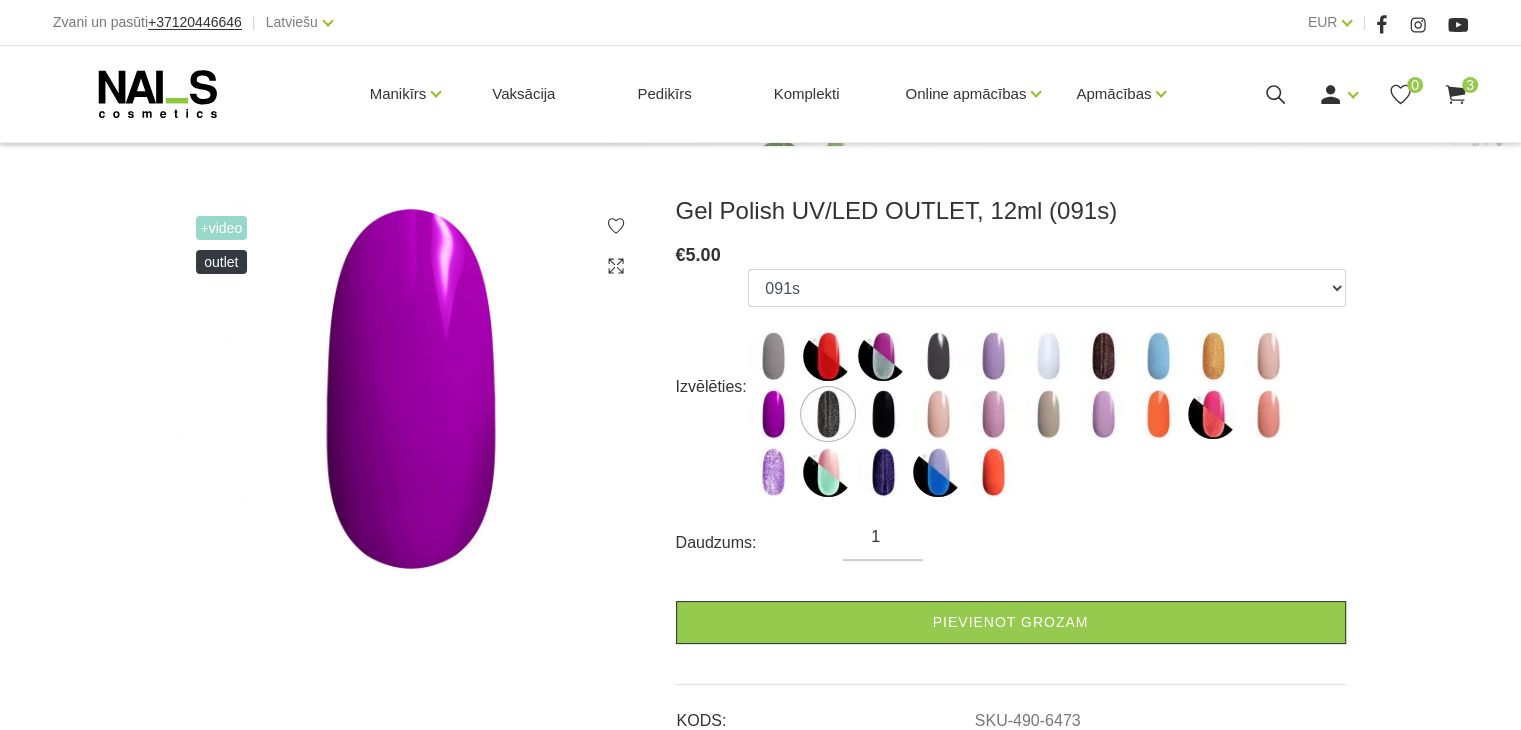 click at bounding box center [773, 414] 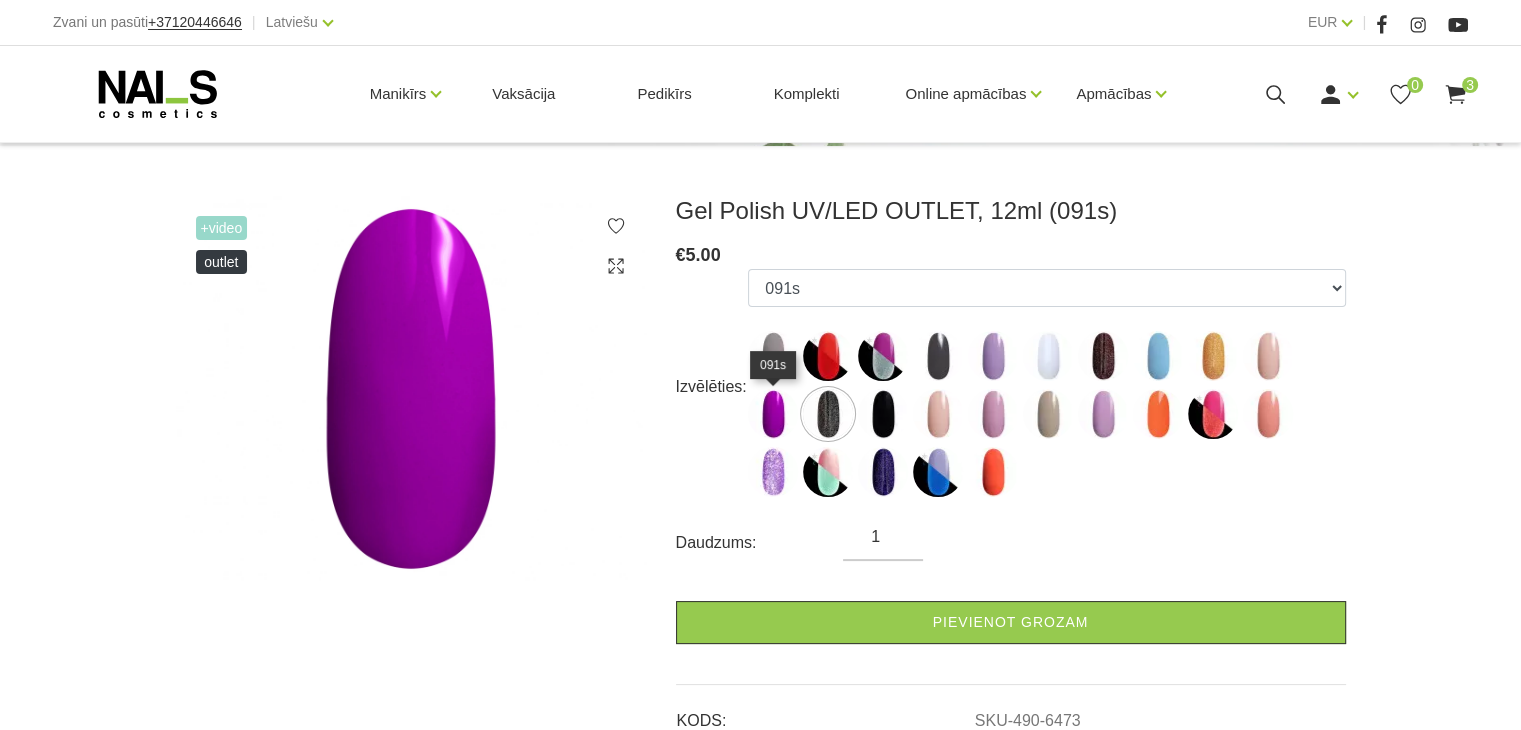 click at bounding box center (773, 414) 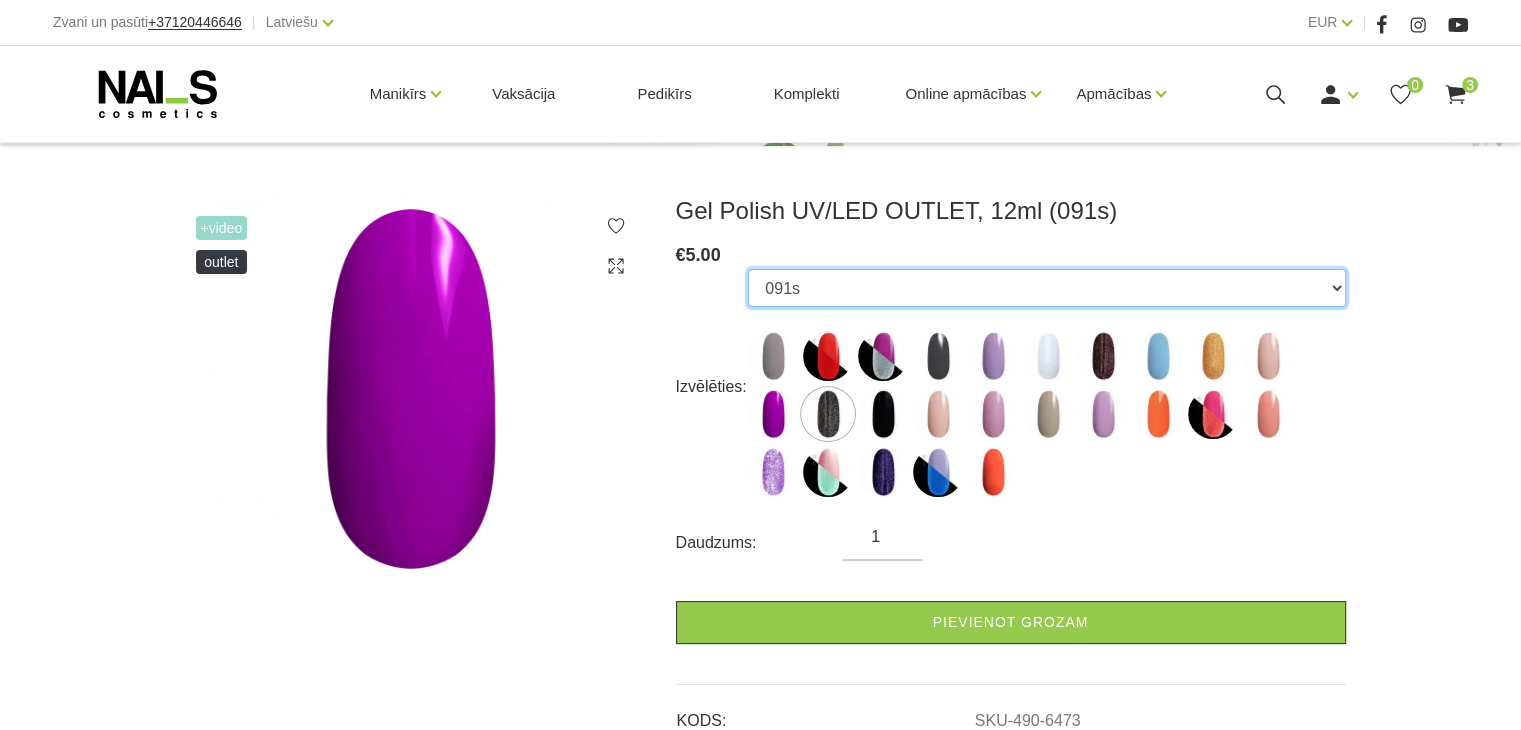 click on "247v NGL11 NGL04 177v 091v 140b RBW17 300v RBW08 213v 091s RBW12 136v 238v 096v 187v 1021 1088 NGL02 155g CR16 NGL01 RBW15 NGL15 016p" at bounding box center (1046, 288) 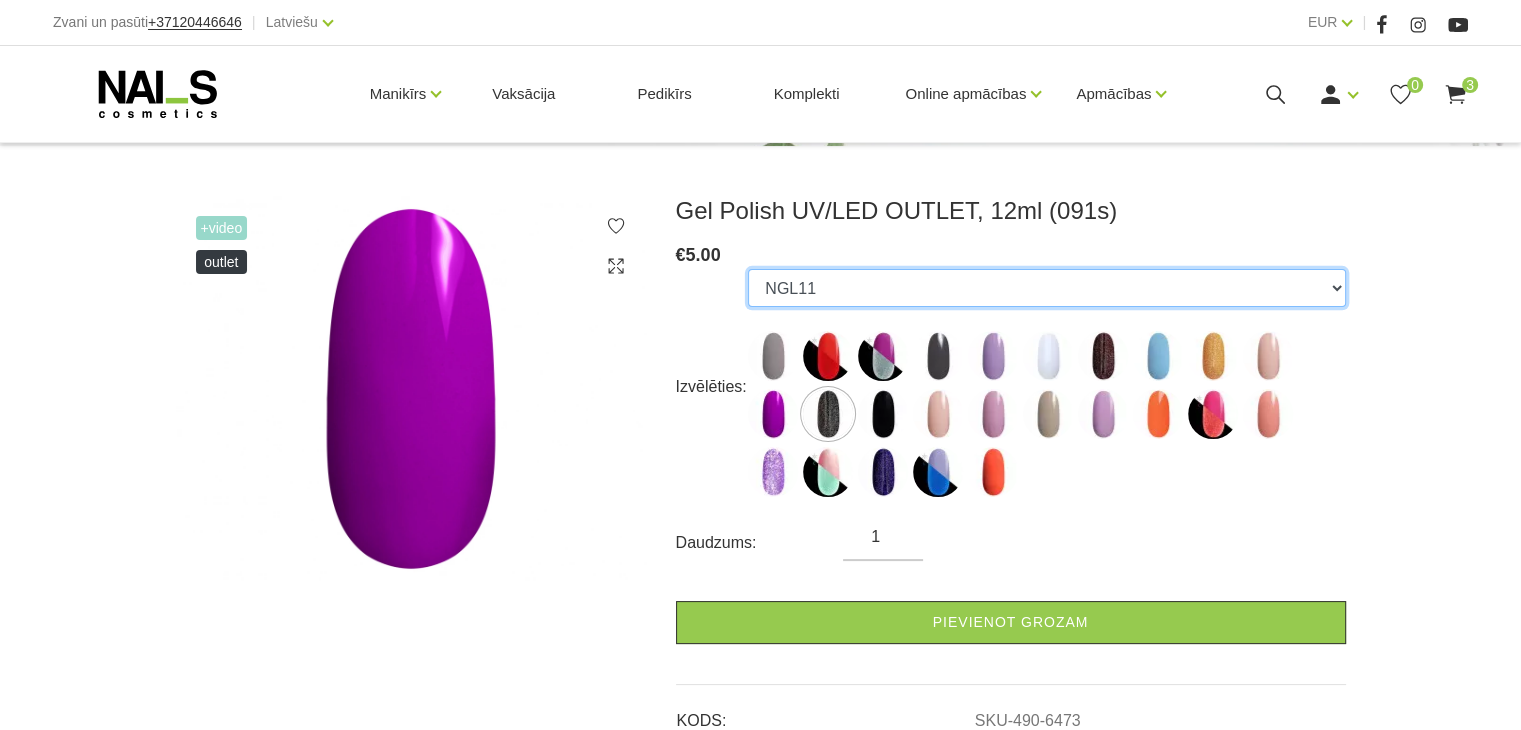 click on "247v NGL11 NGL04 177v 091v 140b RBW17 300v RBW08 213v 091s RBW12 136v 238v 096v 187v 1021 1088 NGL02 155g CR16 NGL01 RBW15 NGL15 016p" at bounding box center (1046, 288) 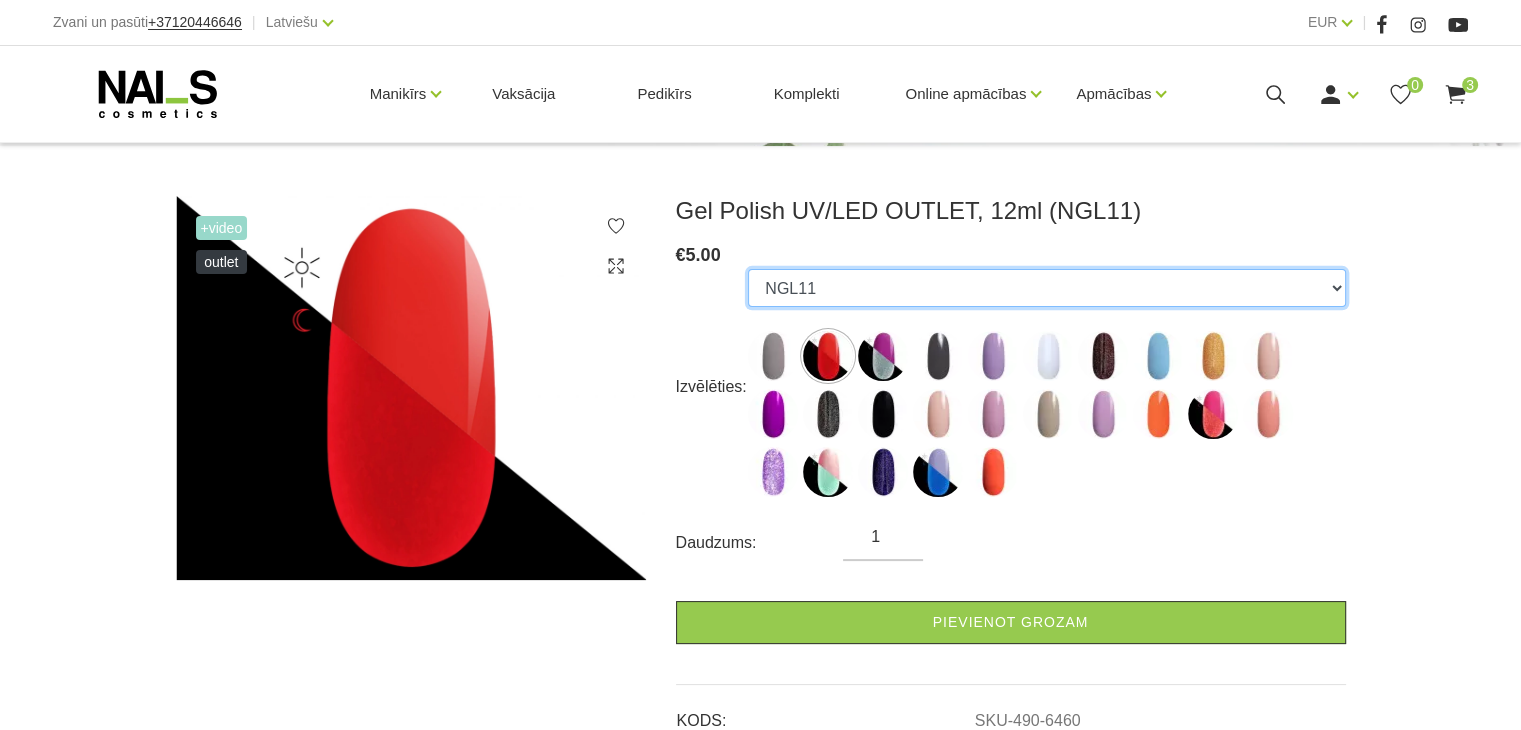 click on "247v NGL11 NGL04 177v 091v 140b RBW17 300v RBW08 213v 091s RBW12 136v 238v 096v 187v 1021 1088 NGL02 155g CR16 NGL01 RBW15 NGL15 016p" at bounding box center (1046, 288) 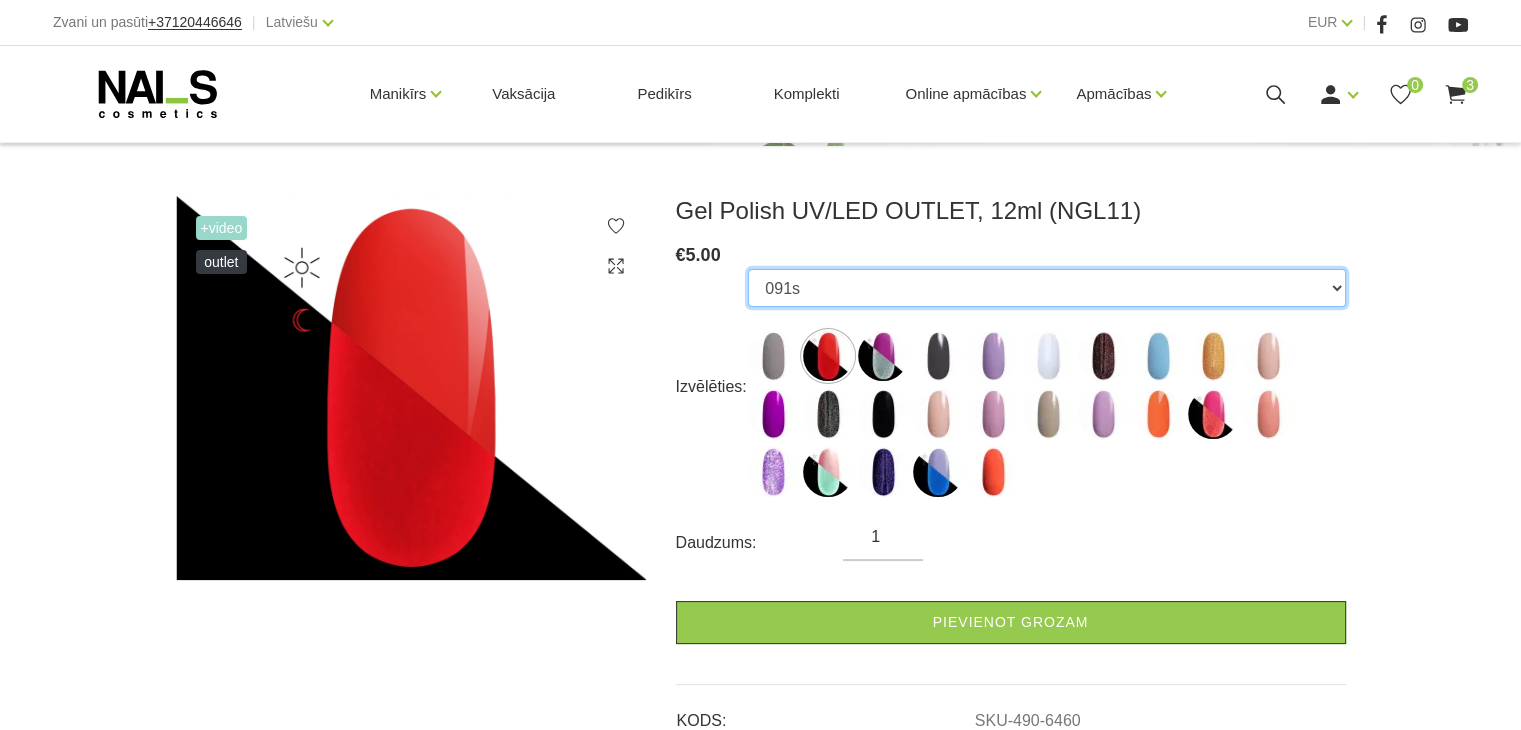 click on "247v NGL11 NGL04 177v 091v 140b RBW17 300v RBW08 213v 091s RBW12 136v 238v 096v 187v 1021 1088 NGL02 155g CR16 NGL01 RBW15 NGL15 016p" at bounding box center (1046, 288) 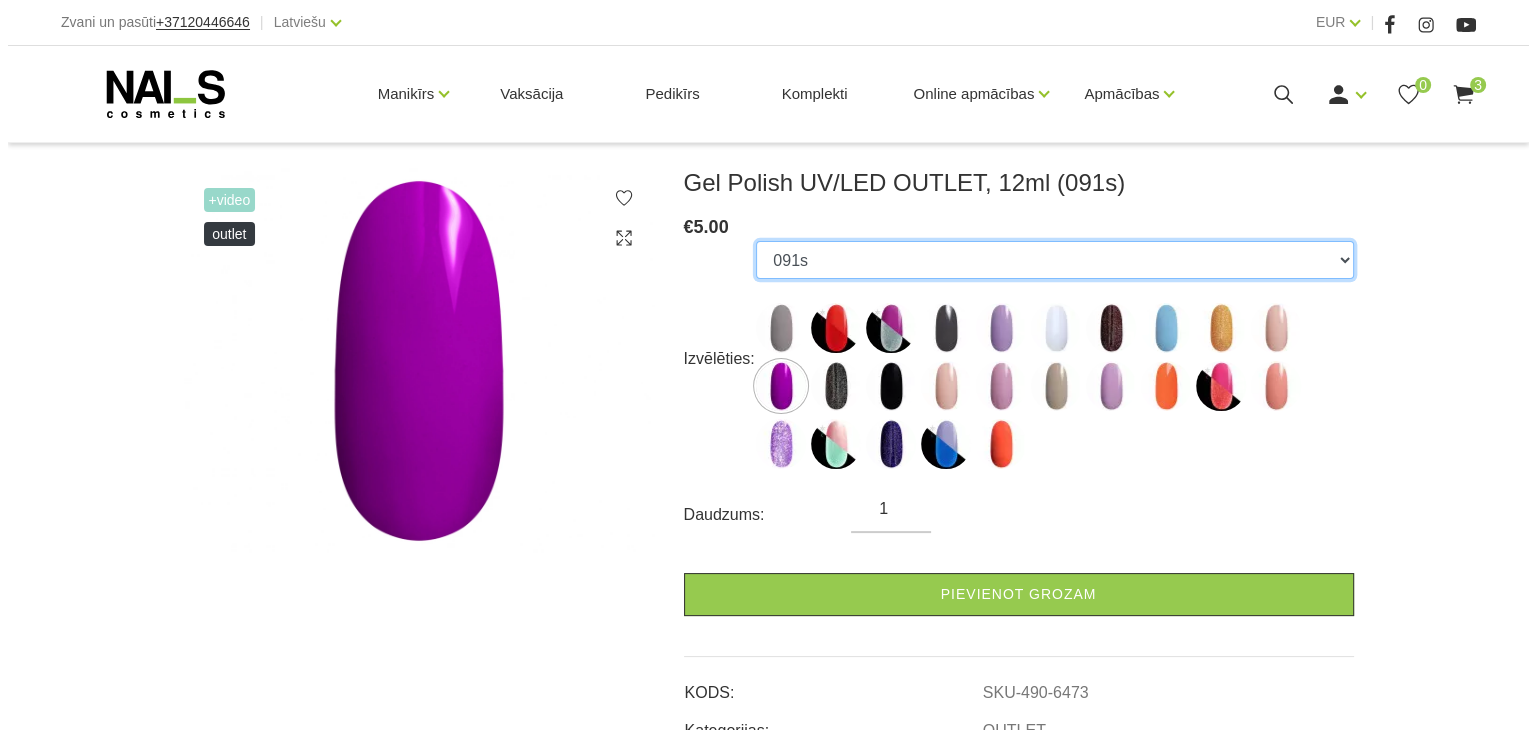 scroll, scrollTop: 179, scrollLeft: 0, axis: vertical 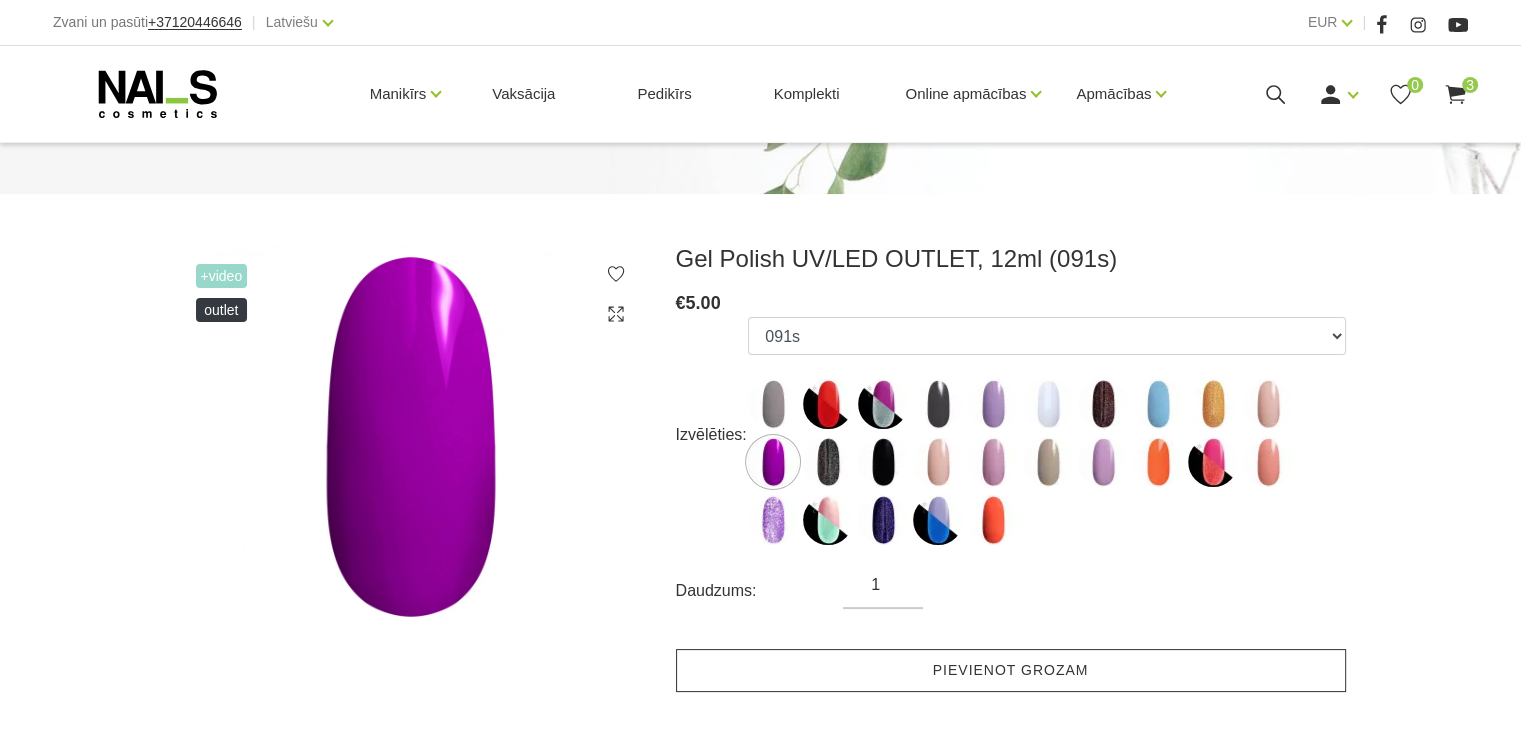 click on "Pievienot grozam" at bounding box center [1011, 670] 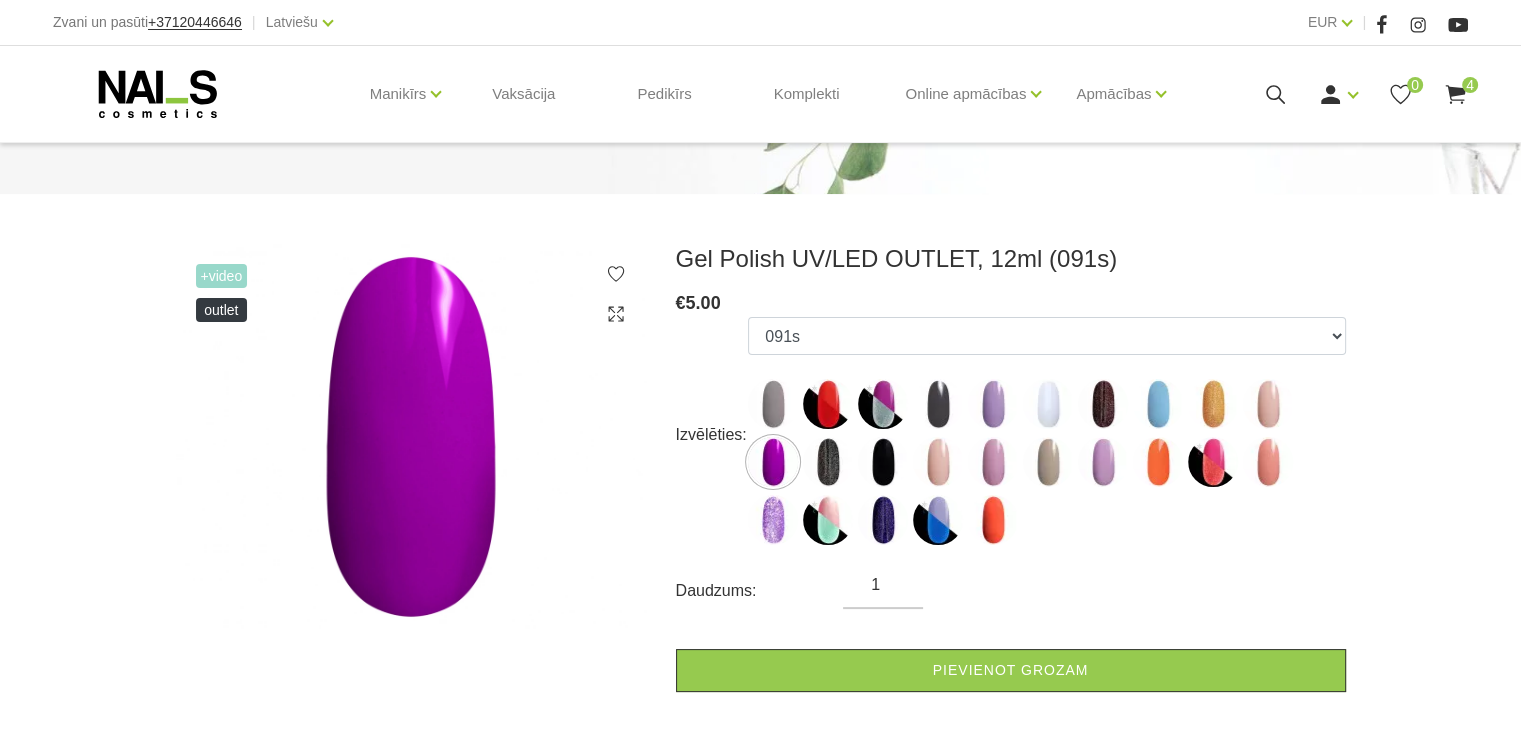 click 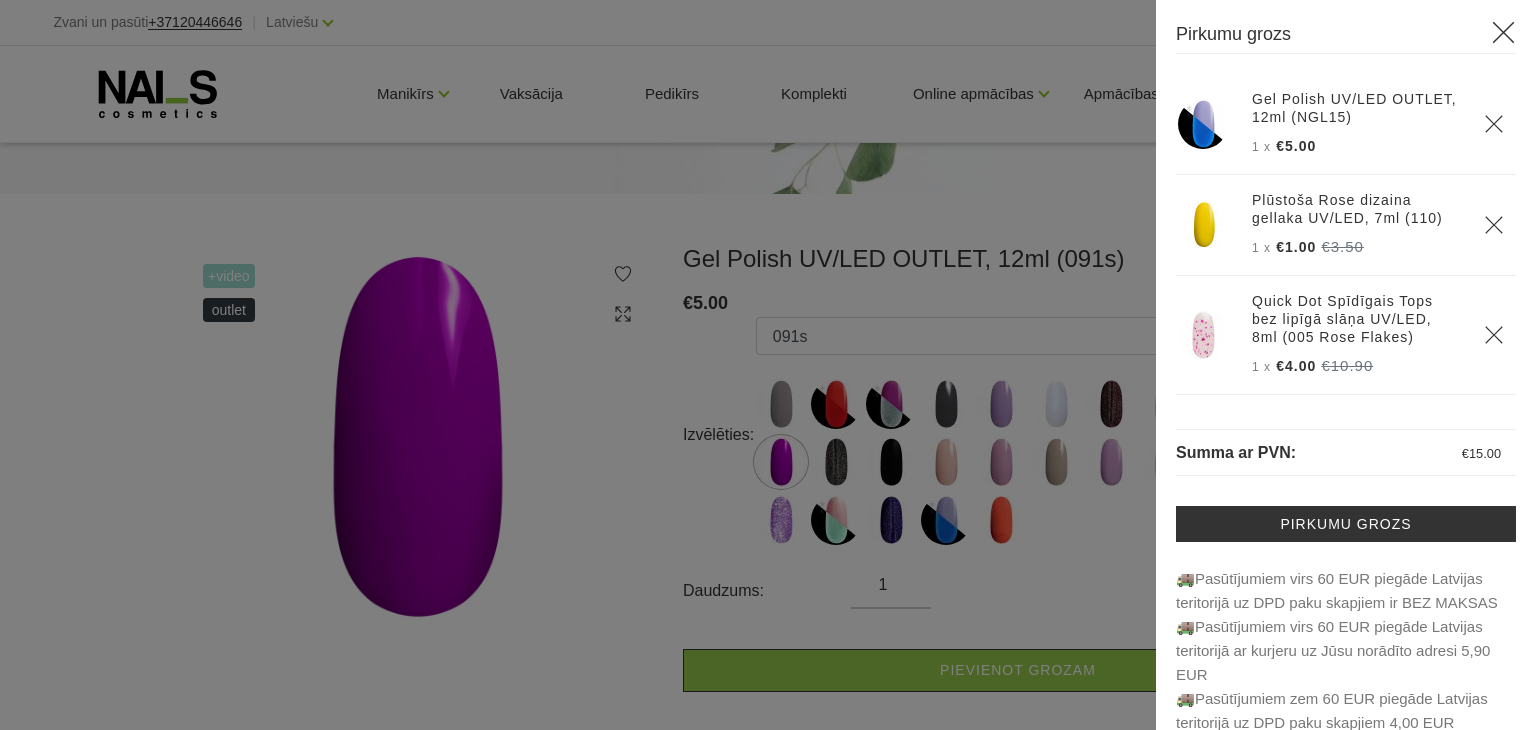 click 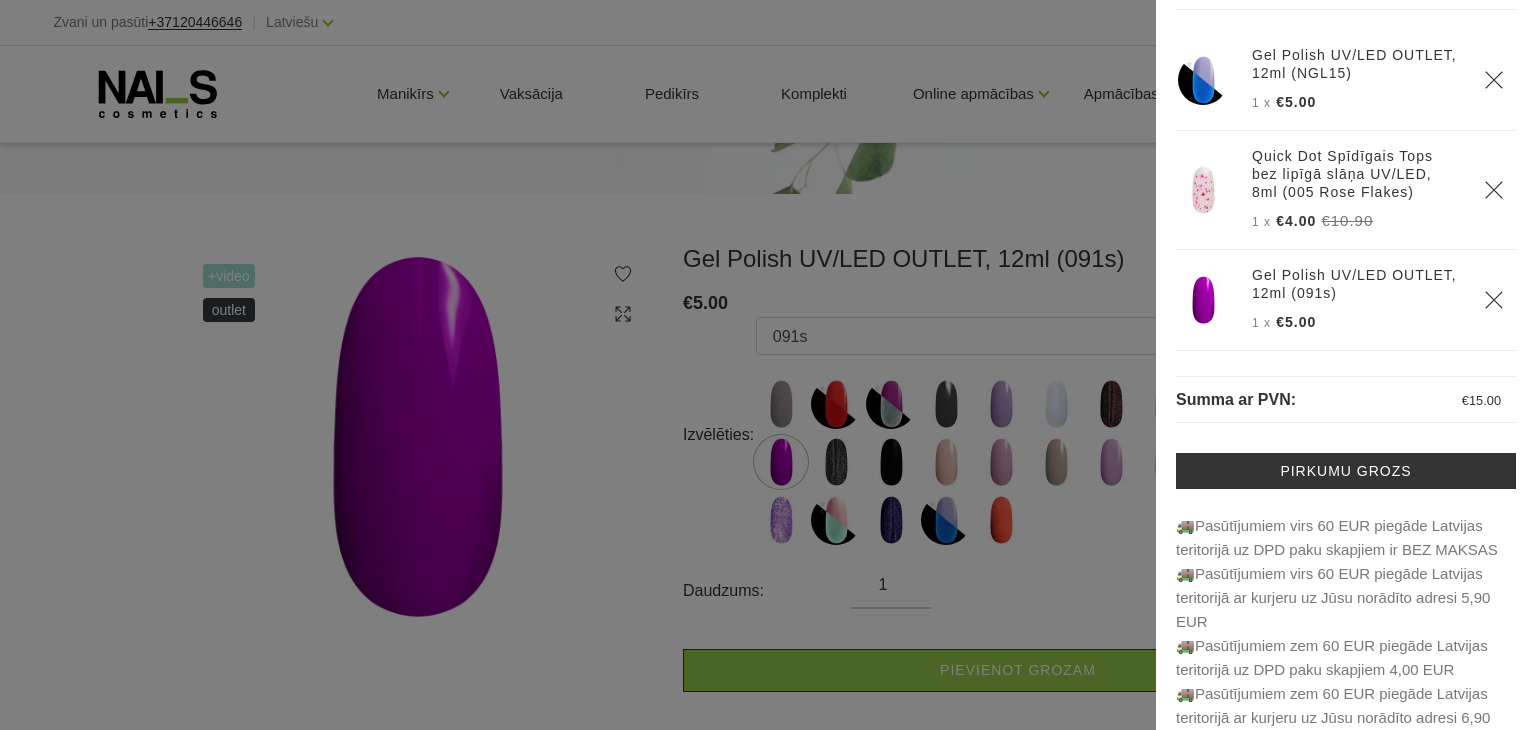 scroll, scrollTop: 86, scrollLeft: 0, axis: vertical 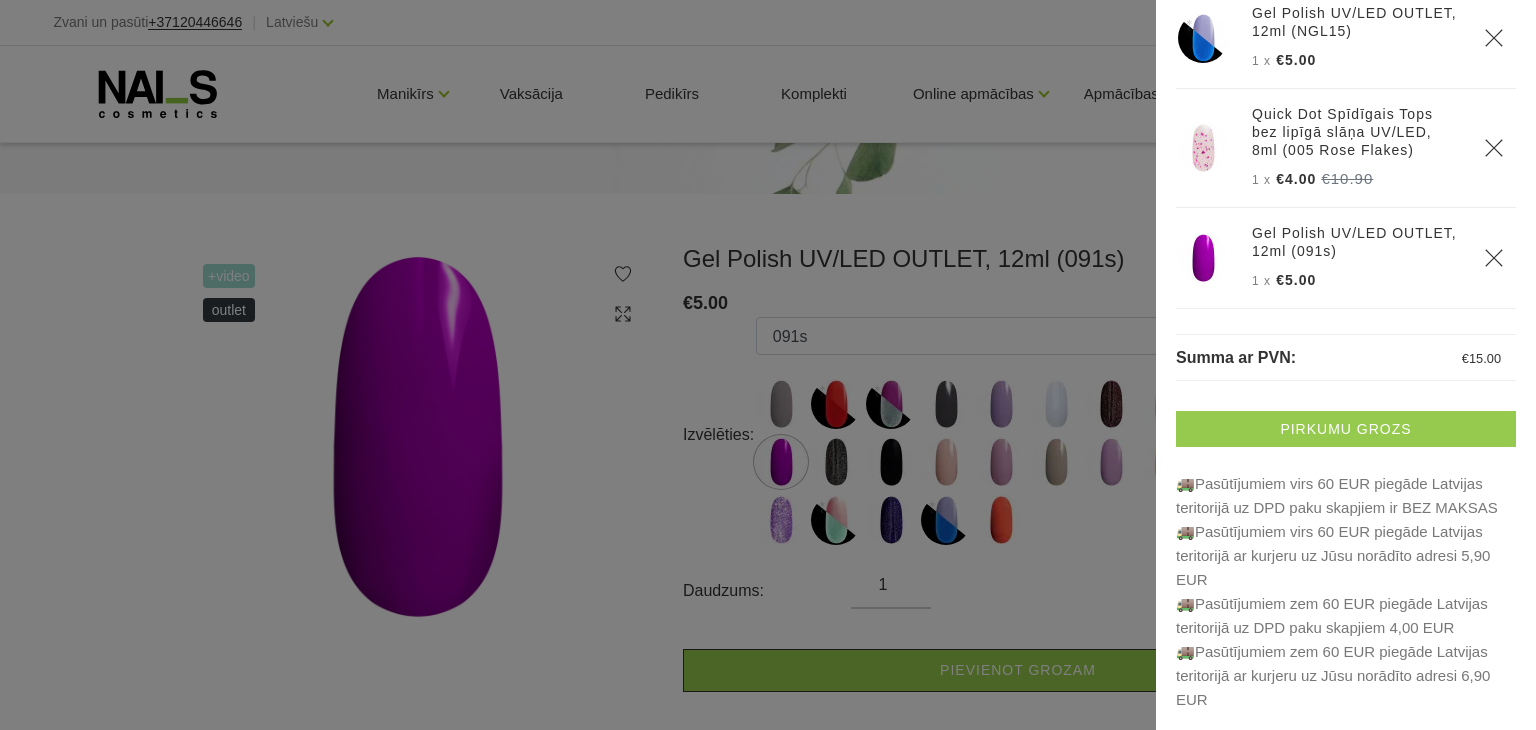click on "Pirkumu grozs" at bounding box center [1346, 429] 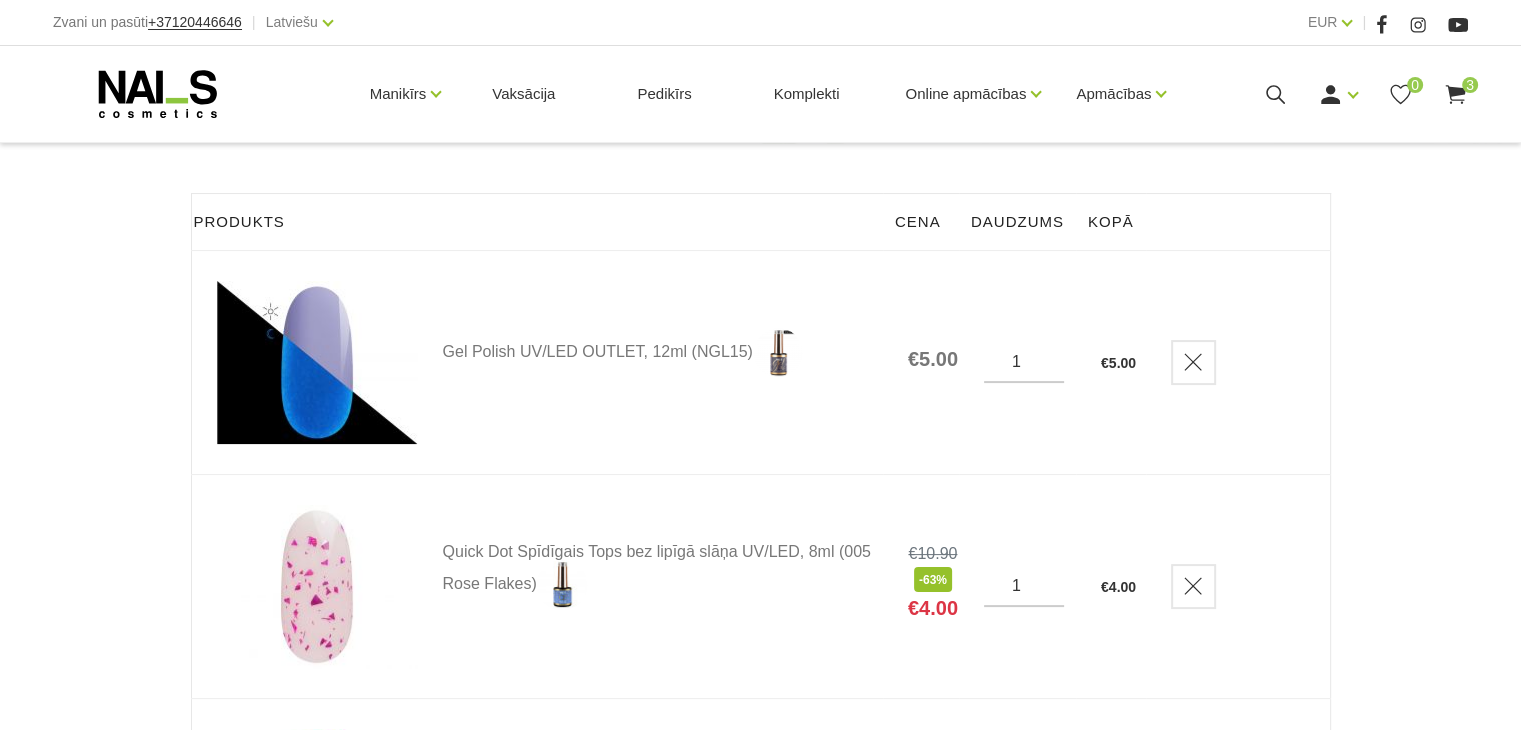 scroll, scrollTop: 300, scrollLeft: 0, axis: vertical 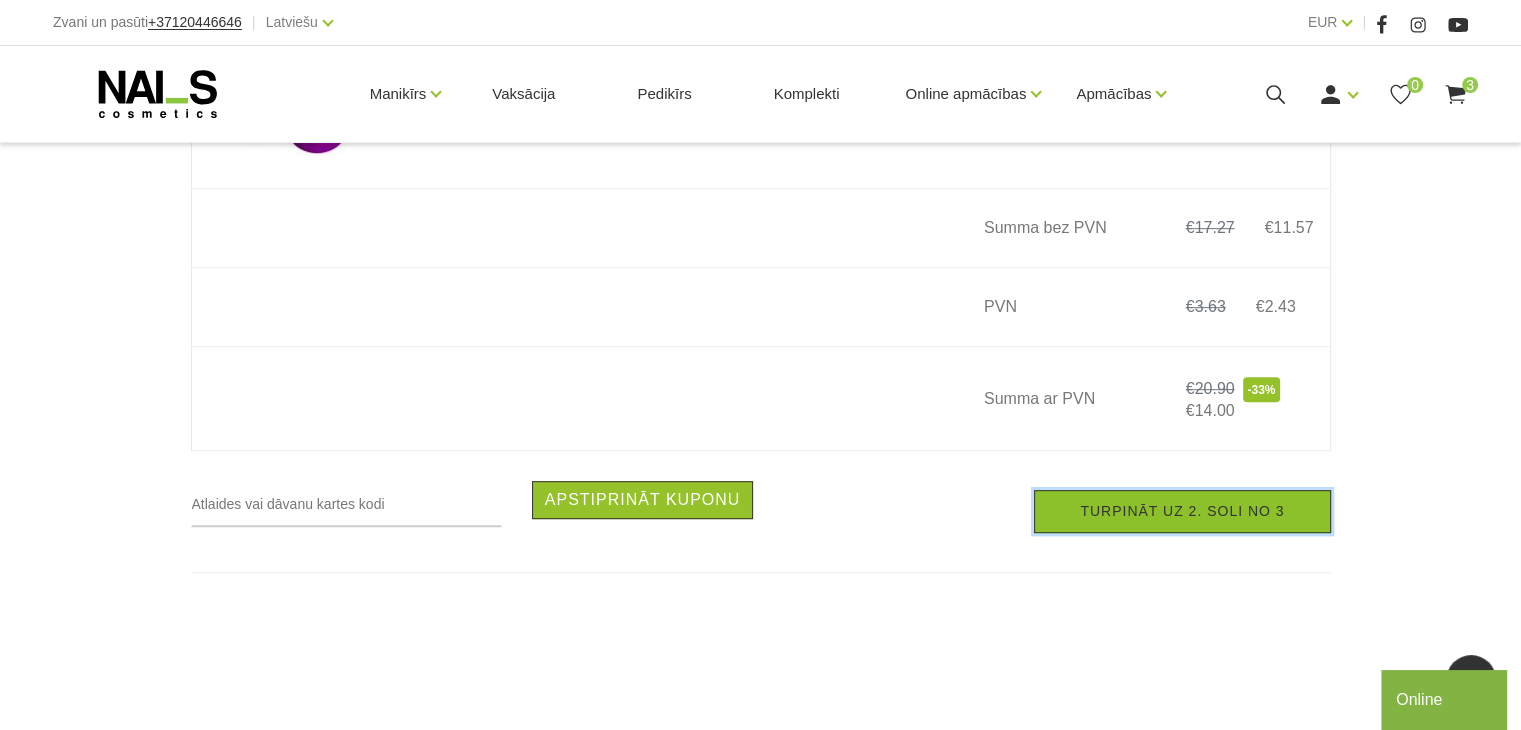 click on "Turpināt uz 2. soli no 3" at bounding box center (1182, 511) 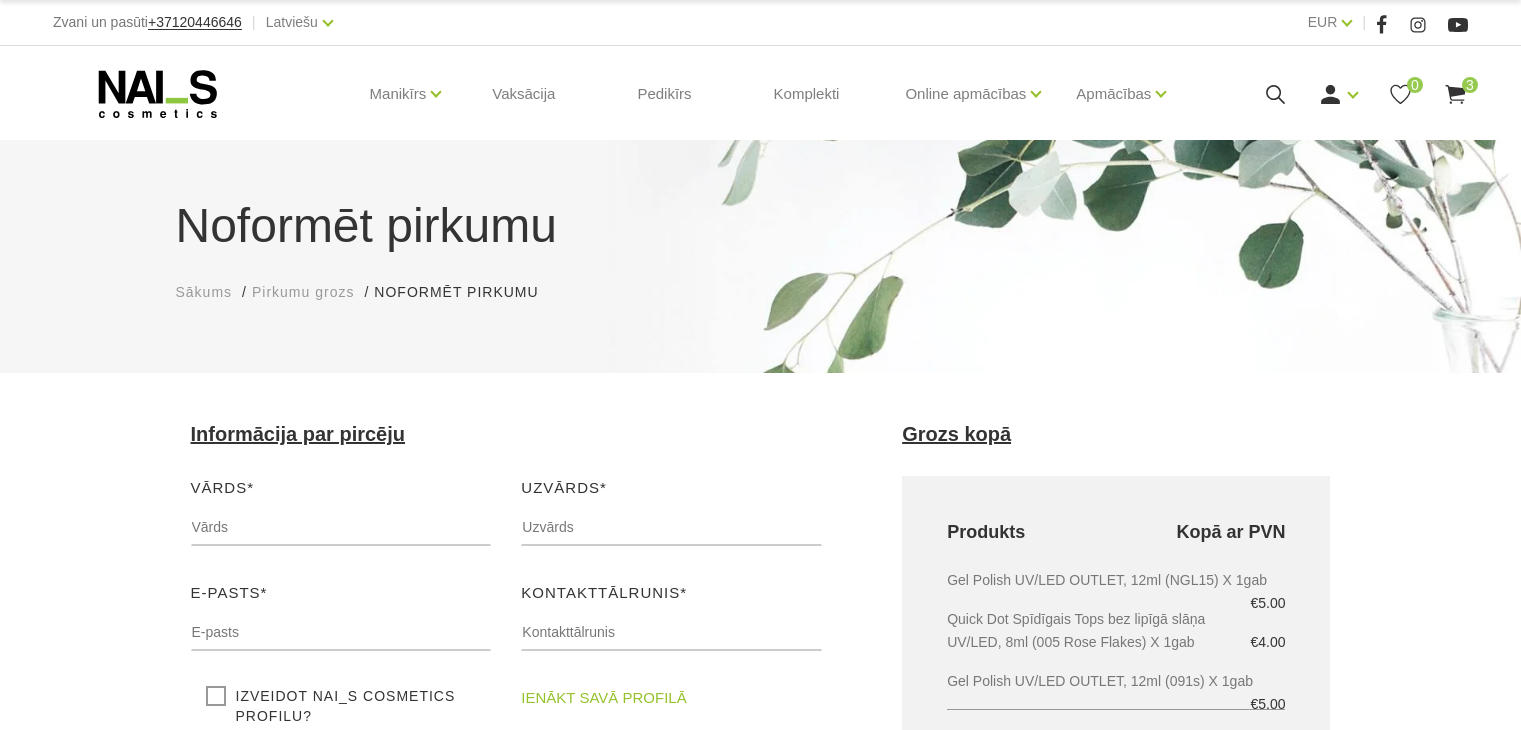scroll, scrollTop: 0, scrollLeft: 0, axis: both 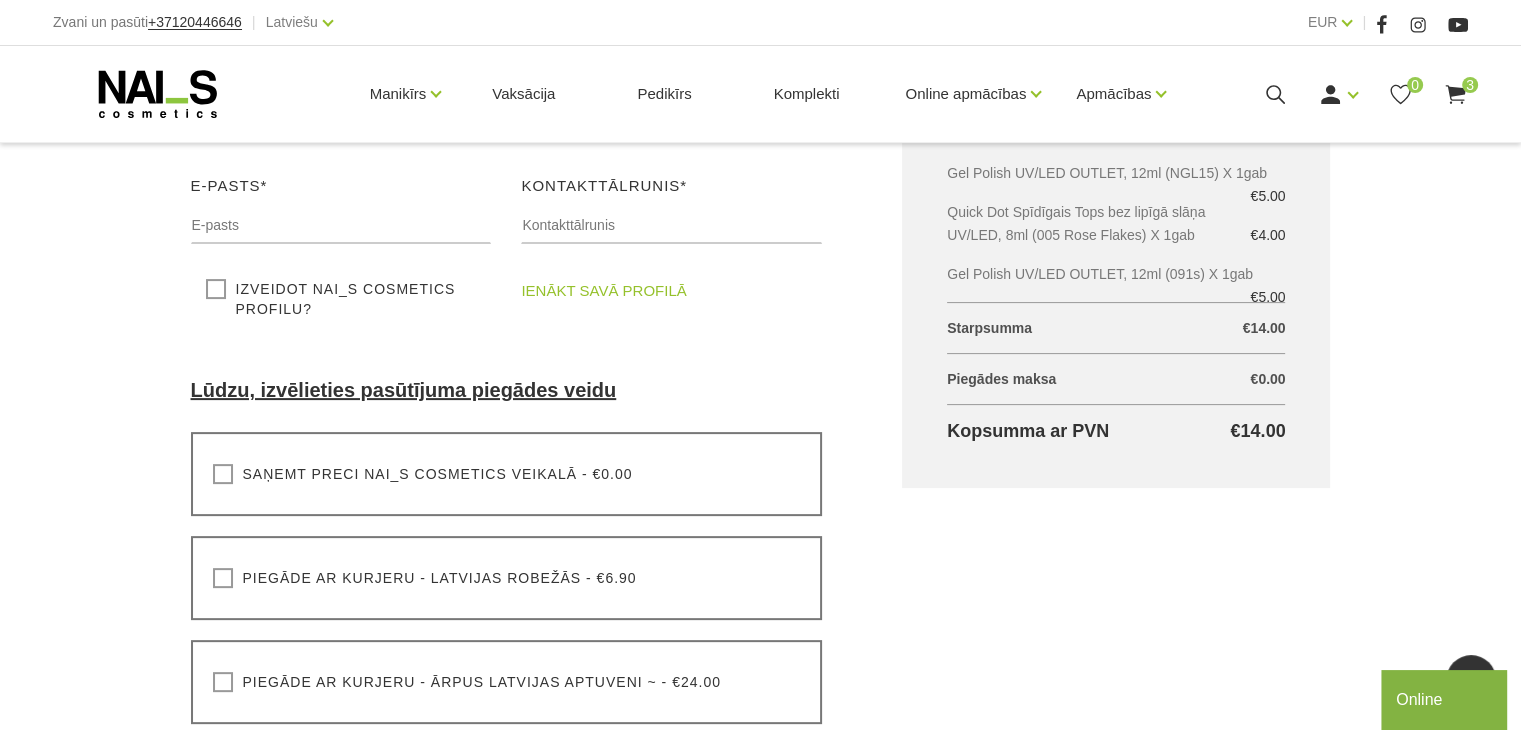 click on "Saņemt preci NAI_S cosmetics veikalā - €0.00" at bounding box center [423, 474] 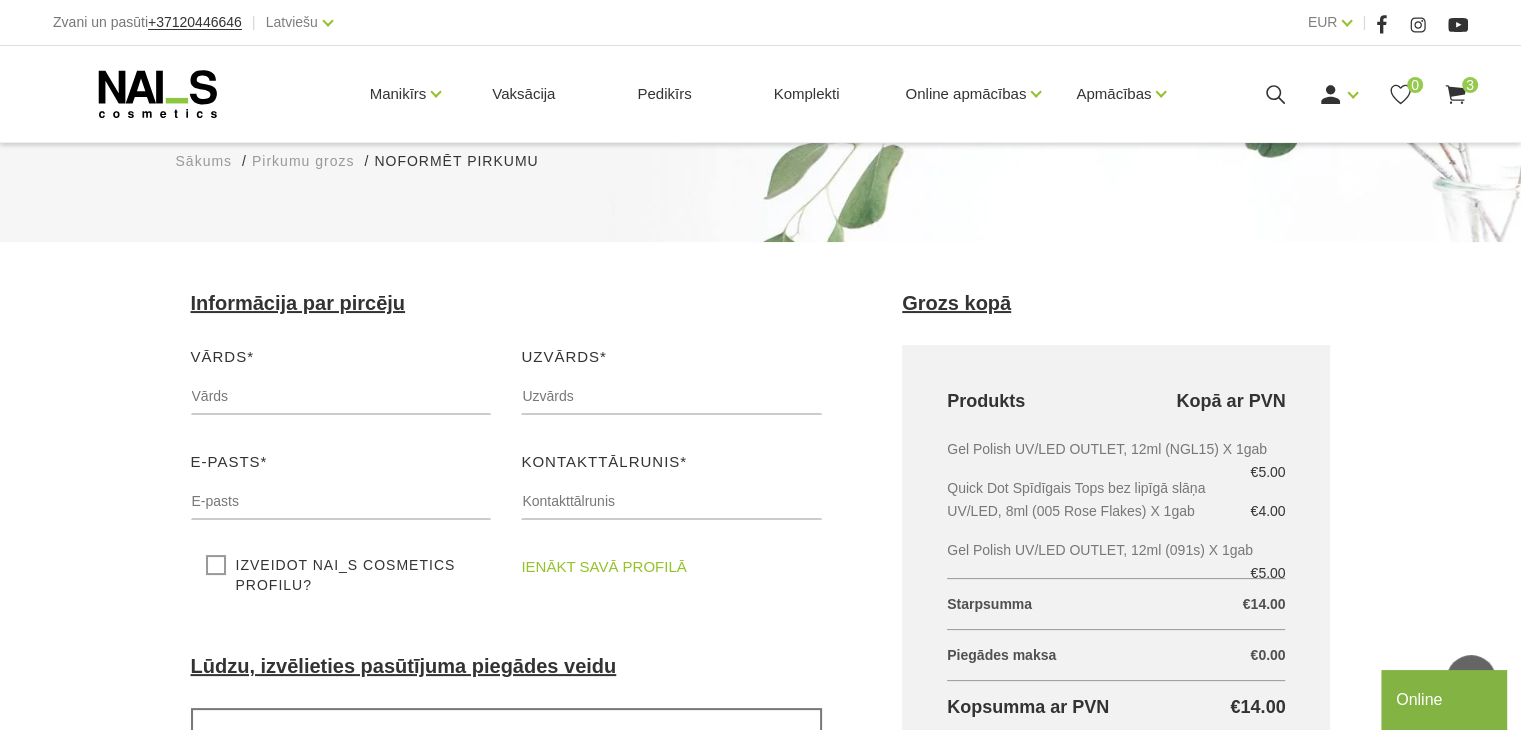 scroll, scrollTop: 0, scrollLeft: 0, axis: both 